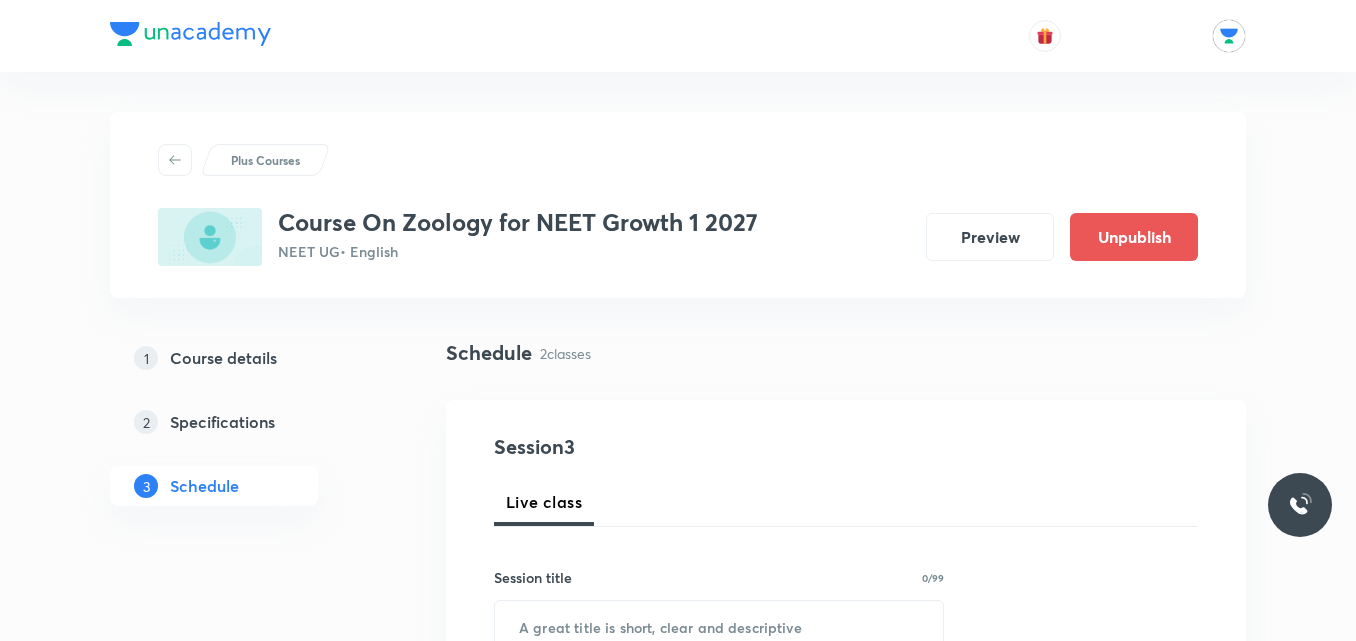 scroll, scrollTop: 348, scrollLeft: 0, axis: vertical 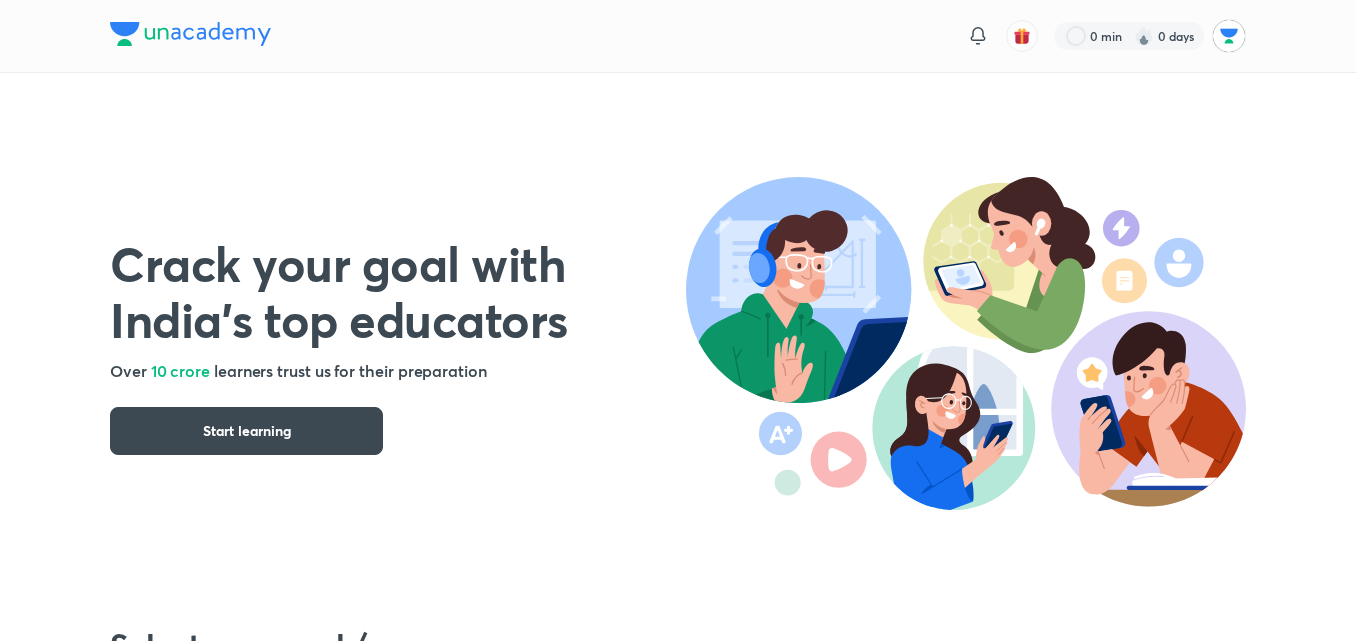 click at bounding box center (1229, 36) 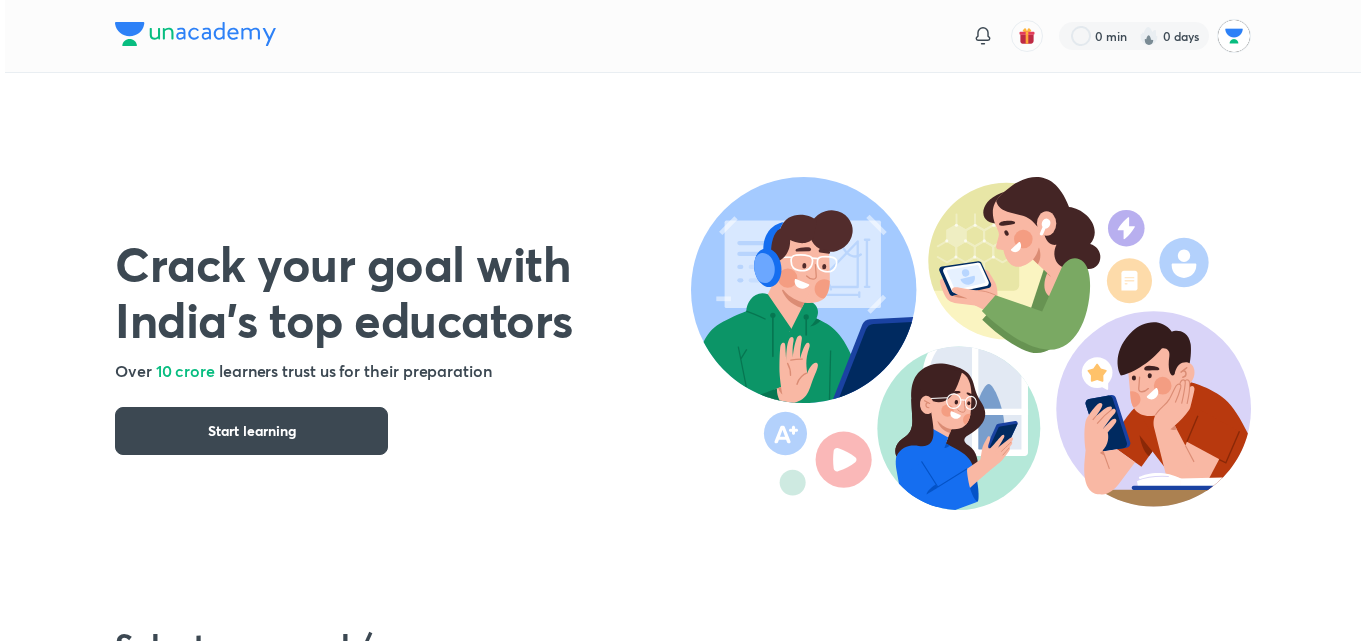 scroll, scrollTop: 0, scrollLeft: 0, axis: both 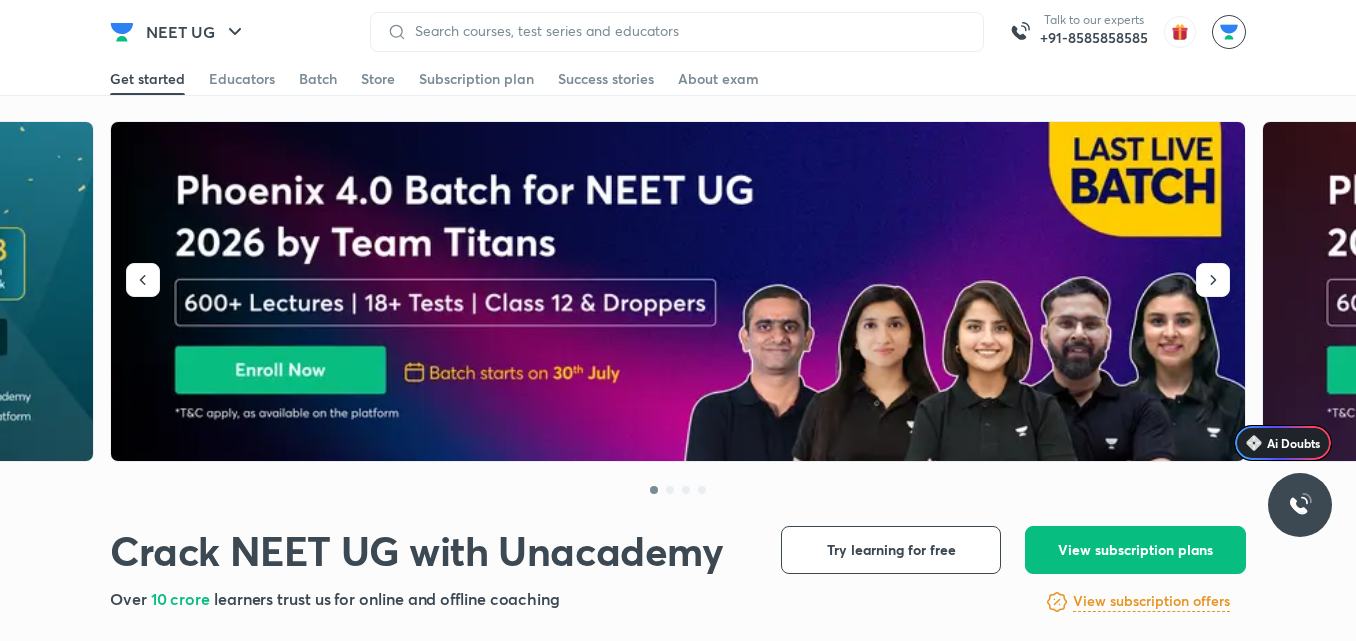 click at bounding box center (1229, 32) 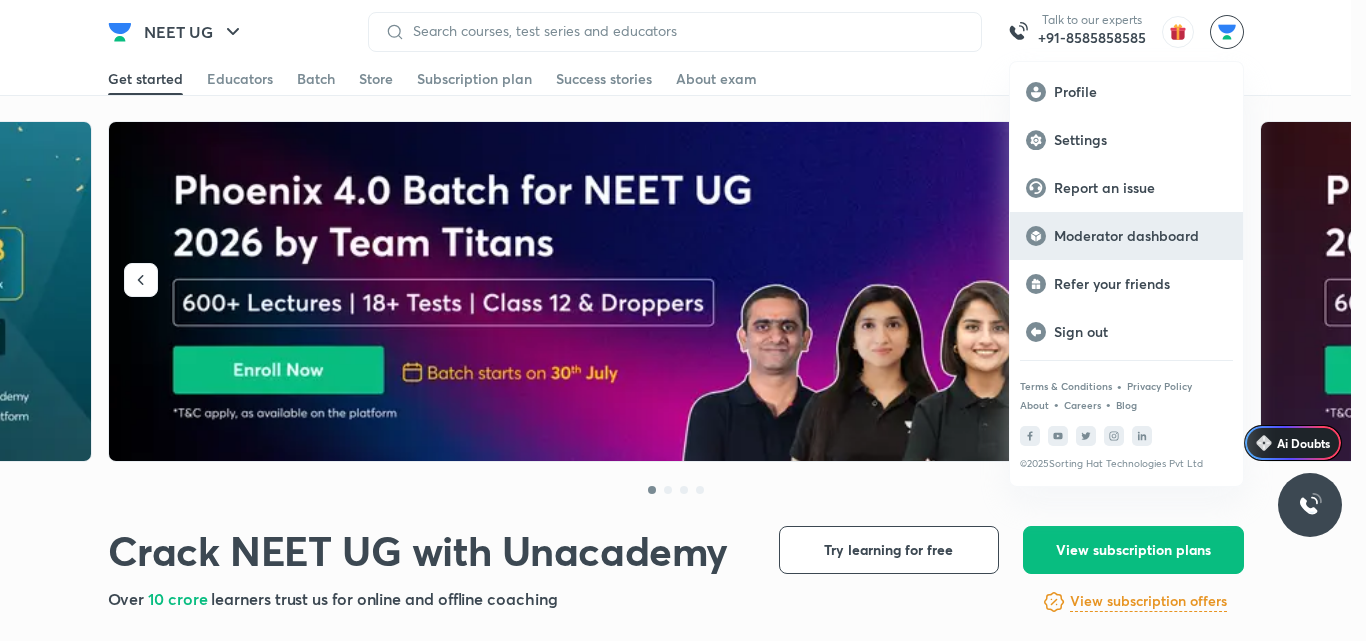 click on "Moderator dashboard" at bounding box center [1126, 236] 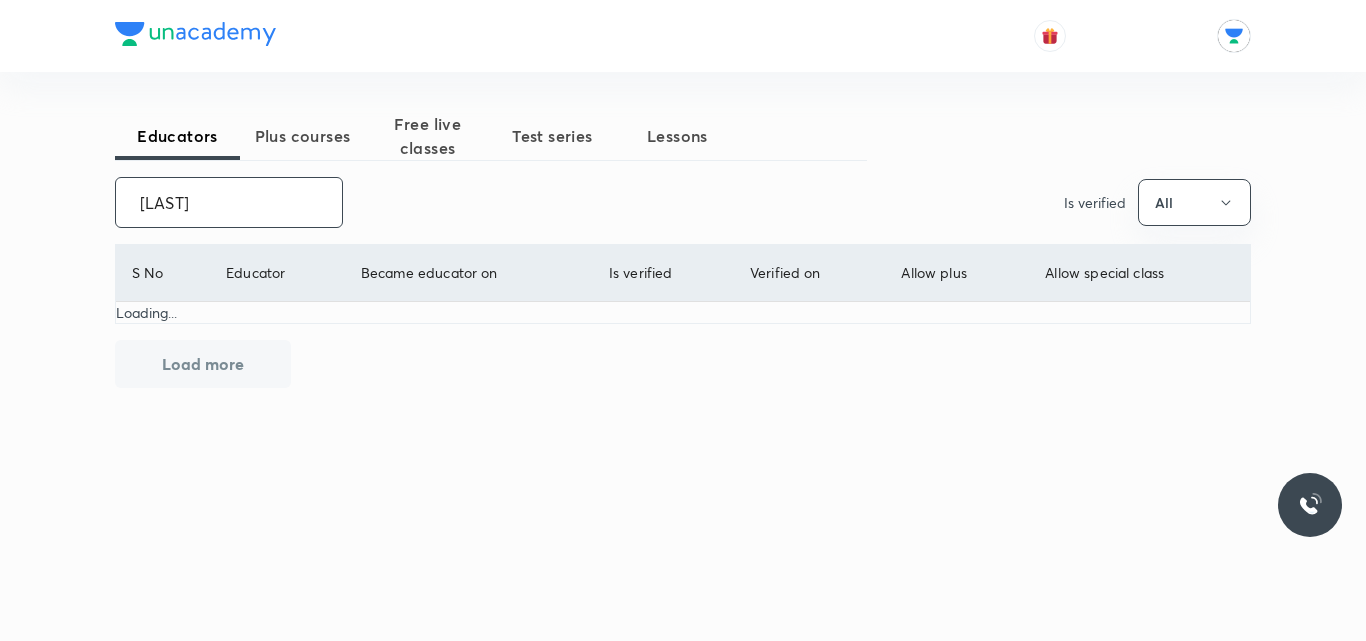 scroll, scrollTop: 0, scrollLeft: 0, axis: both 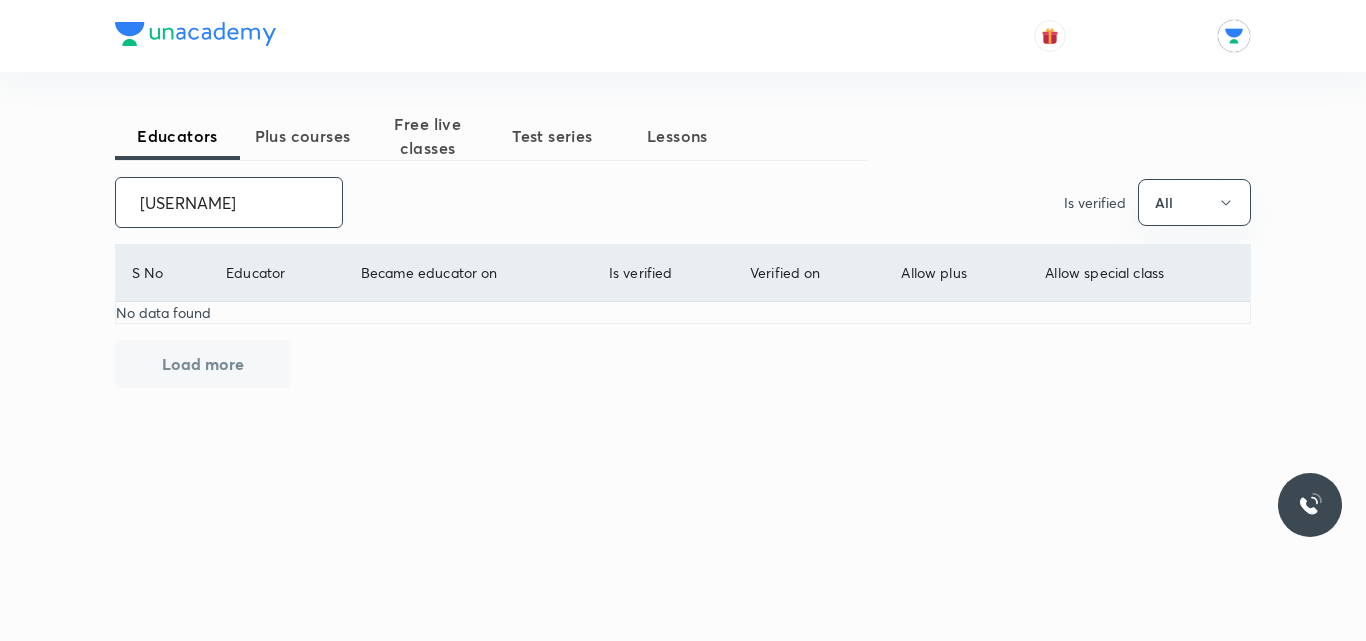 click on "[USERNAME]" at bounding box center [229, 202] 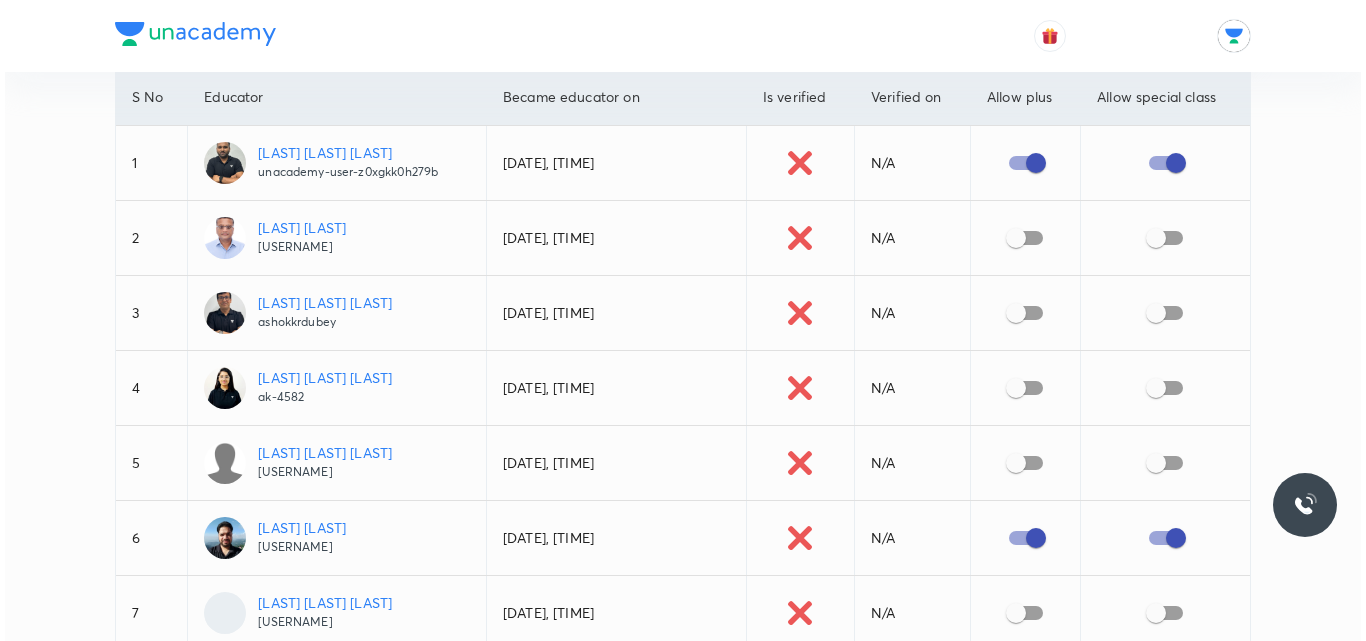scroll, scrollTop: 0, scrollLeft: 0, axis: both 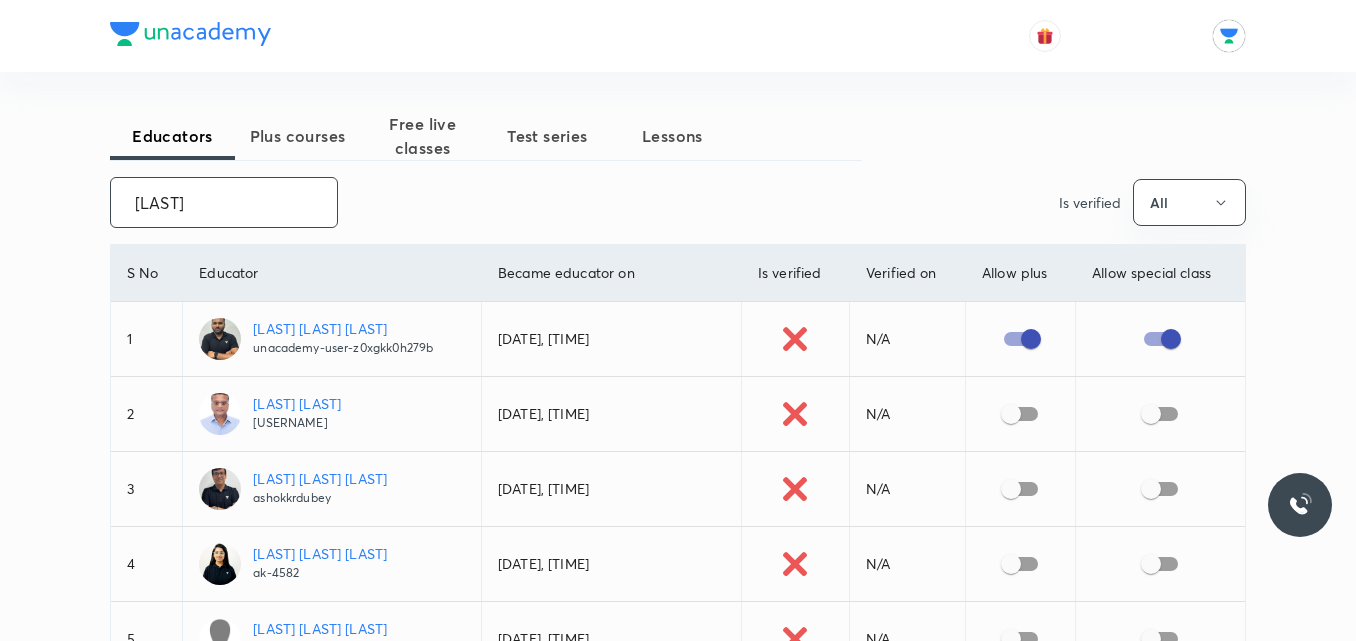 click on "[LAST]" at bounding box center [224, 202] 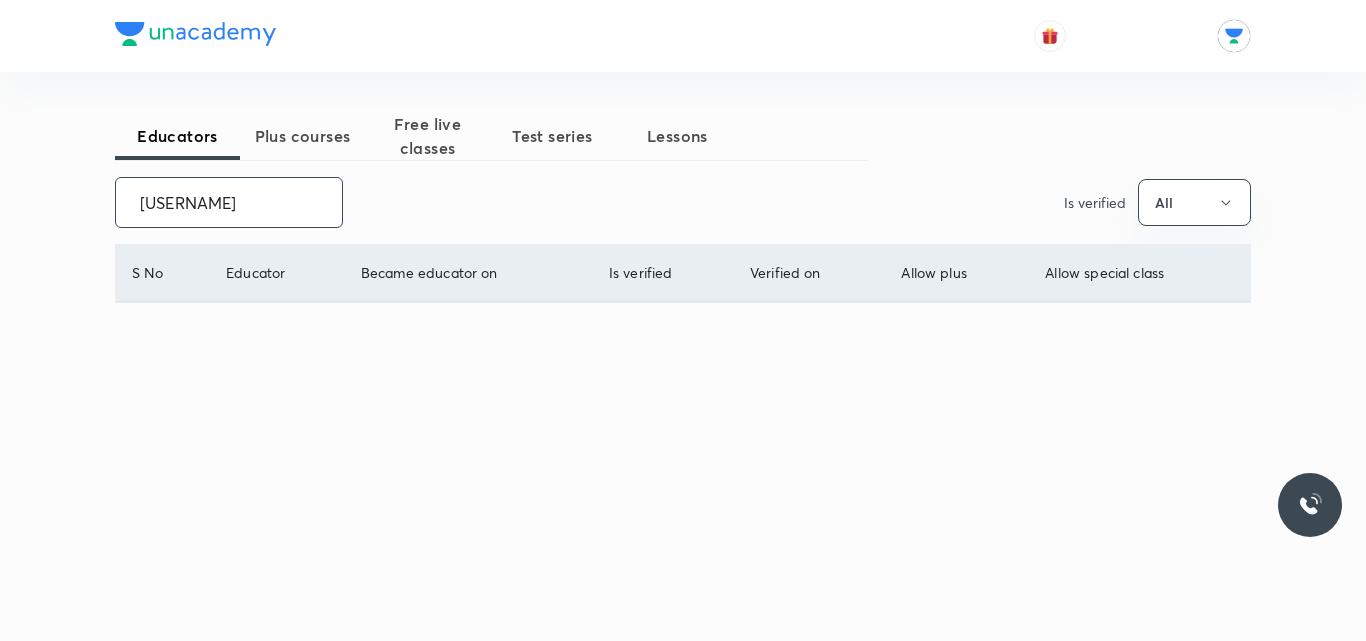 scroll, scrollTop: 0, scrollLeft: 80, axis: horizontal 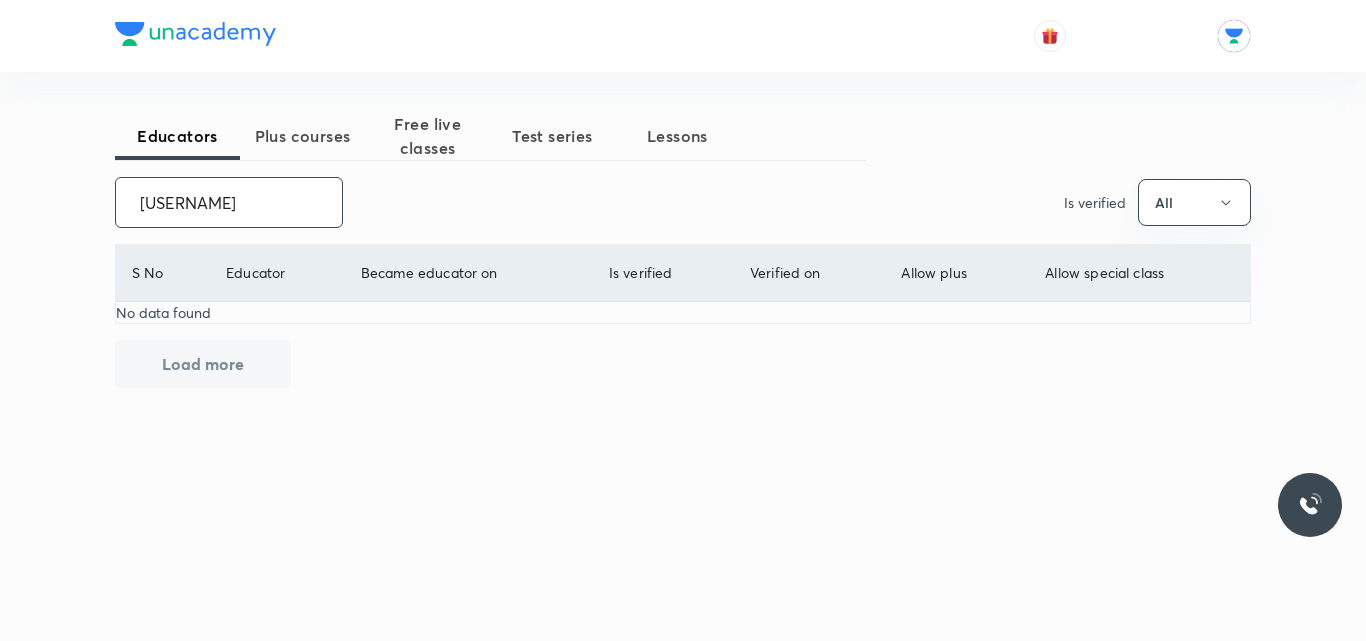 drag, startPoint x: 193, startPoint y: 202, endPoint x: 0, endPoint y: 204, distance: 193.01036 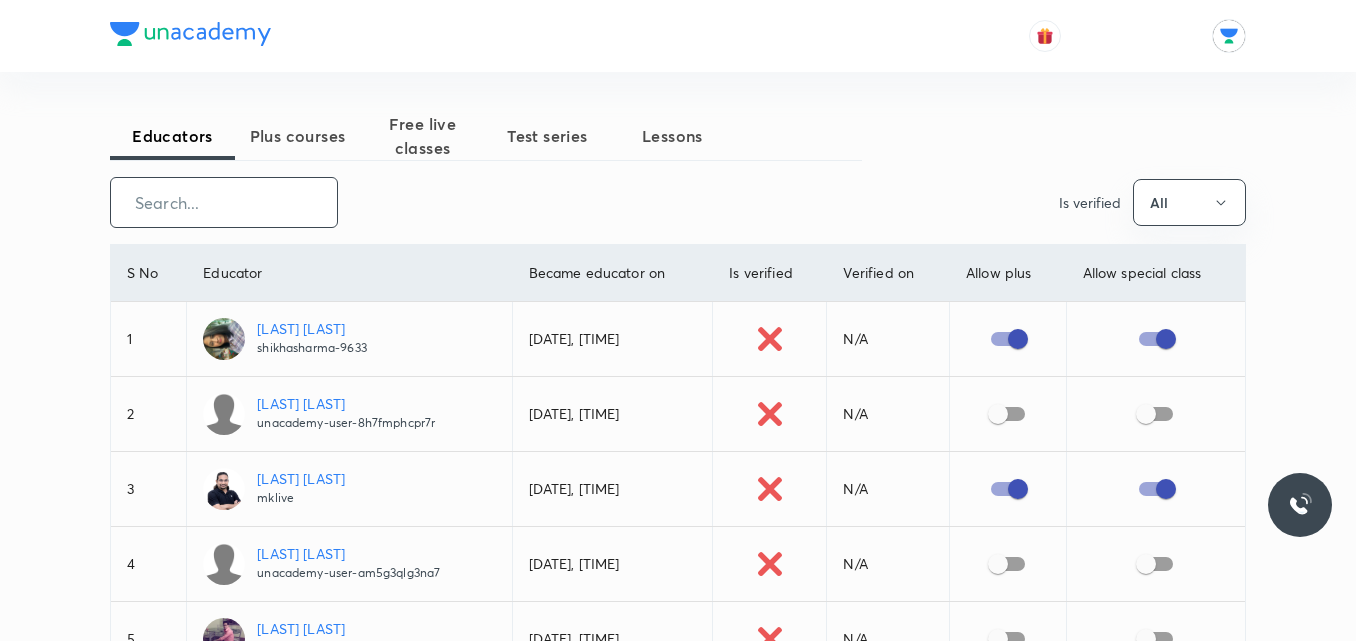 type 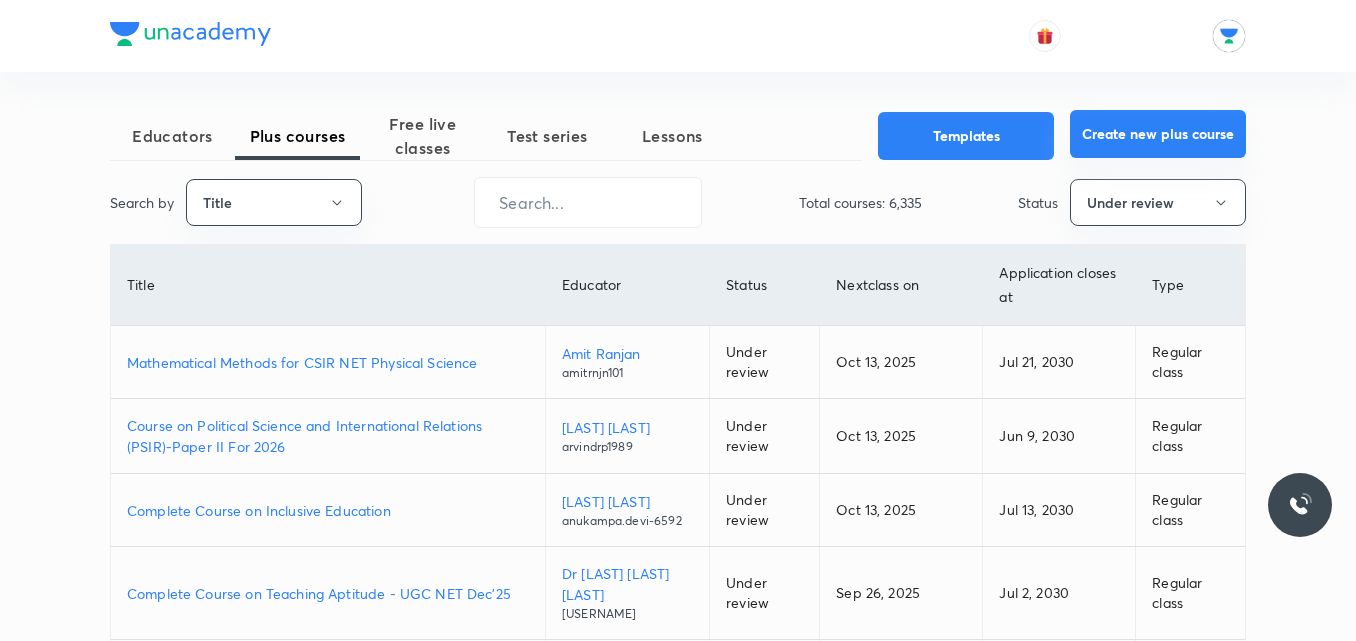 click on "Create new plus course" at bounding box center [1158, 134] 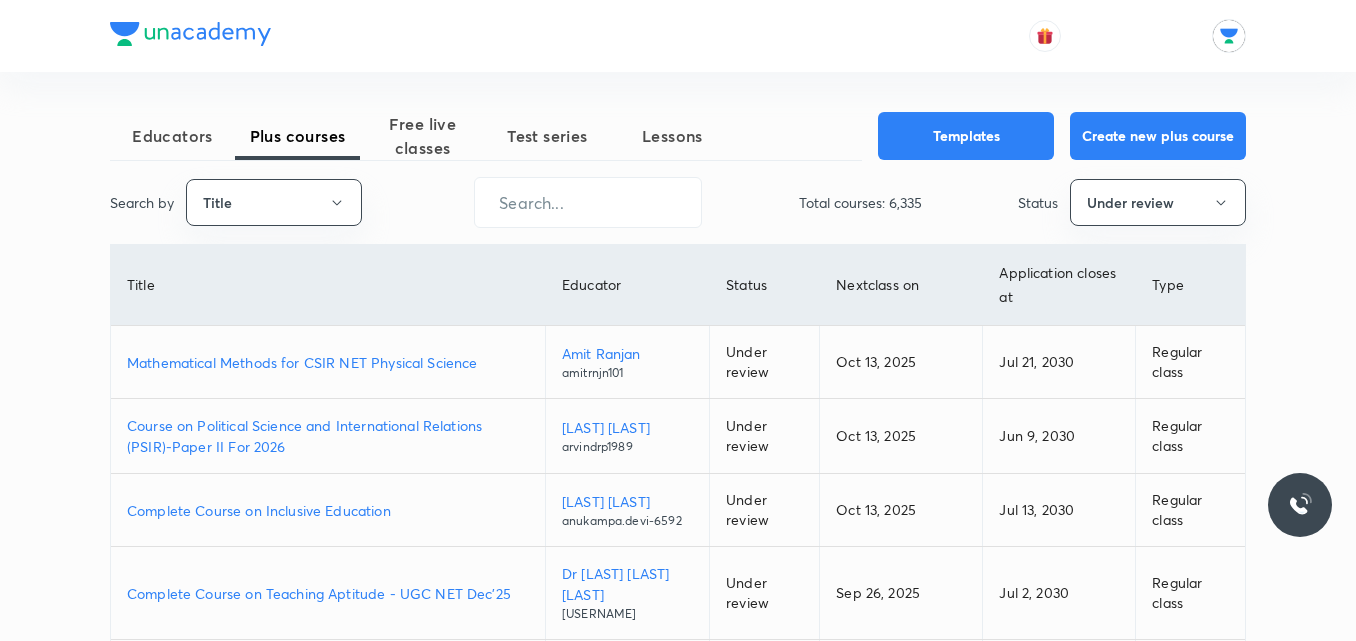 click on "Educators" at bounding box center [172, 136] 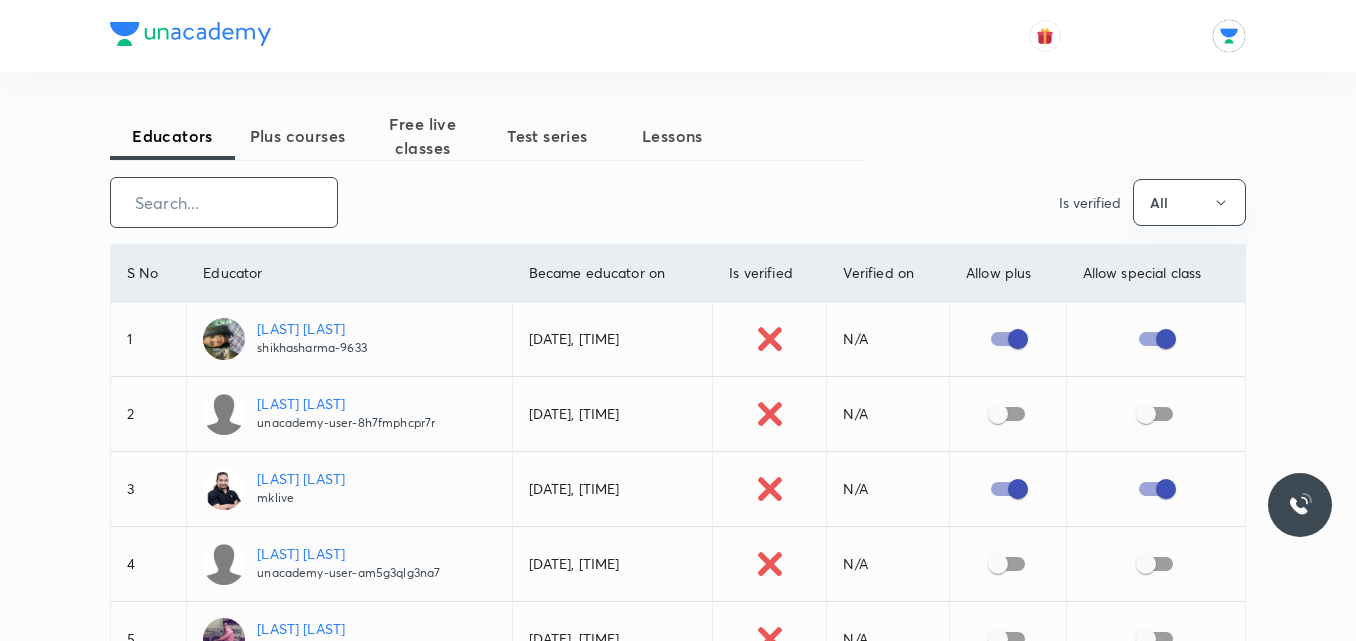 click at bounding box center (224, 202) 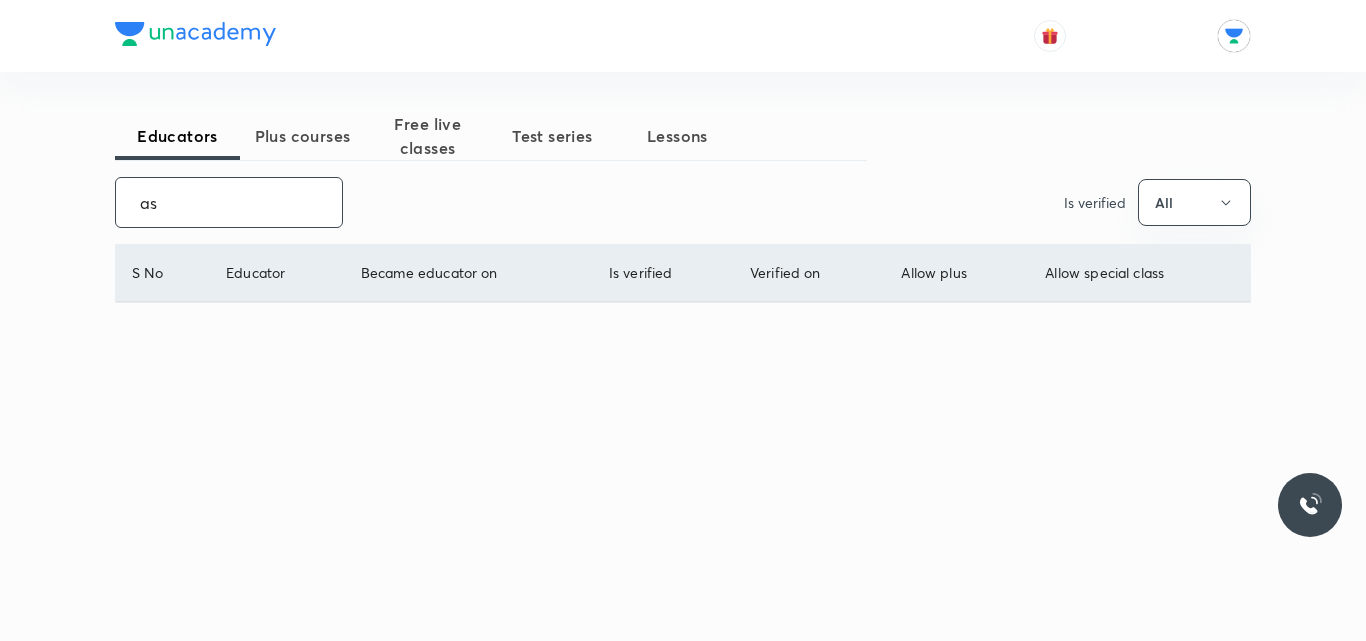 type on "a" 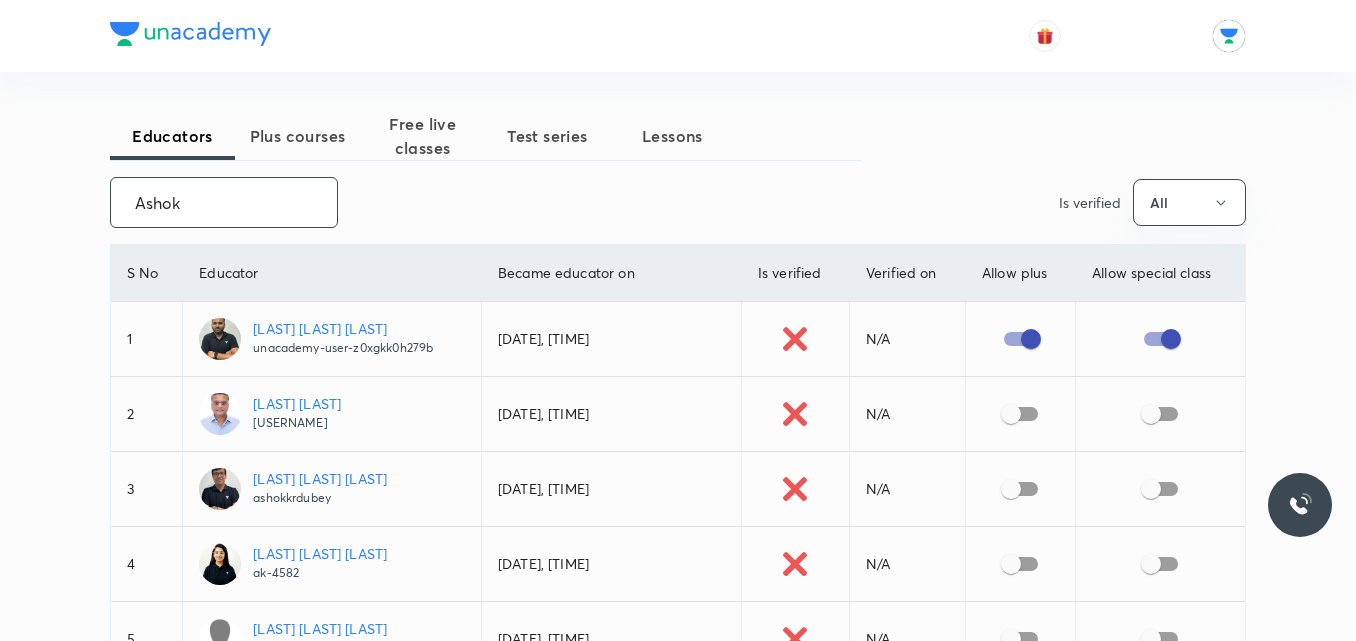 type on "Asho" 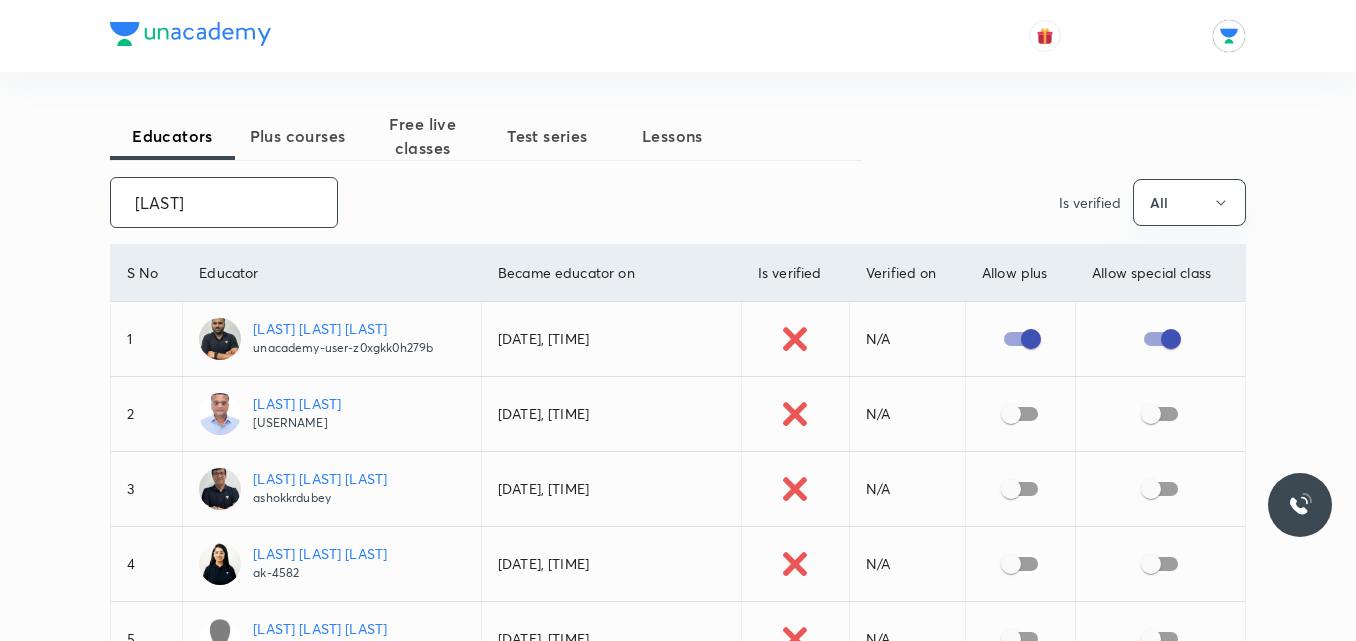 checkbox on "false" 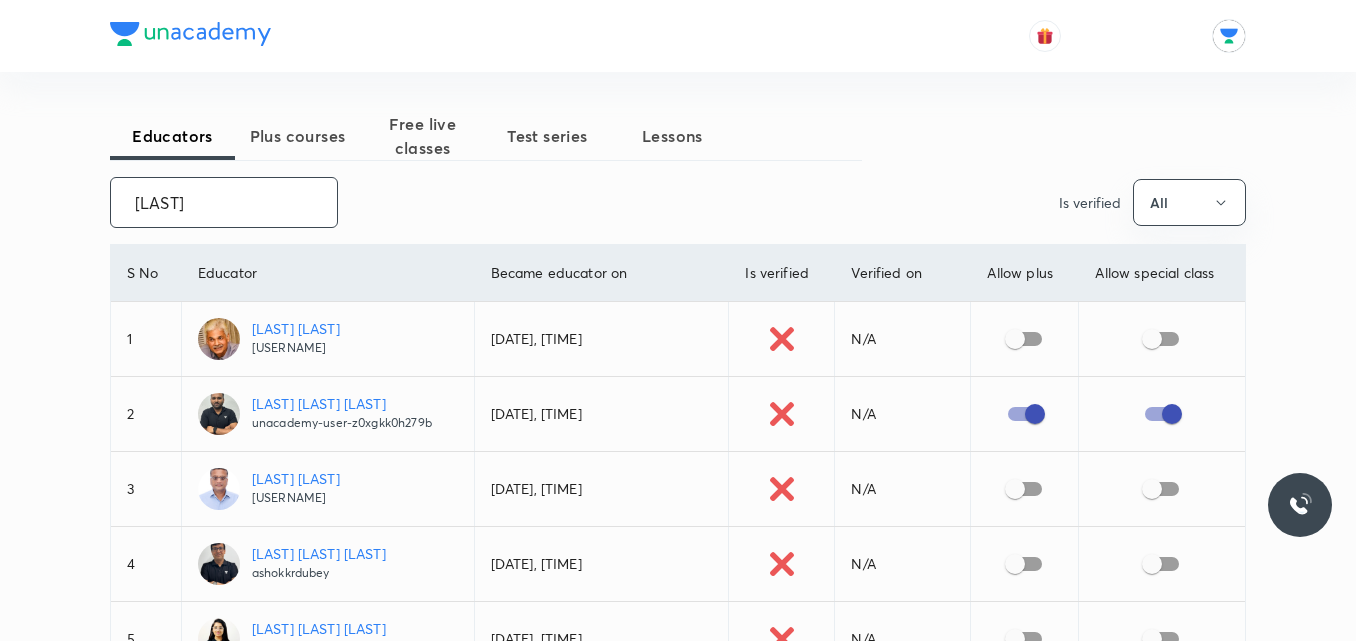 type on "Ash" 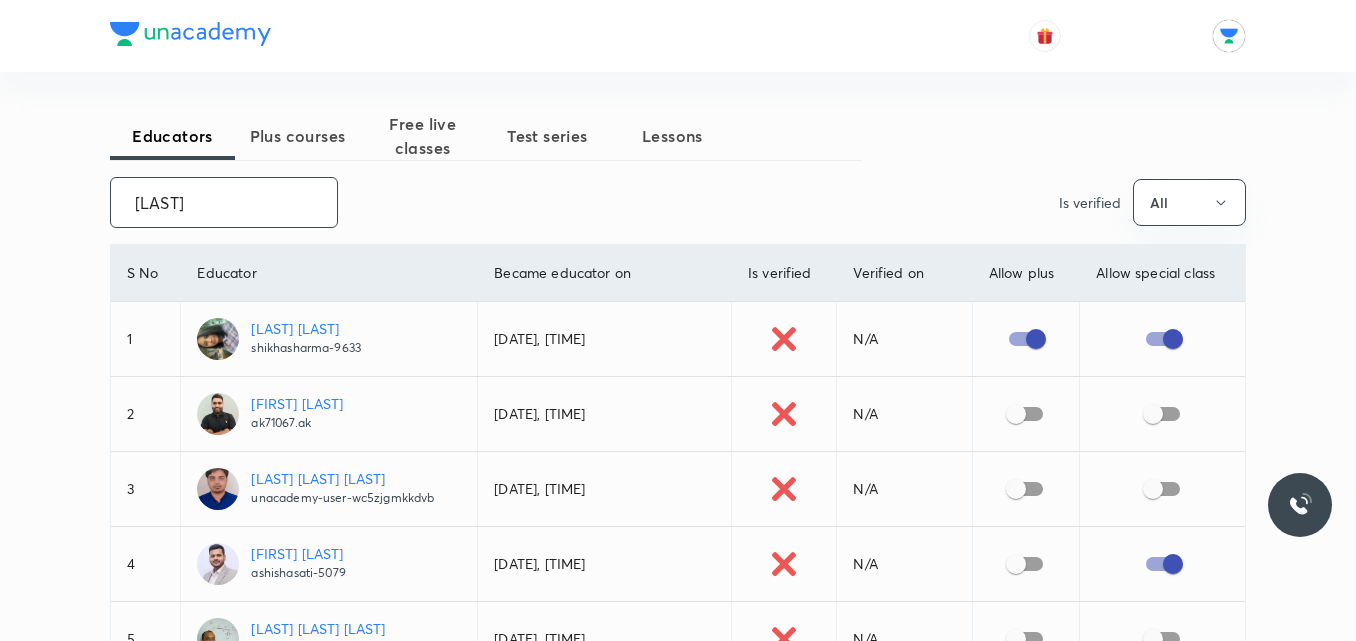 checkbox on "true" 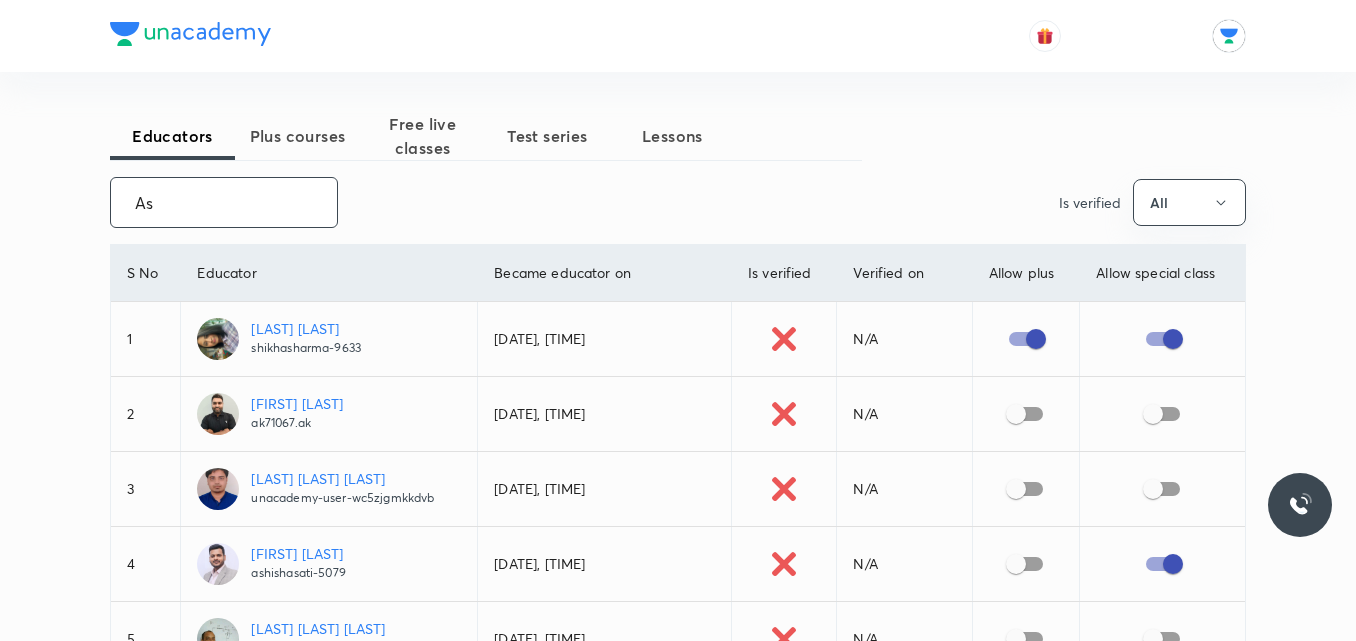 type on "A" 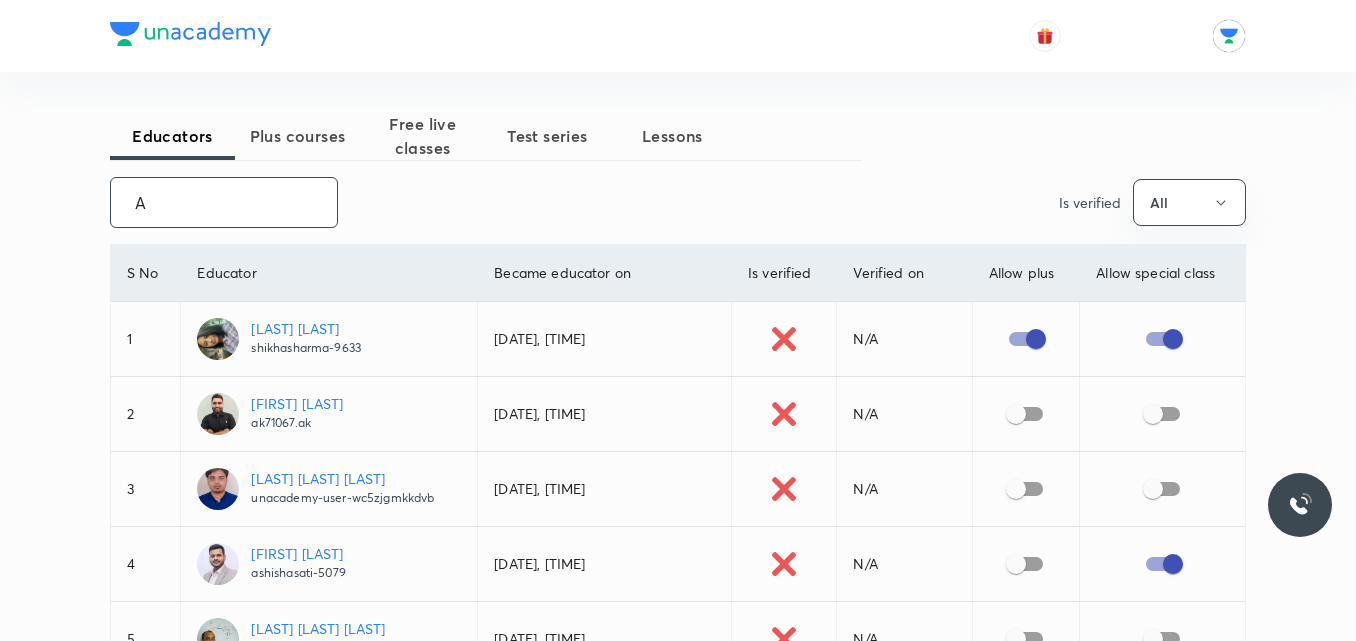 checkbox on "true" 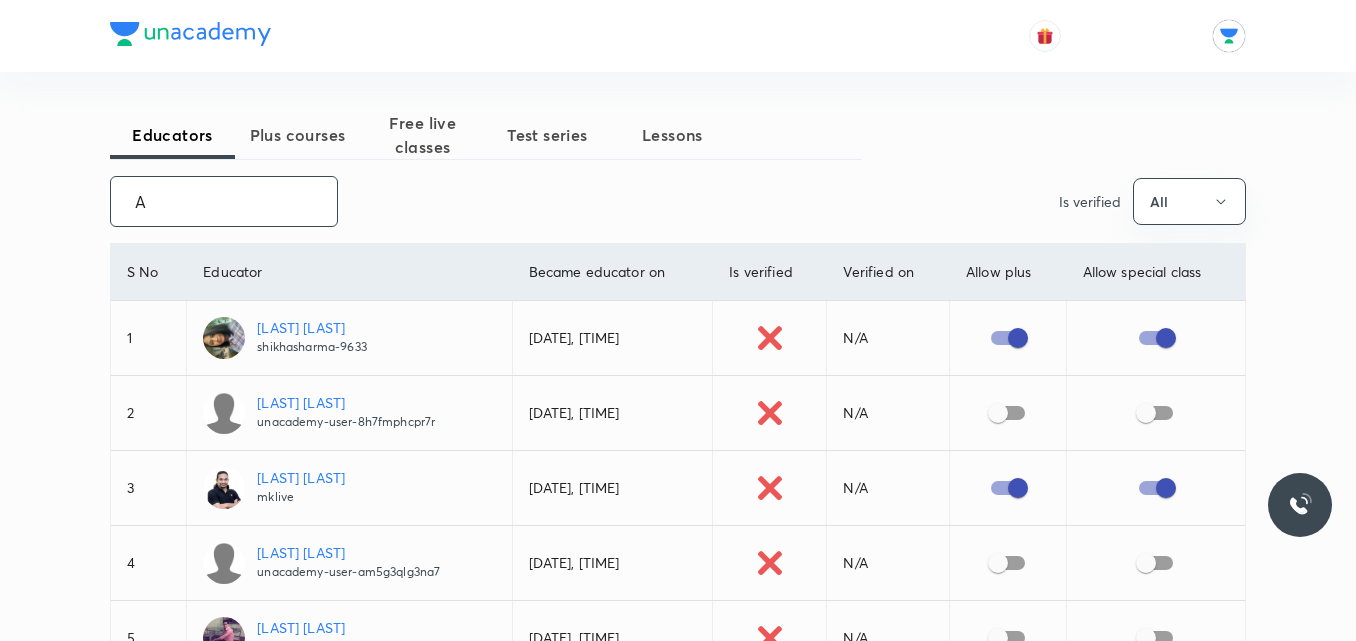 scroll, scrollTop: 0, scrollLeft: 0, axis: both 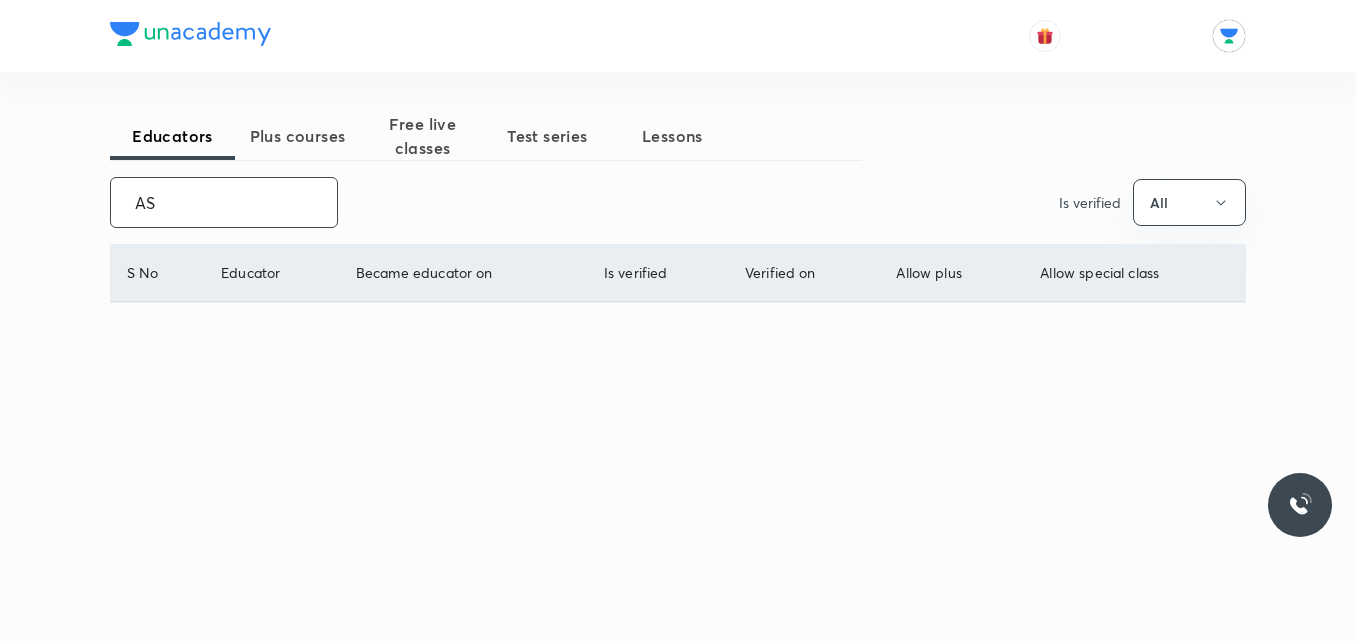 type on "A" 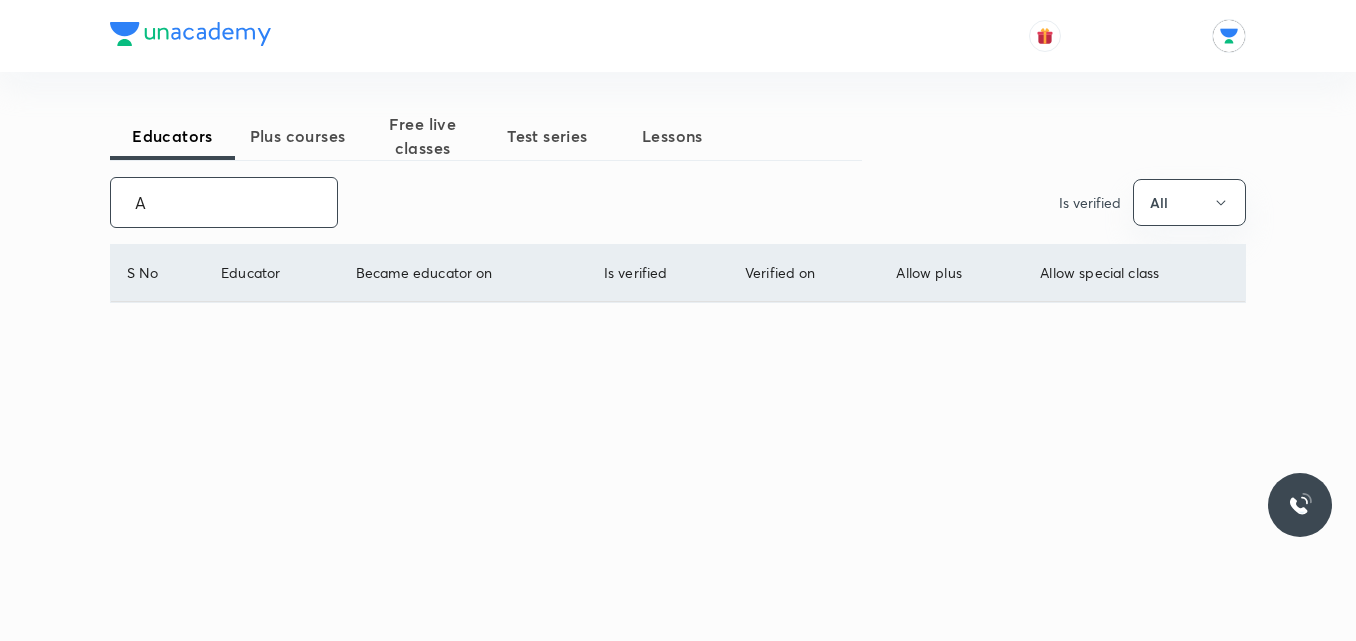 type 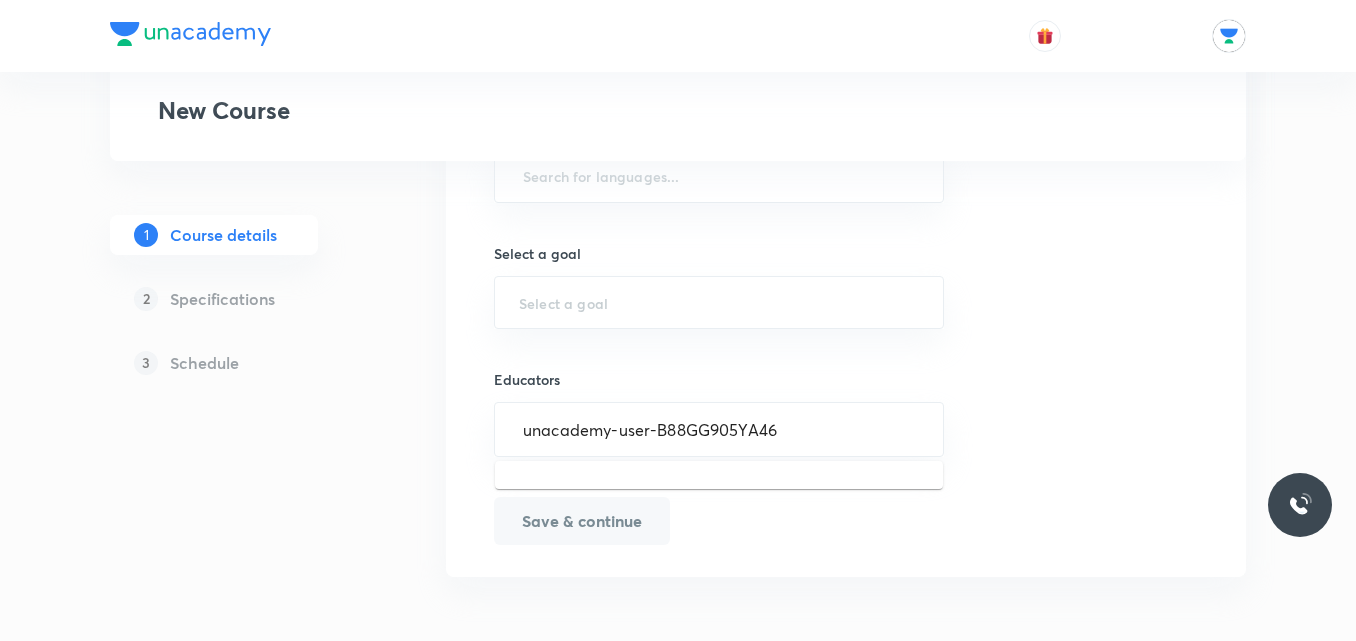 scroll, scrollTop: 1079, scrollLeft: 0, axis: vertical 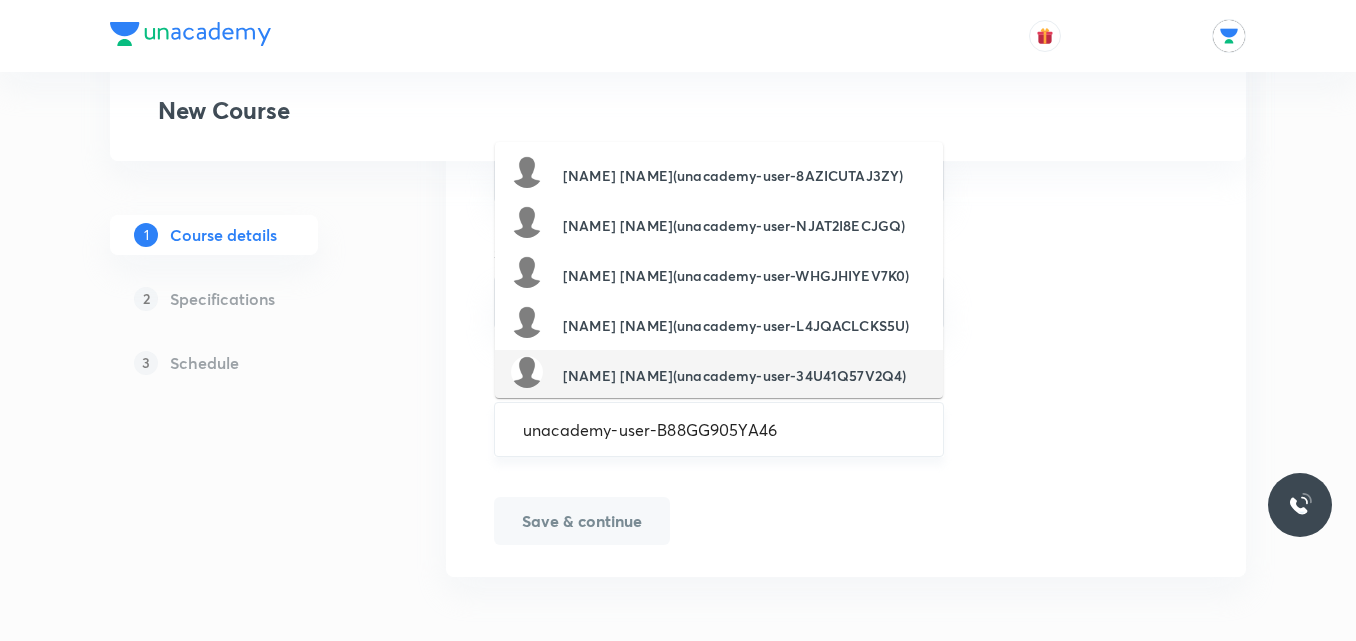 click on "unacademy-user-B88GG905YA46" at bounding box center (719, 429) 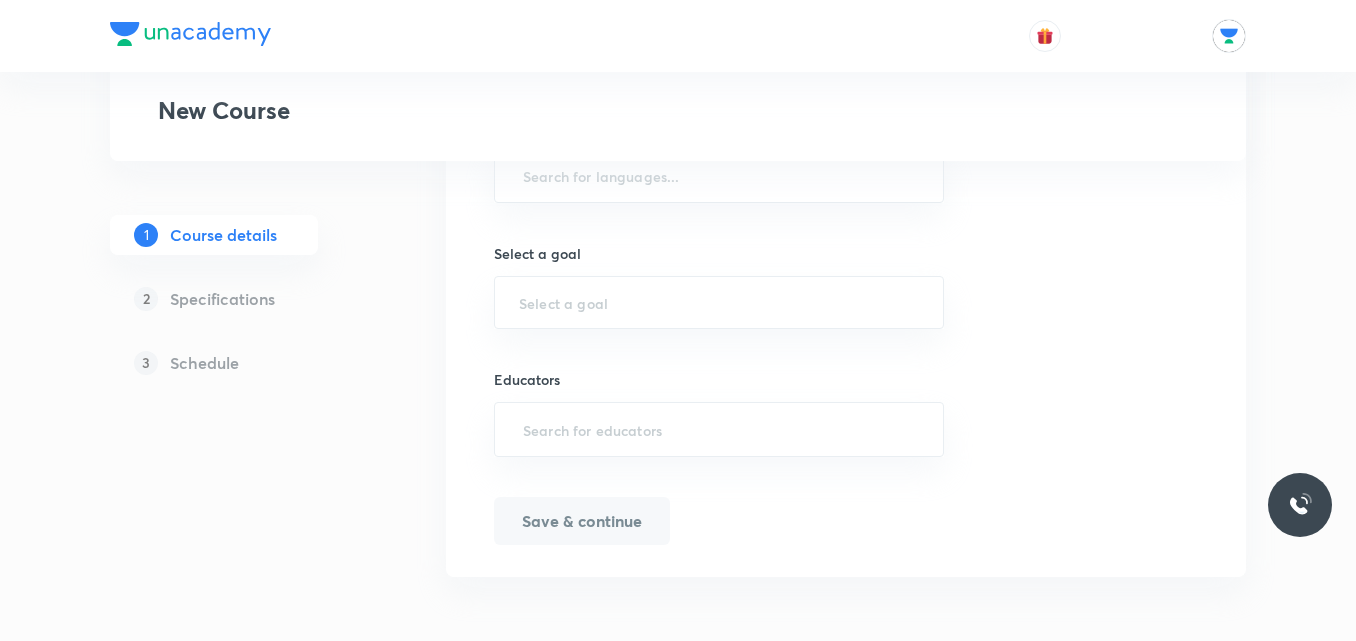 click on "Course title 0/80 ​ Educator type Select an Educator type   Course type Online only Hybrid (Unacademy centre) Hybrid (non-offline) Only select if both recorded and live classes would be added to the course Course description 0/500 ​ Spoken Language Select a language Written Content/Slide Language ​ Select a goal ​ Educators ​ Save & continue" at bounding box center (846, -95) 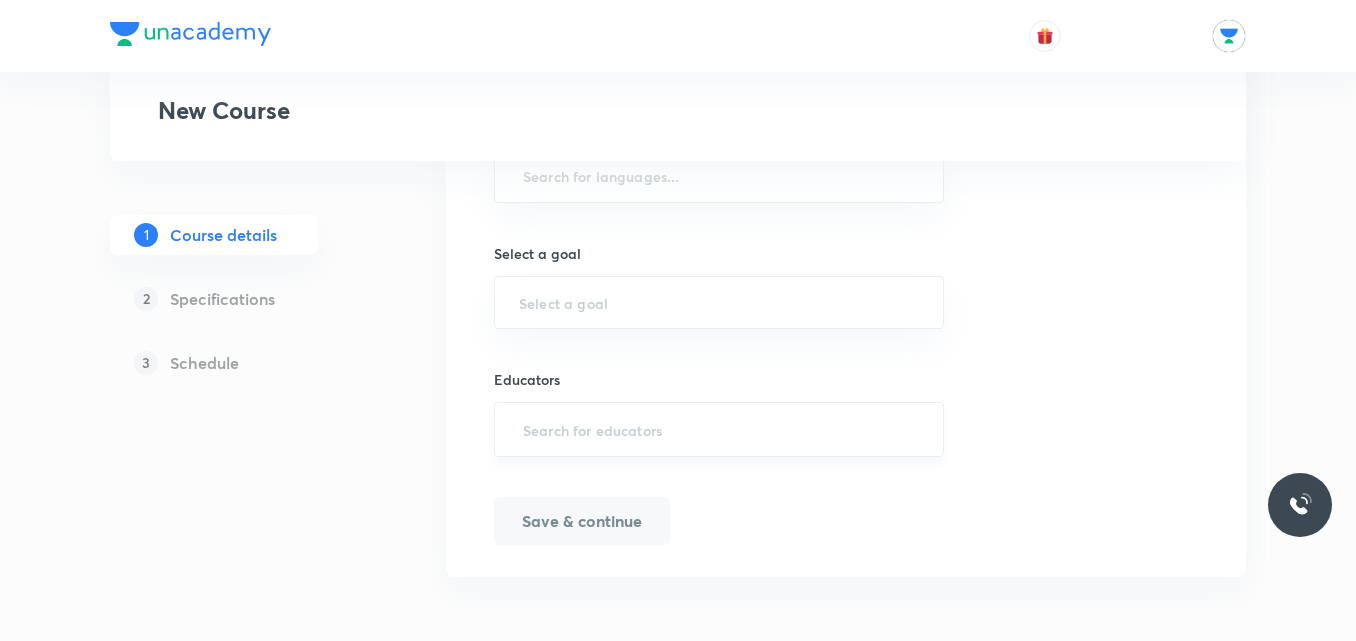 click at bounding box center [719, 429] 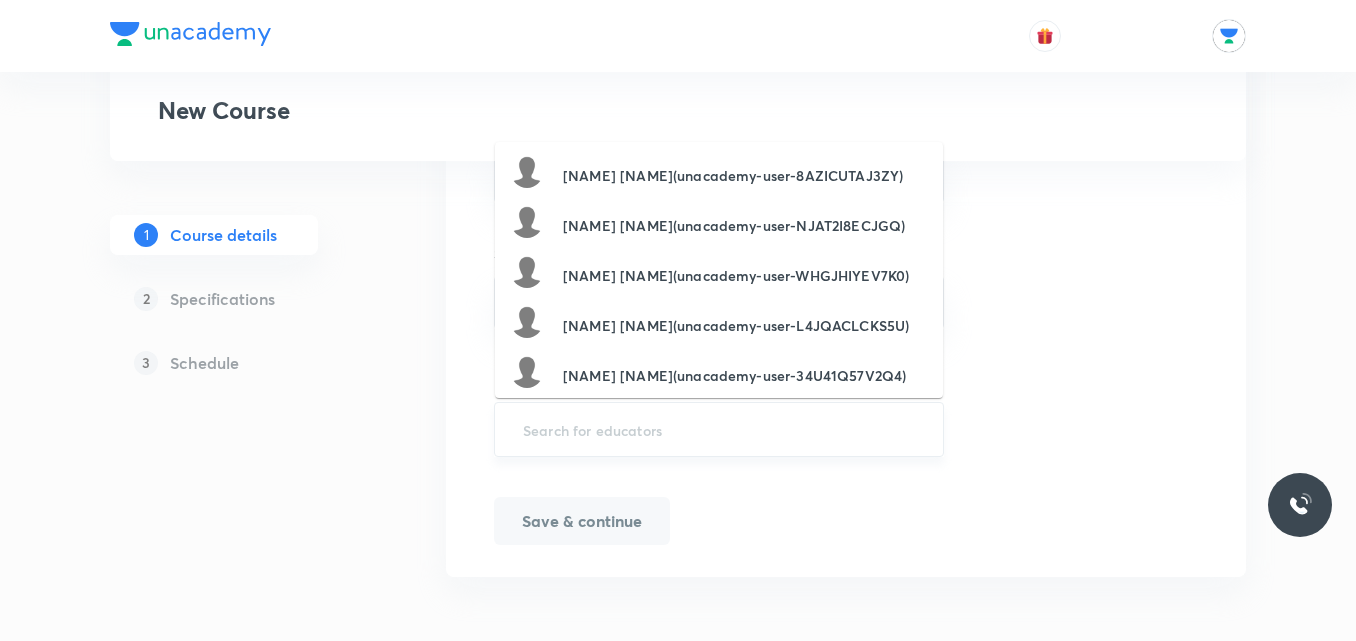 paste on "unacademy-user-B88GG905YA46" 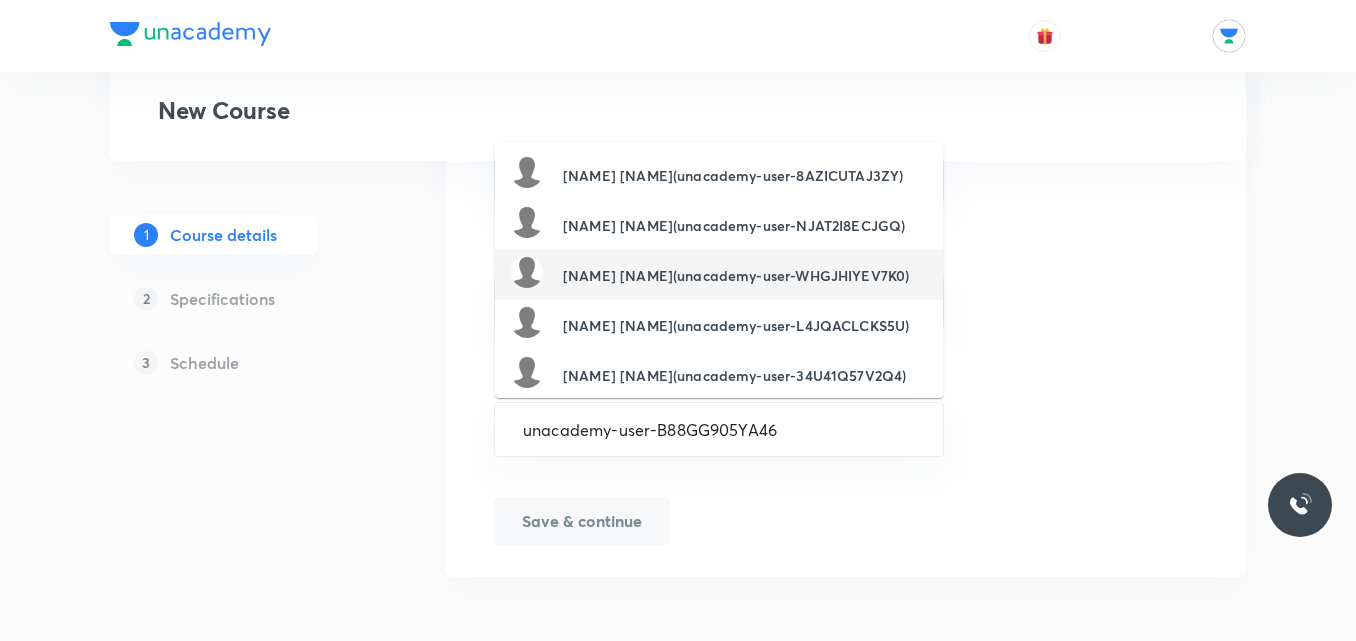 type on "unacademy-user-B88GG905YA46" 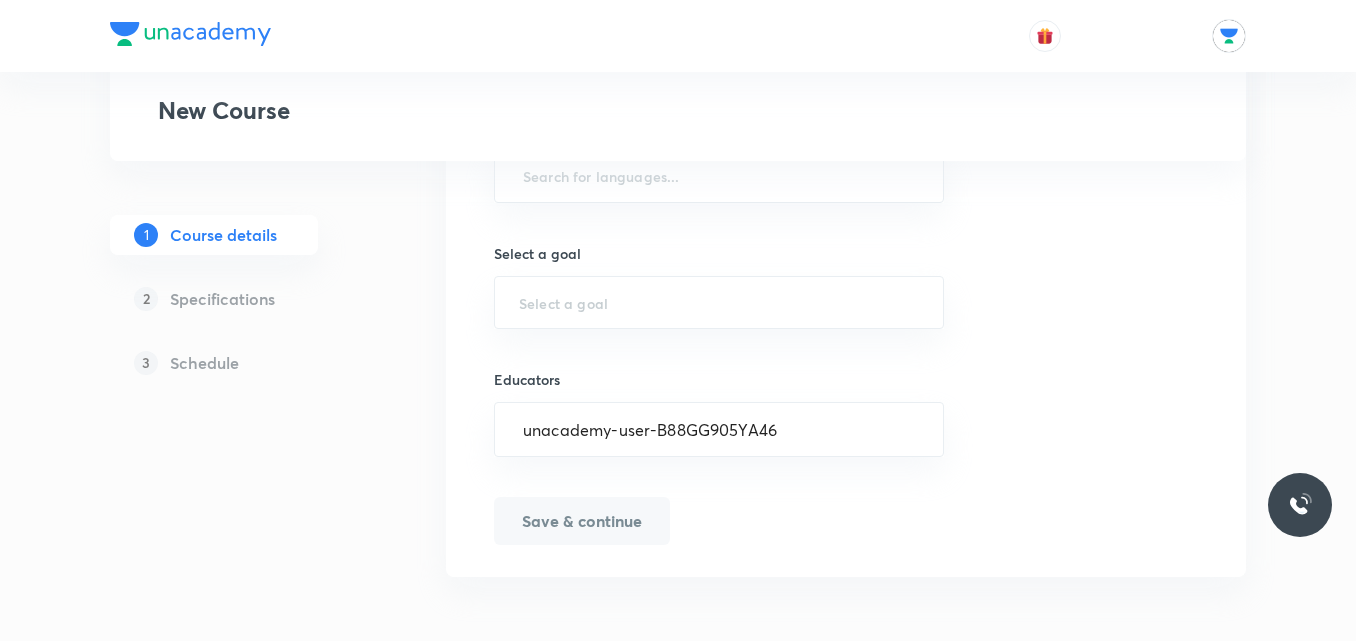 type 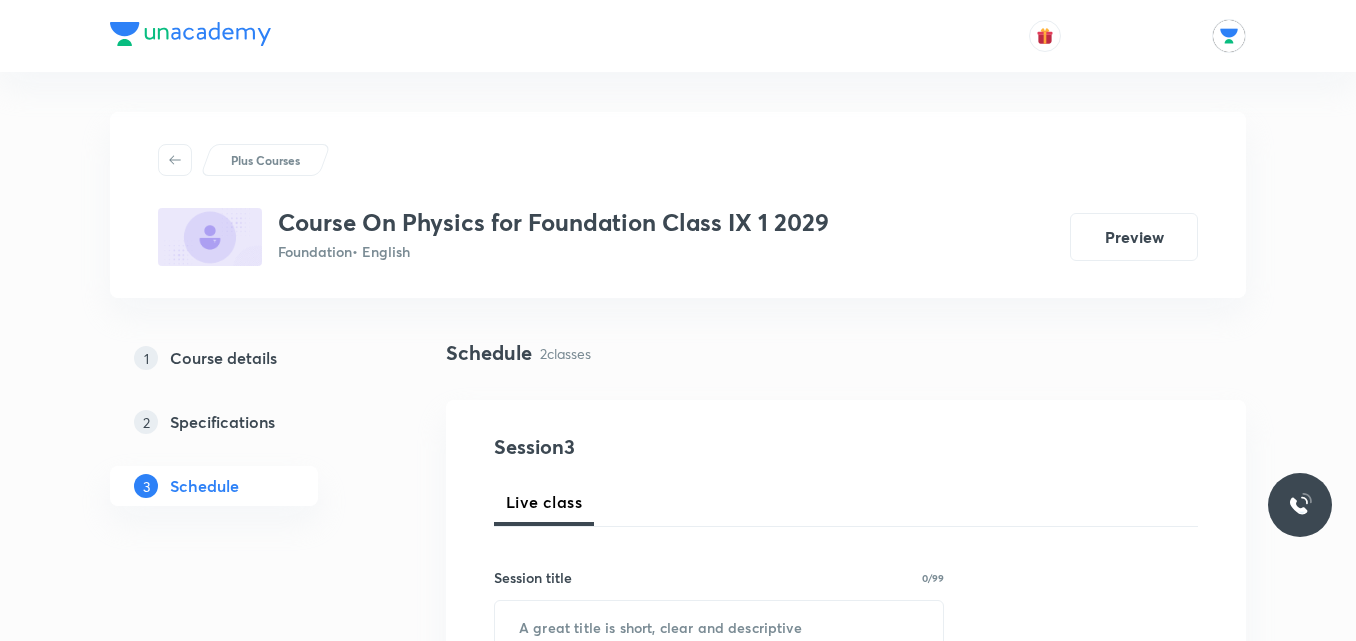 scroll, scrollTop: 0, scrollLeft: 0, axis: both 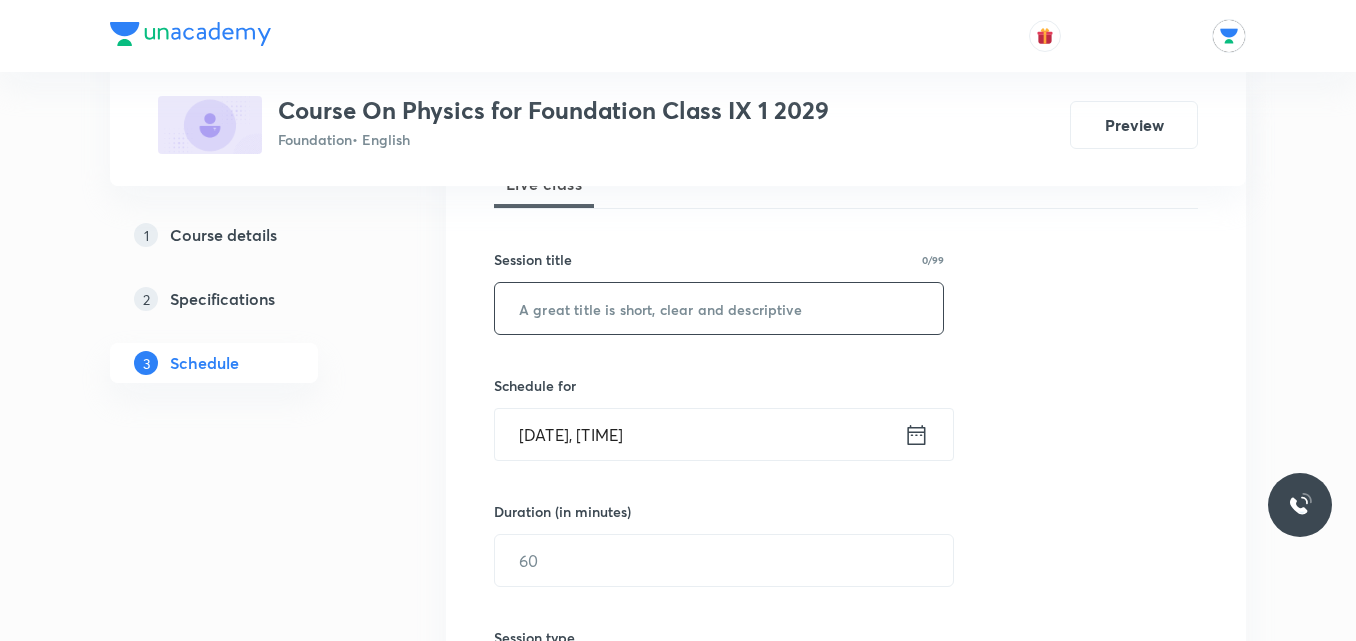 click at bounding box center [719, 308] 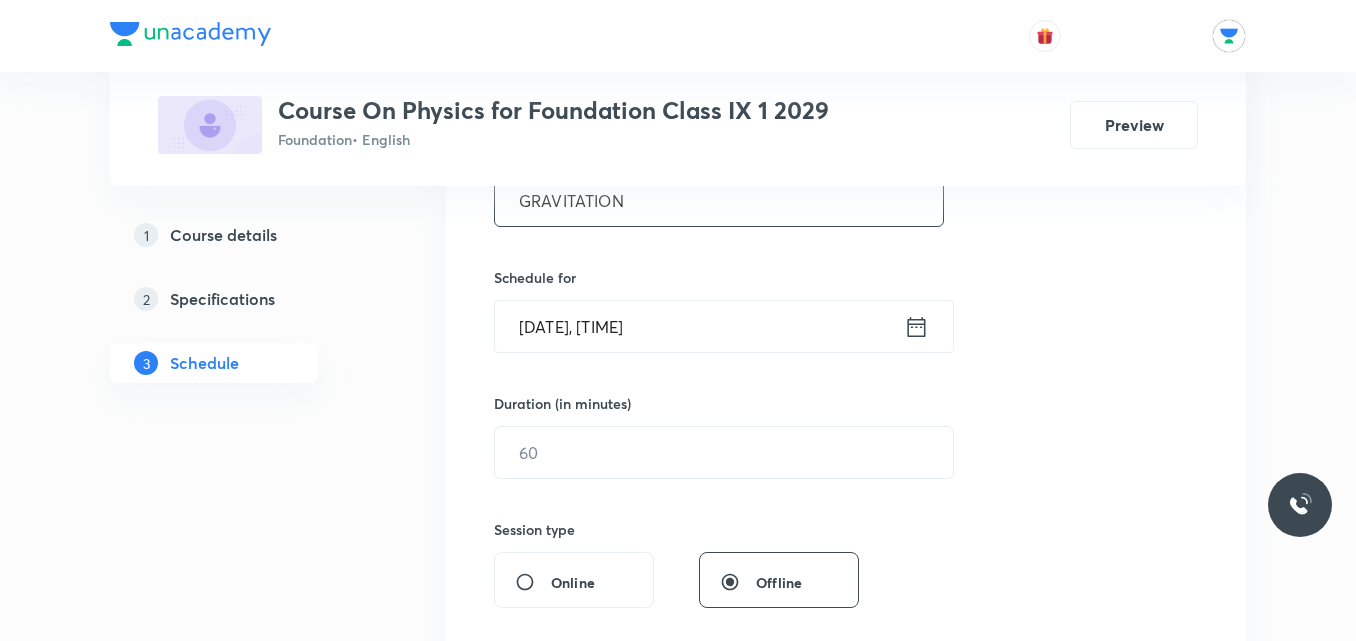 scroll, scrollTop: 448, scrollLeft: 0, axis: vertical 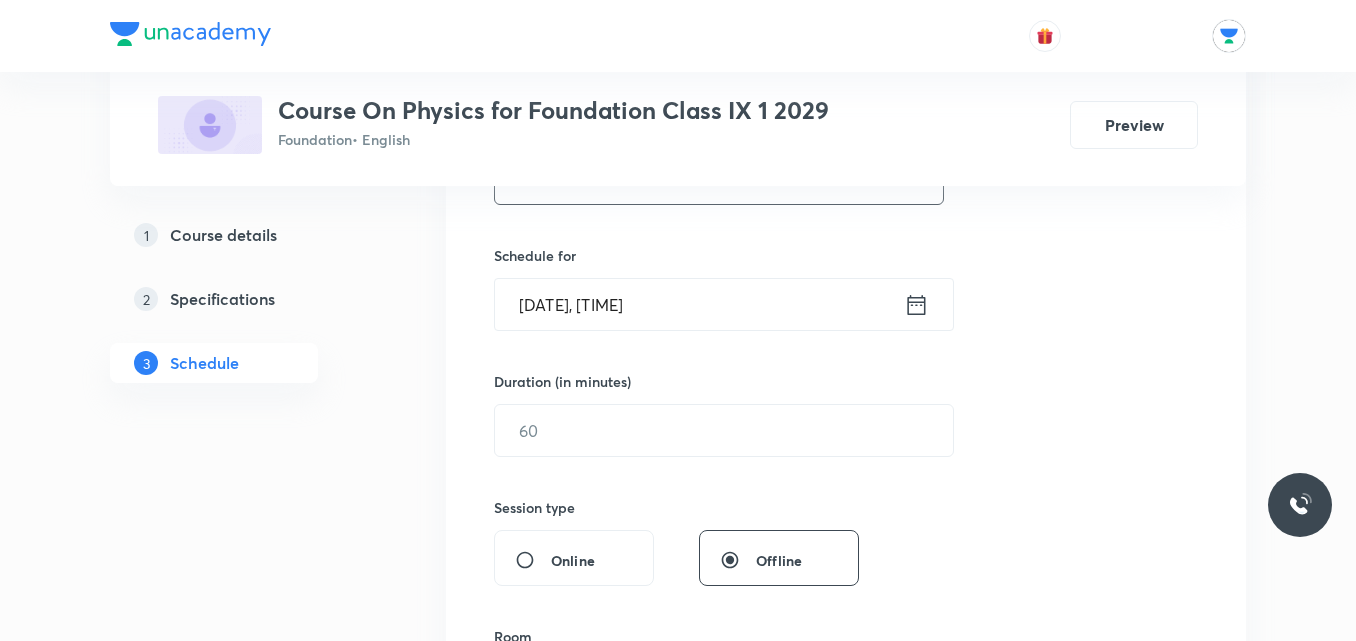 type on "GRAVITATION" 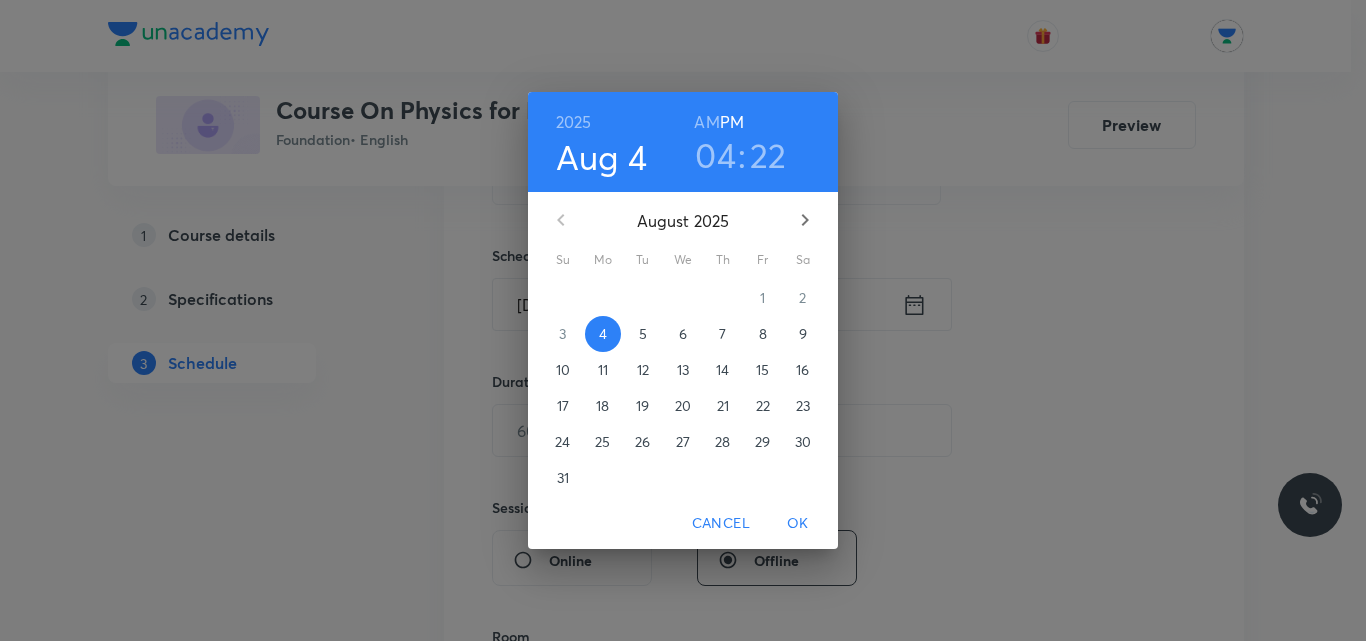 click on "04" at bounding box center (715, 155) 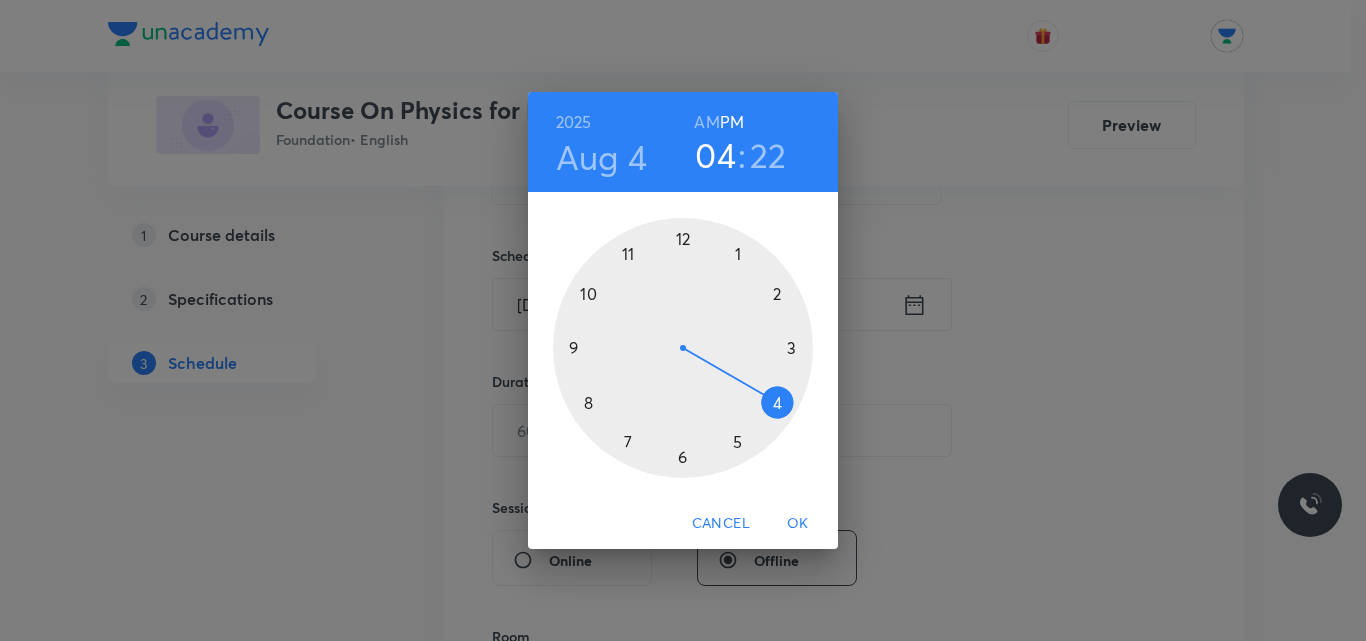 click at bounding box center (683, 348) 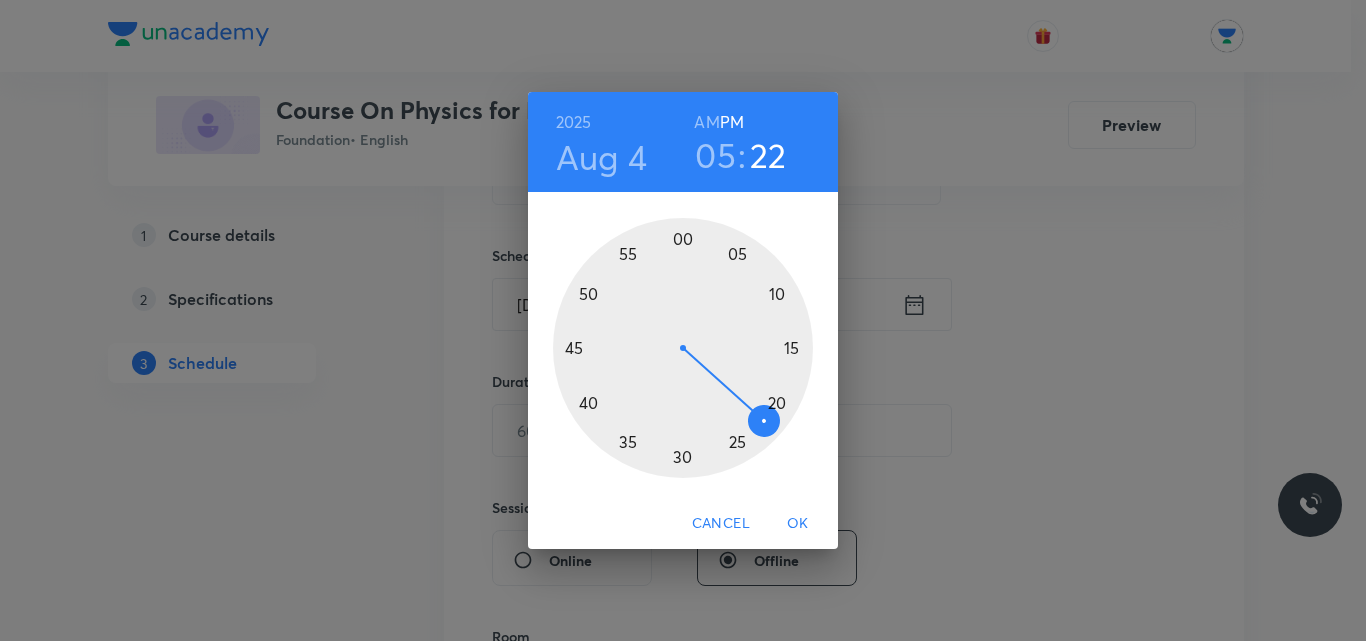 click at bounding box center [683, 348] 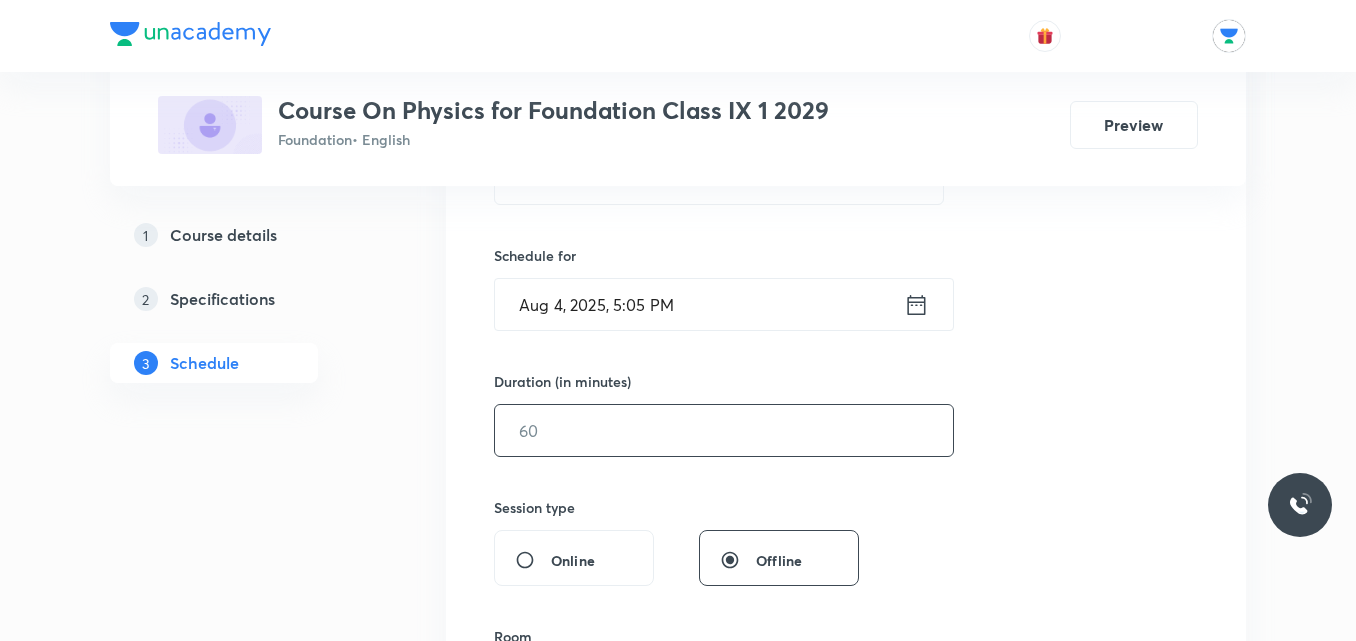 click at bounding box center [724, 430] 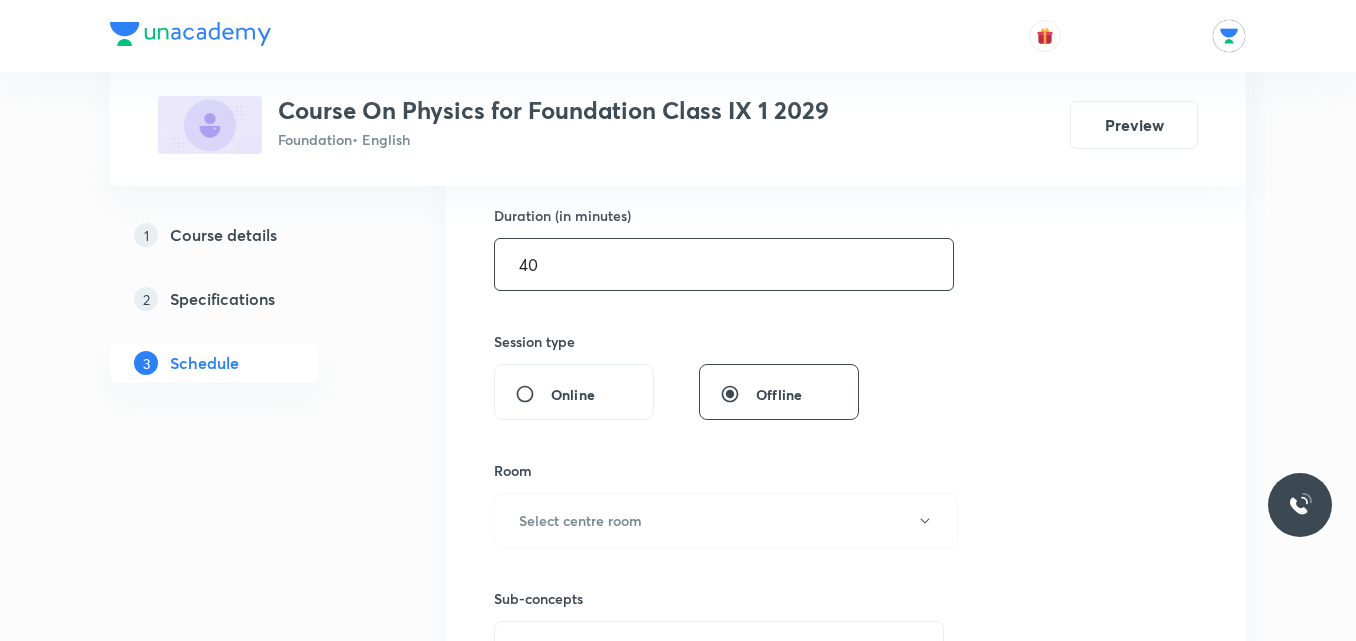 scroll, scrollTop: 689, scrollLeft: 0, axis: vertical 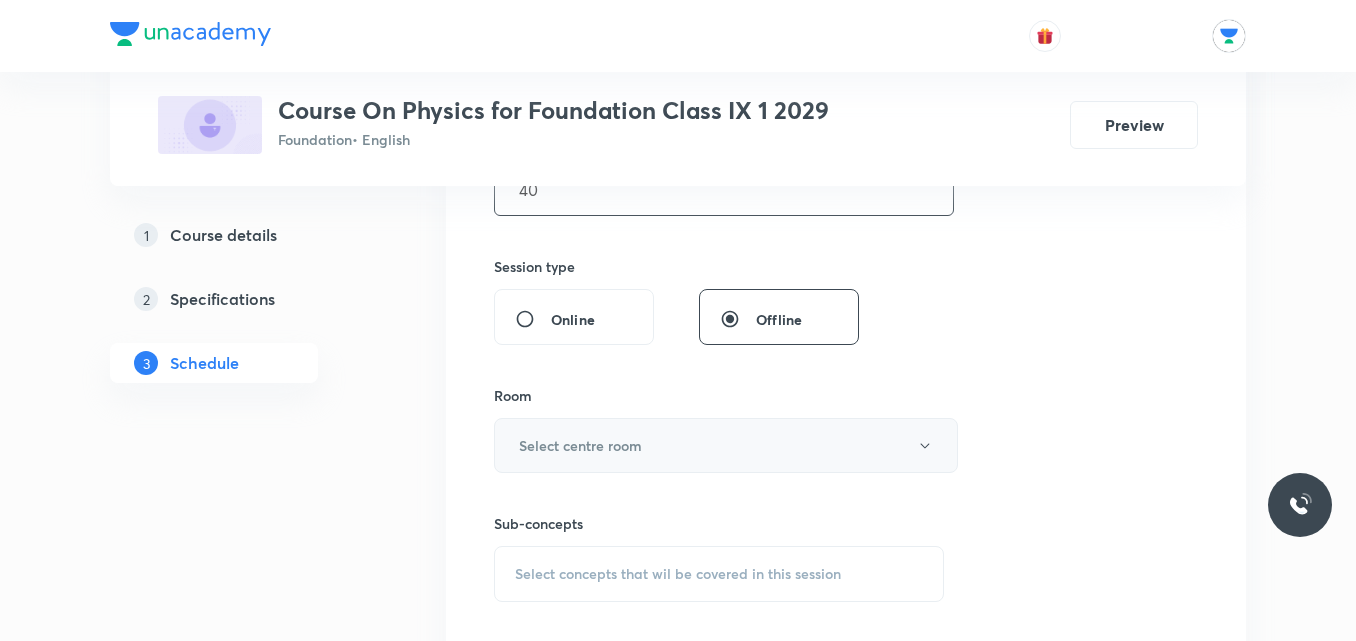 type on "40" 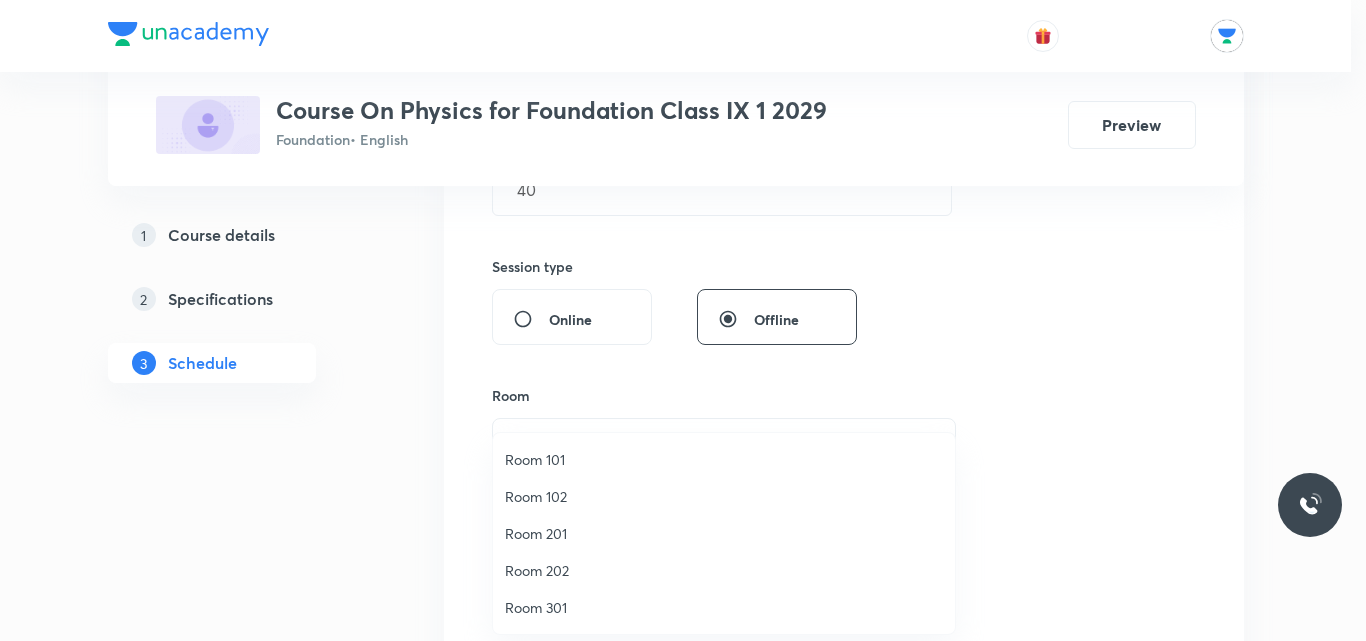 click on "Room 102" at bounding box center (724, 496) 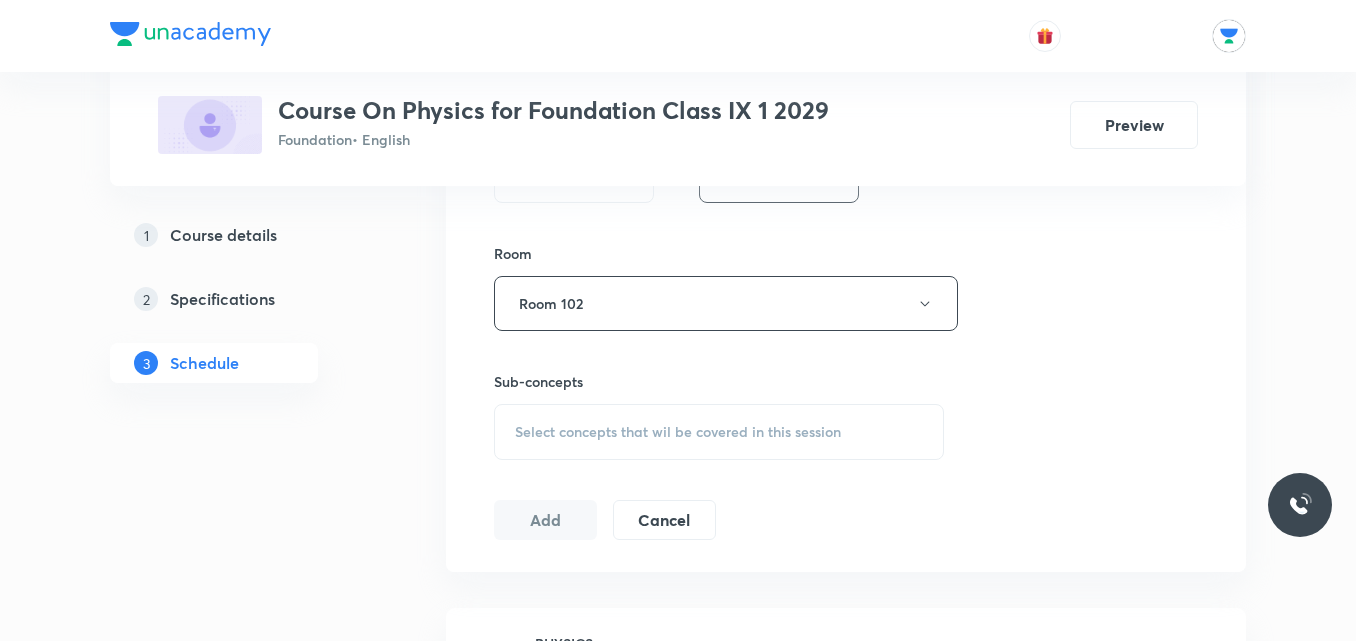 scroll, scrollTop: 888, scrollLeft: 0, axis: vertical 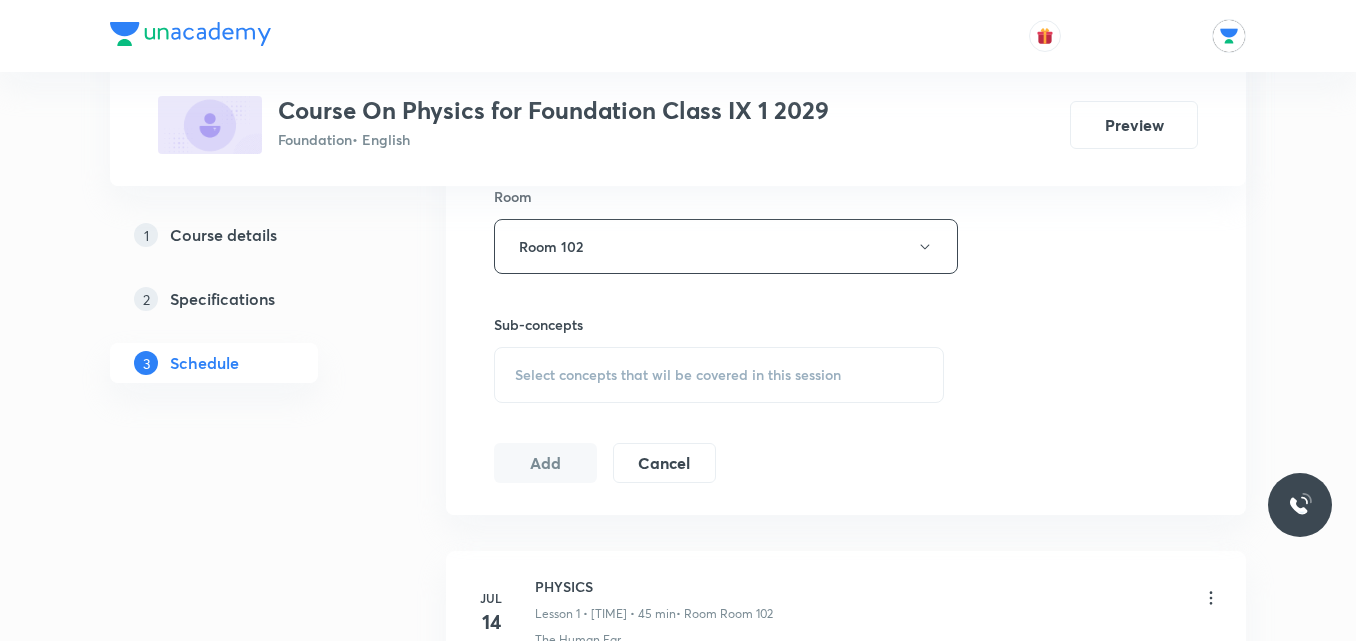 click on "Select concepts that wil be covered in this session" at bounding box center [719, 375] 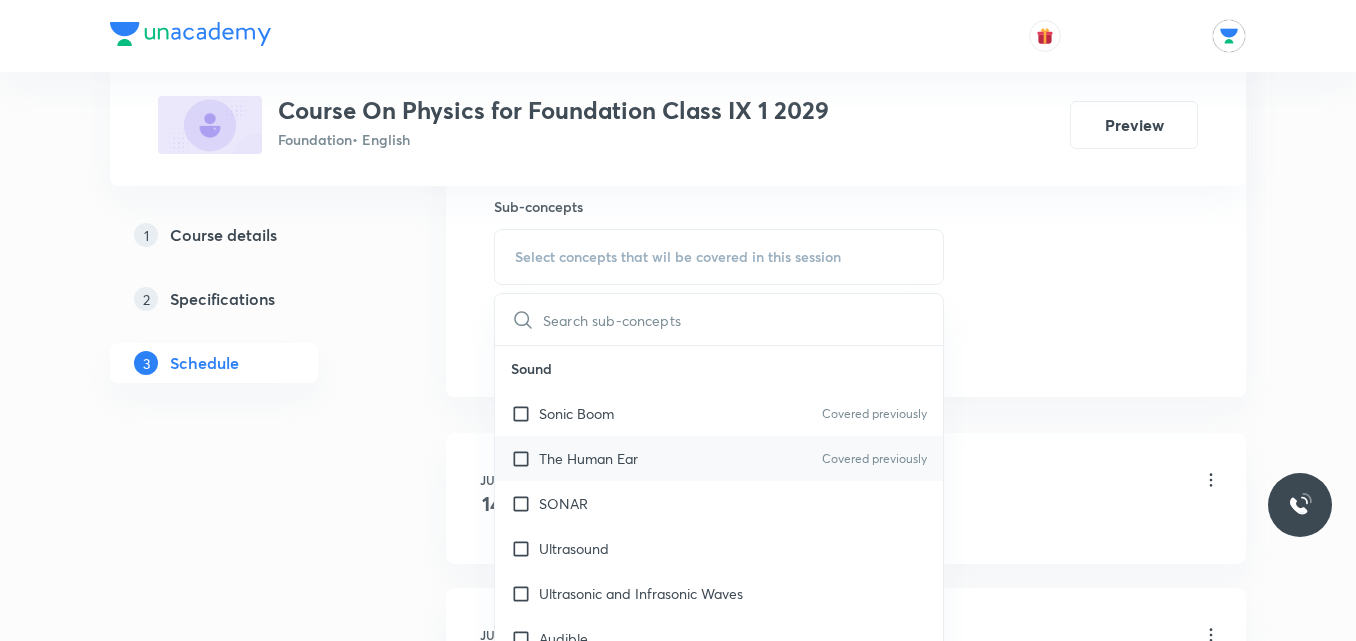 scroll, scrollTop: 1012, scrollLeft: 0, axis: vertical 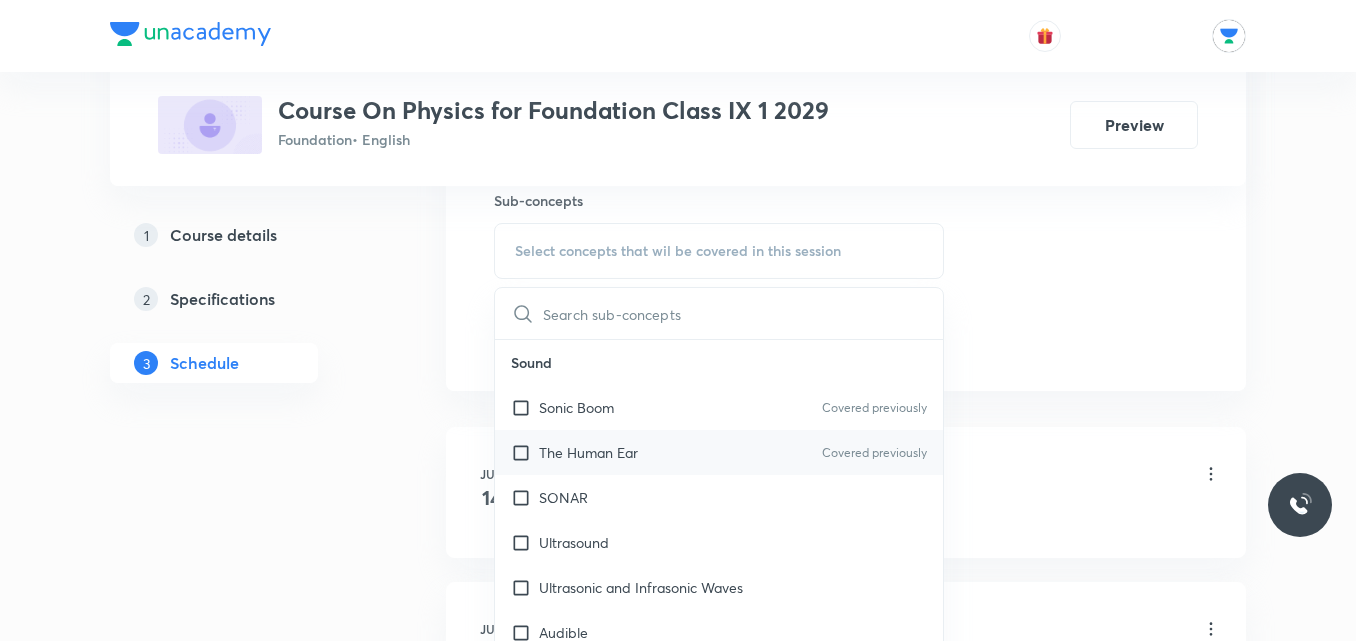 click on "The Human Ear" at bounding box center (588, 452) 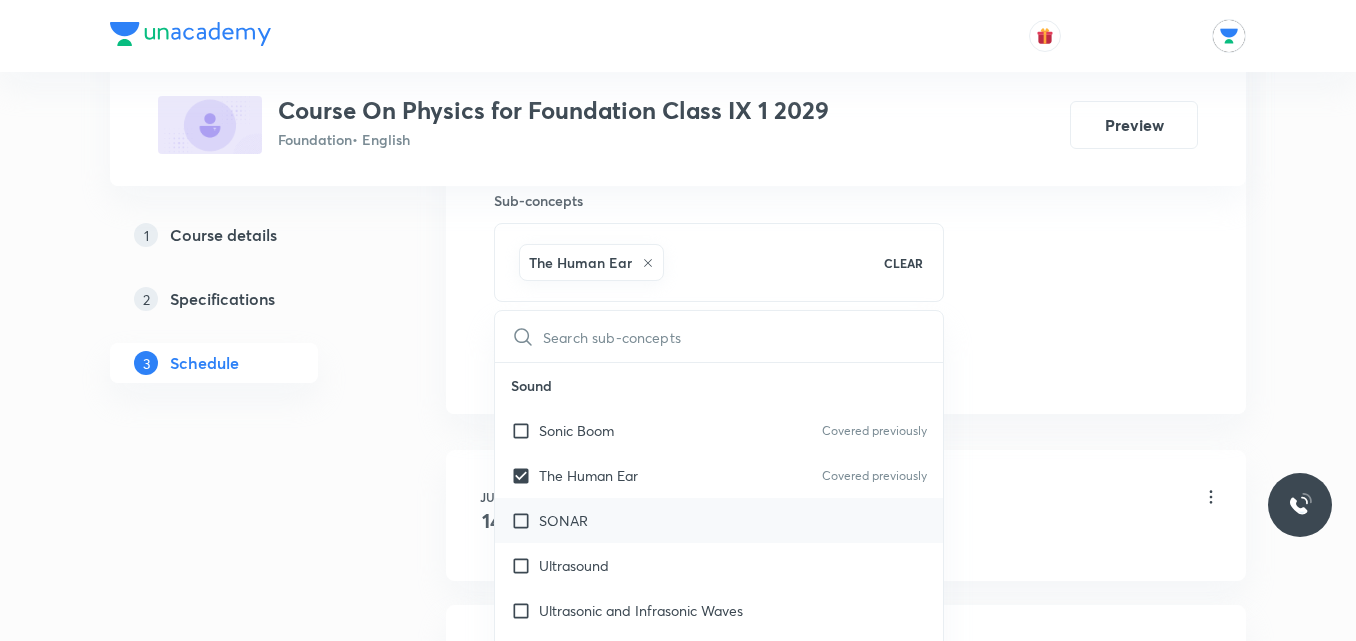 click on "SONAR" at bounding box center (563, 520) 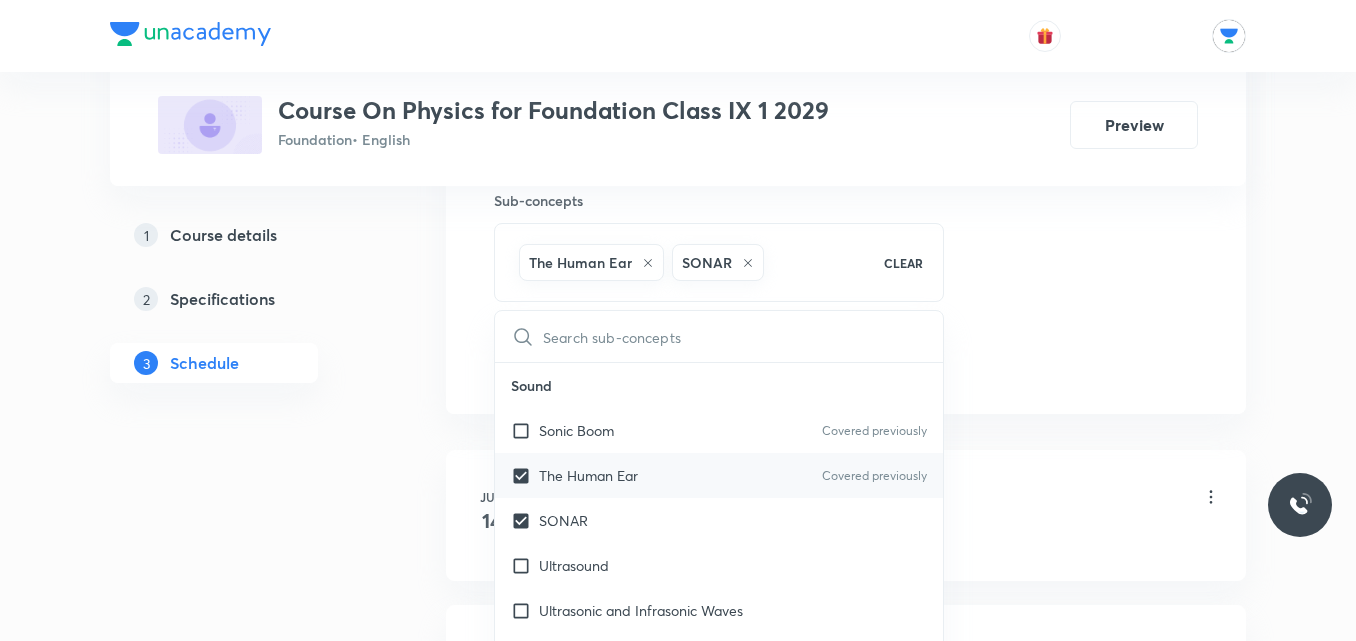 click on "The Human Ear" at bounding box center [588, 475] 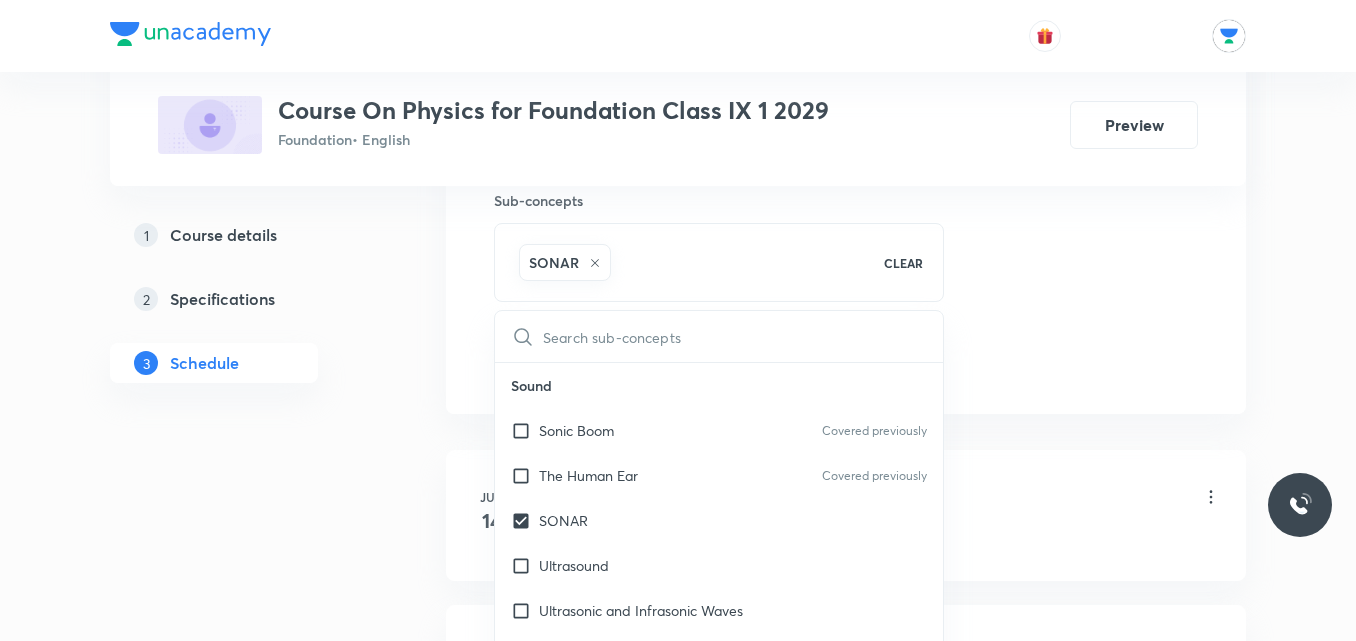click on "Plus Courses Course On Physics for Foundation Class IX 1 2029 Foundation  • English Preview 1 Course details 2 Specifications 3 Schedule Schedule 2  classes Session  3 Live class Session title 11/99 GRAVITATION ​ Schedule for Aug 4, 2025, 5:05 PM ​ Duration (in minutes) 40 ​   Session type Online Offline Room Room 102 Sub-concepts SONAR CLEAR ​ Sound Sonic Boom Covered previously The Human Ear Covered previously SONAR Ultrasound Ultrasonic and Infrasonic Waves Audible Reverberation Echo Effect of Temperature on the Speed of Sound Speed of Sound in Different Medium Reflection of Sound Wave Motion Range of Hearing Characteristics of Sound Sound Needs a Material Medium for Its Propagation Propagation of Sound Production of Sound Waves Sound Wave Relation Between Frequency and Time Period Wave Terminology Classification of Waves Electricity Static and Current Electricity Colour Coding of Wires Earthing Hazards of Electricity Ring System Tree System Household Electrical Circuits Electric Fuse Ohm’s Law" at bounding box center [678, -6] 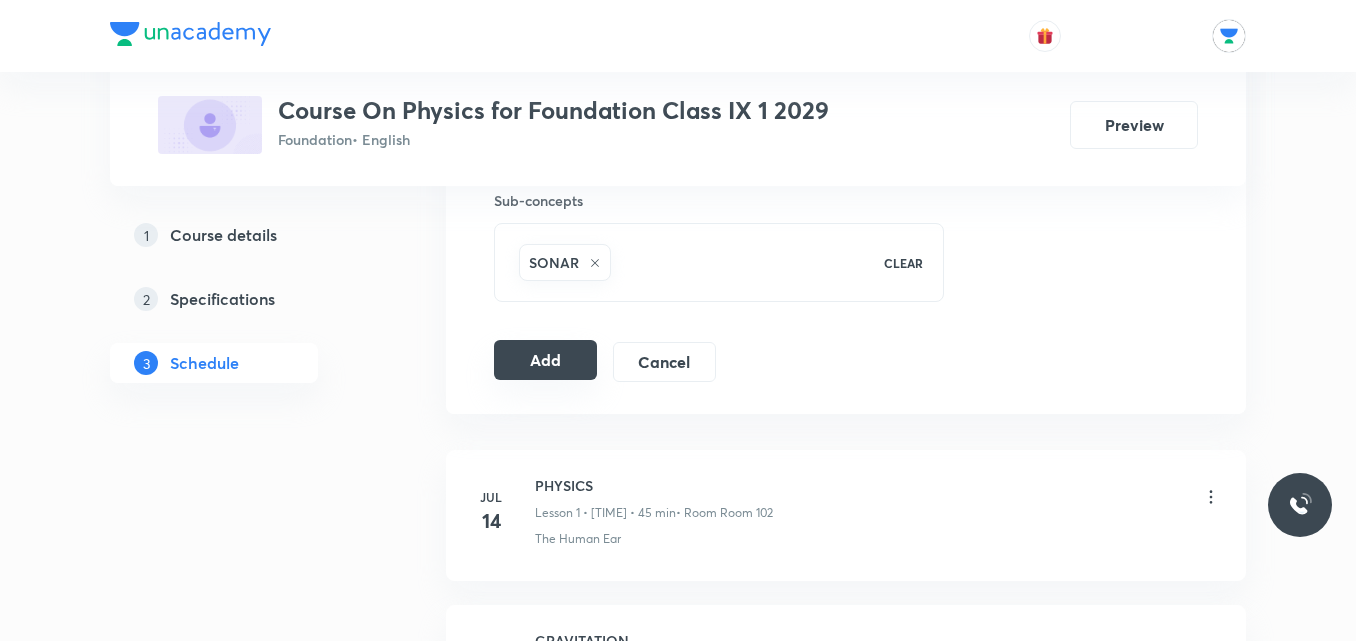 click on "Add" at bounding box center (545, 360) 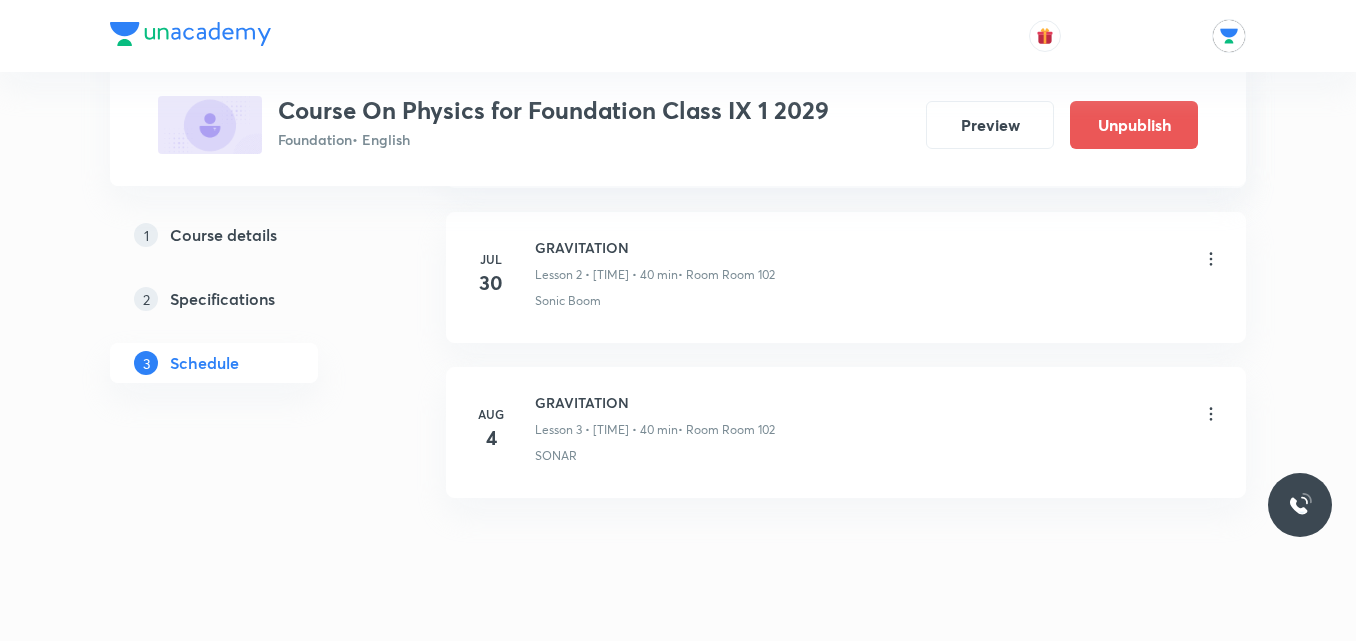 scroll, scrollTop: 495, scrollLeft: 0, axis: vertical 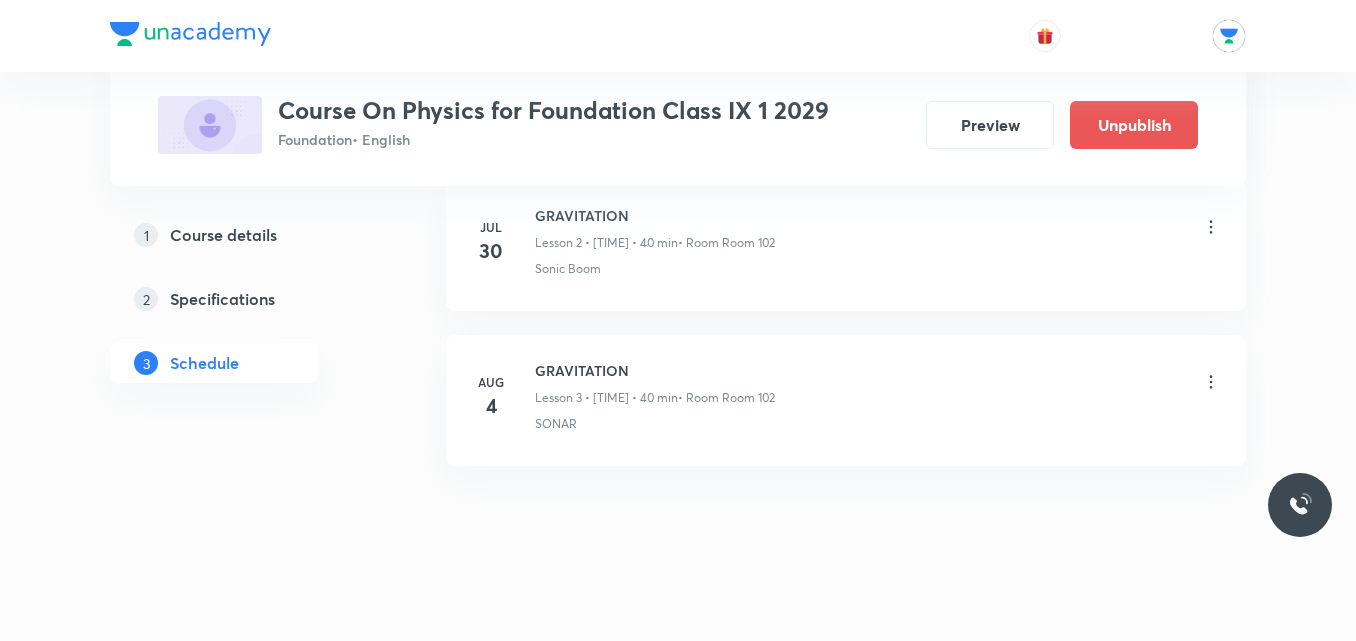 click 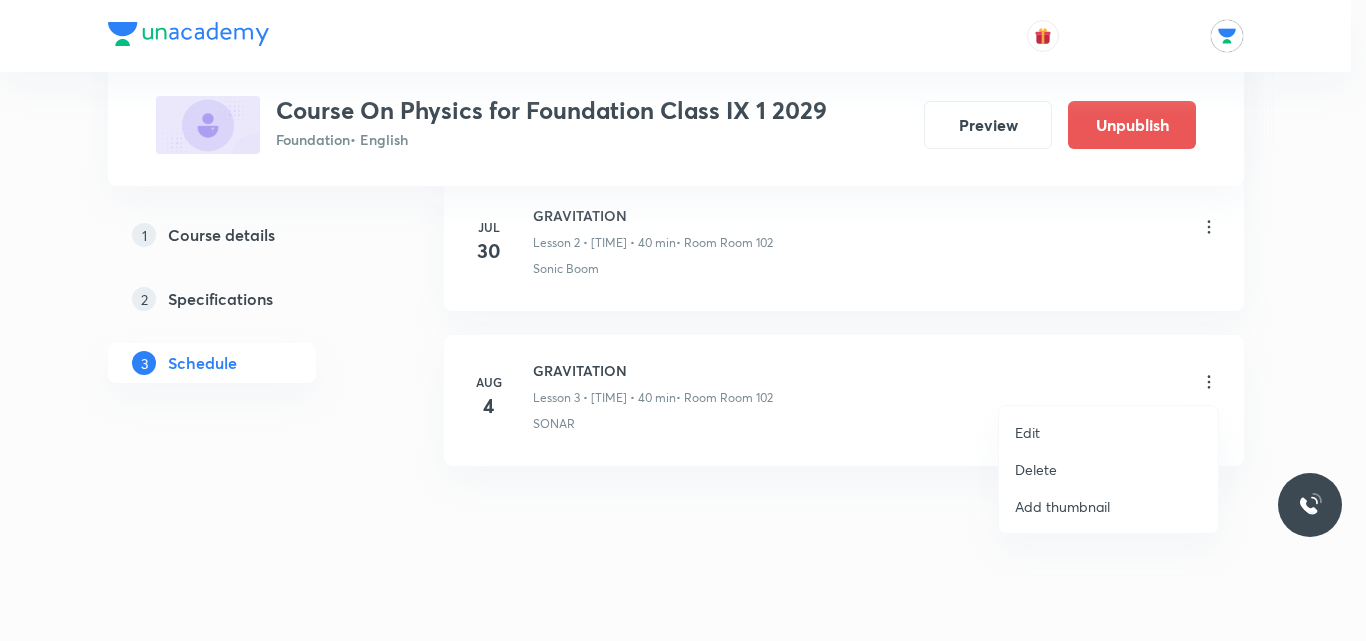 click on "Edit" at bounding box center (1108, 432) 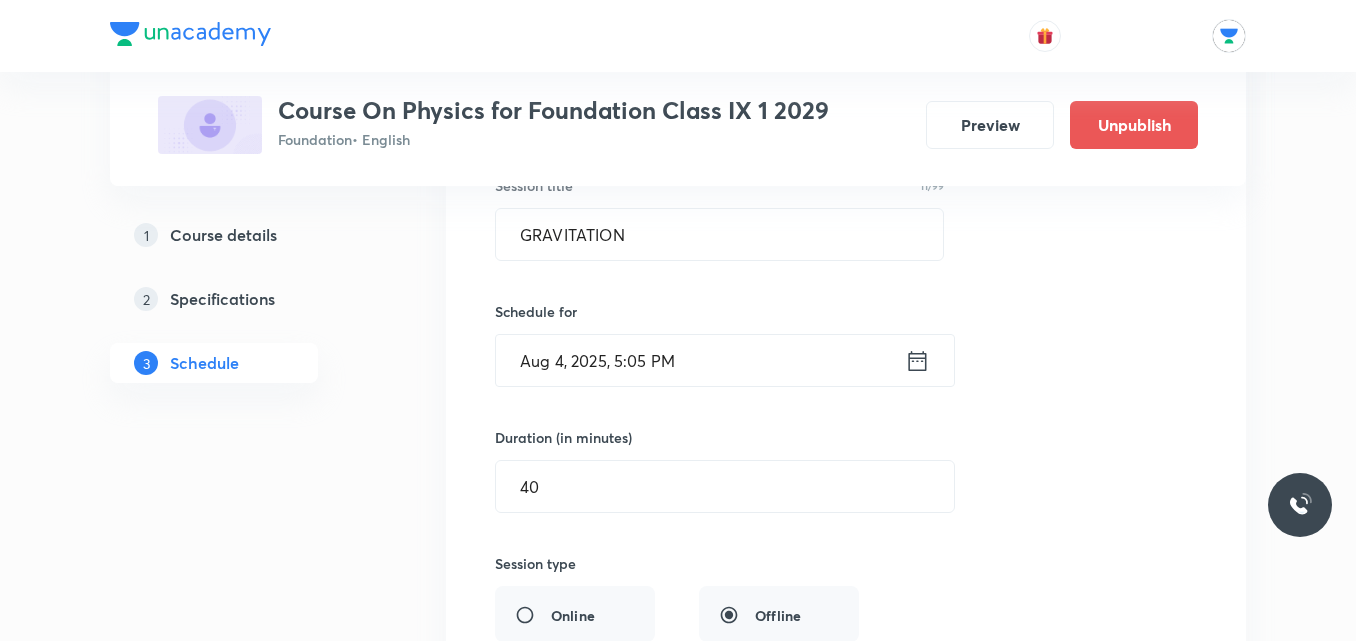 scroll, scrollTop: 665, scrollLeft: 0, axis: vertical 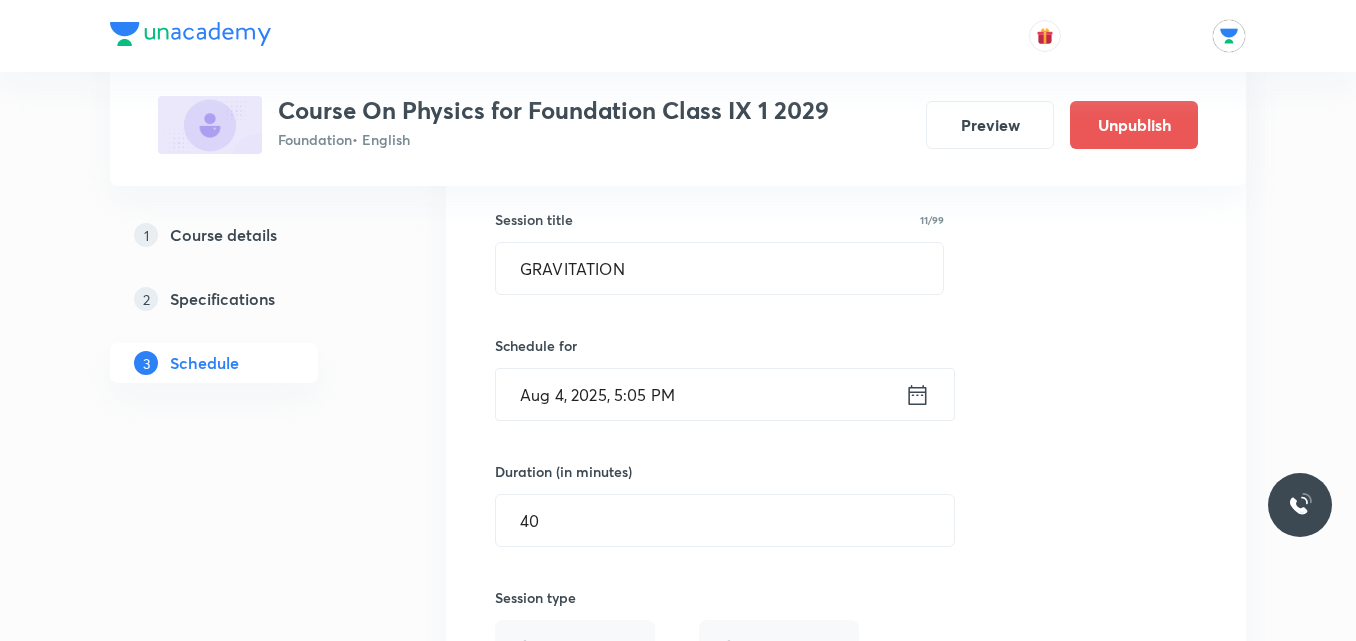 click 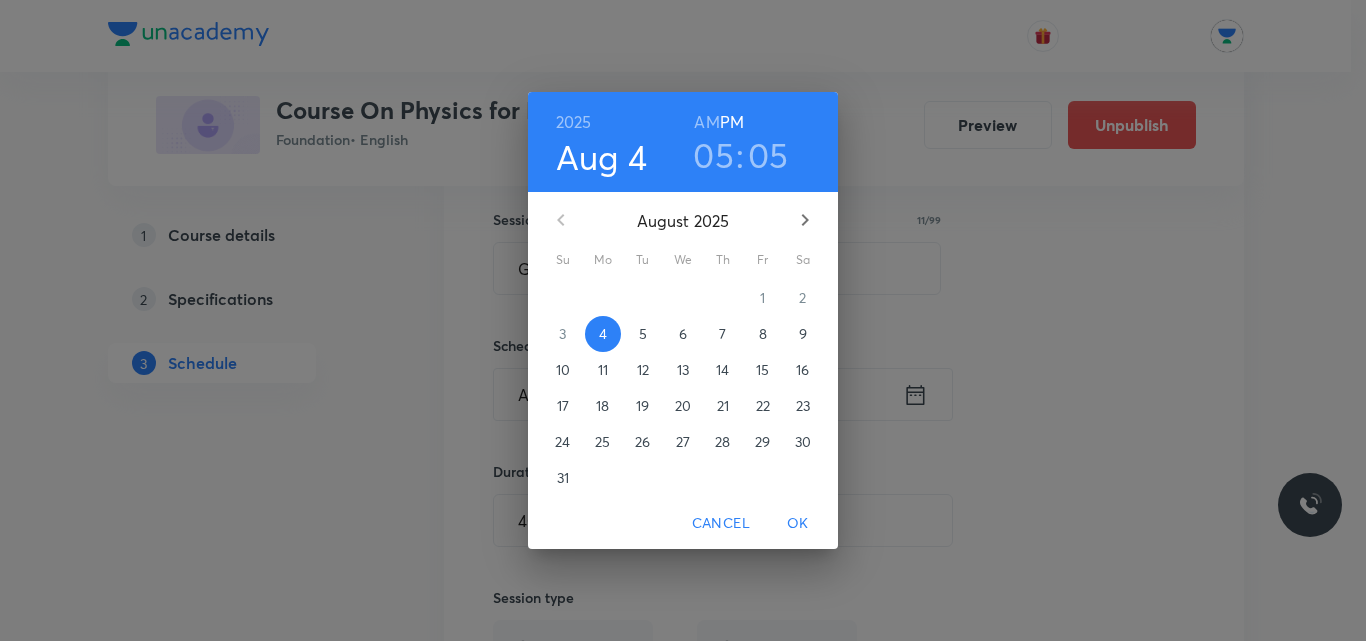 click on "05" at bounding box center (768, 155) 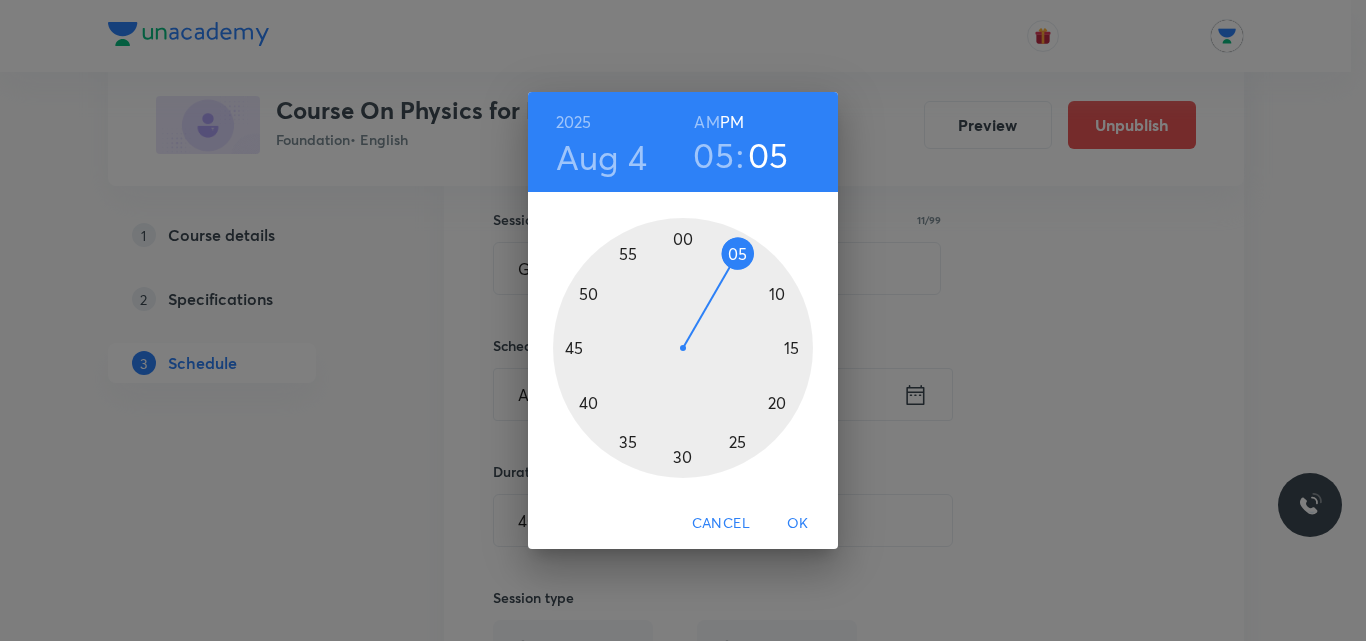click at bounding box center (683, 348) 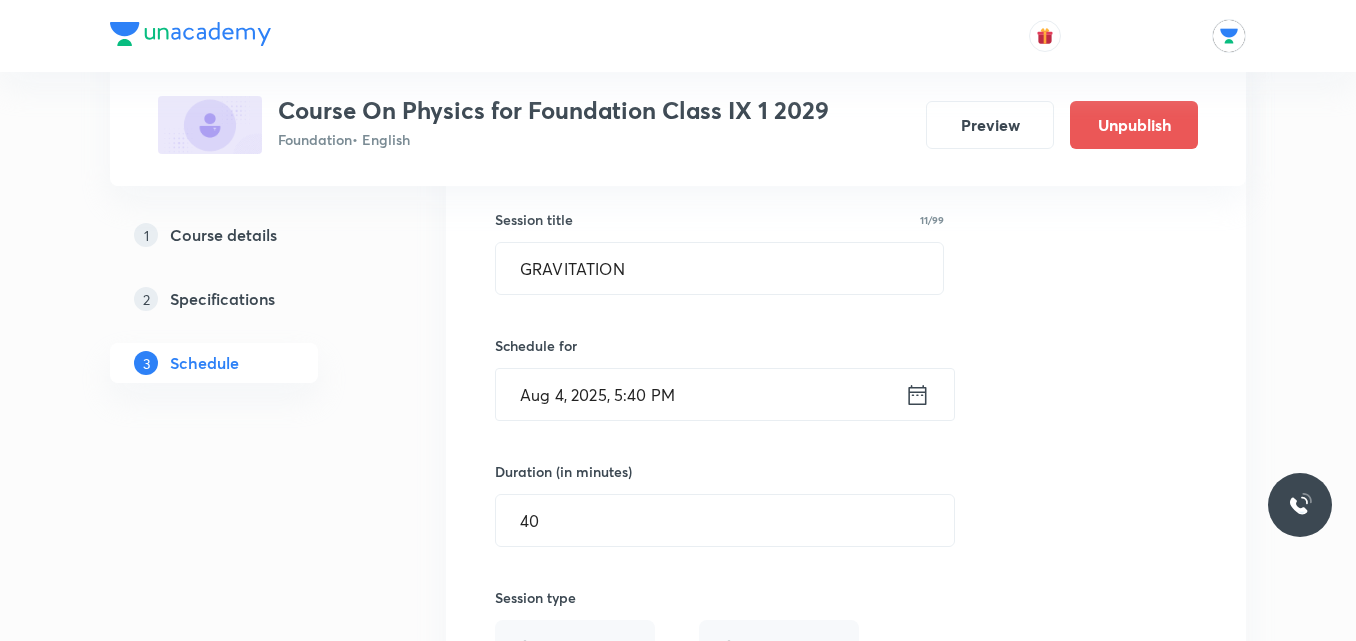 click 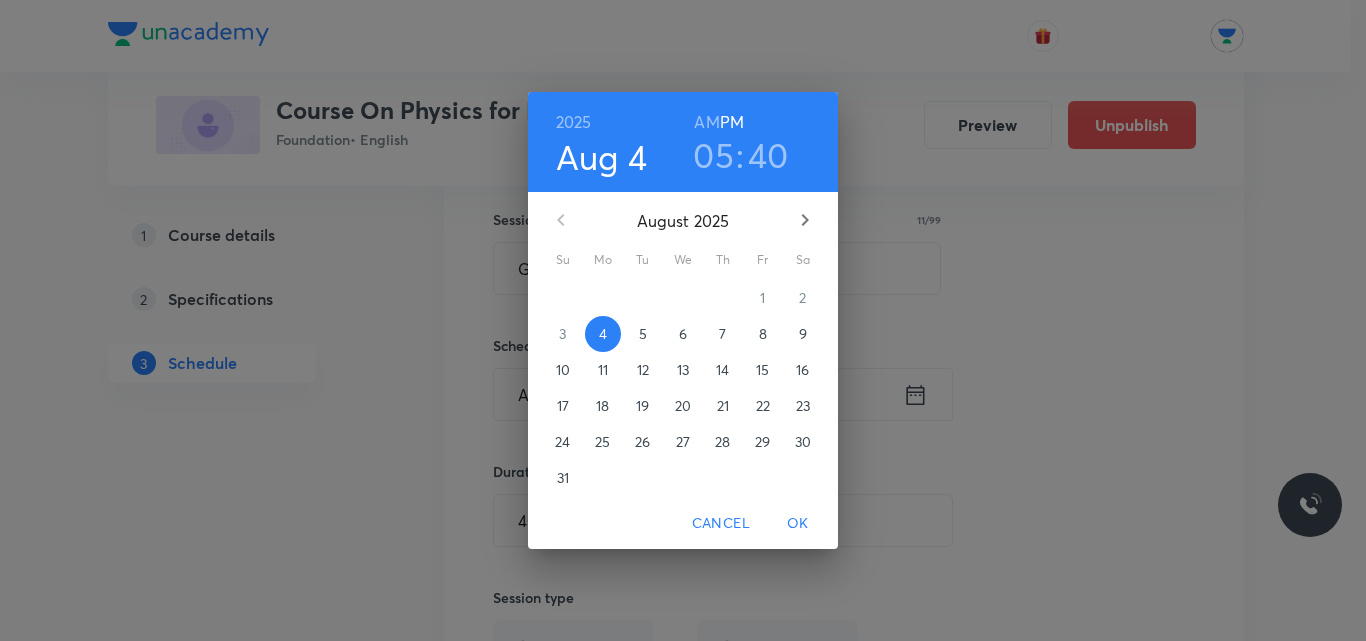 click on "40" at bounding box center [768, 155] 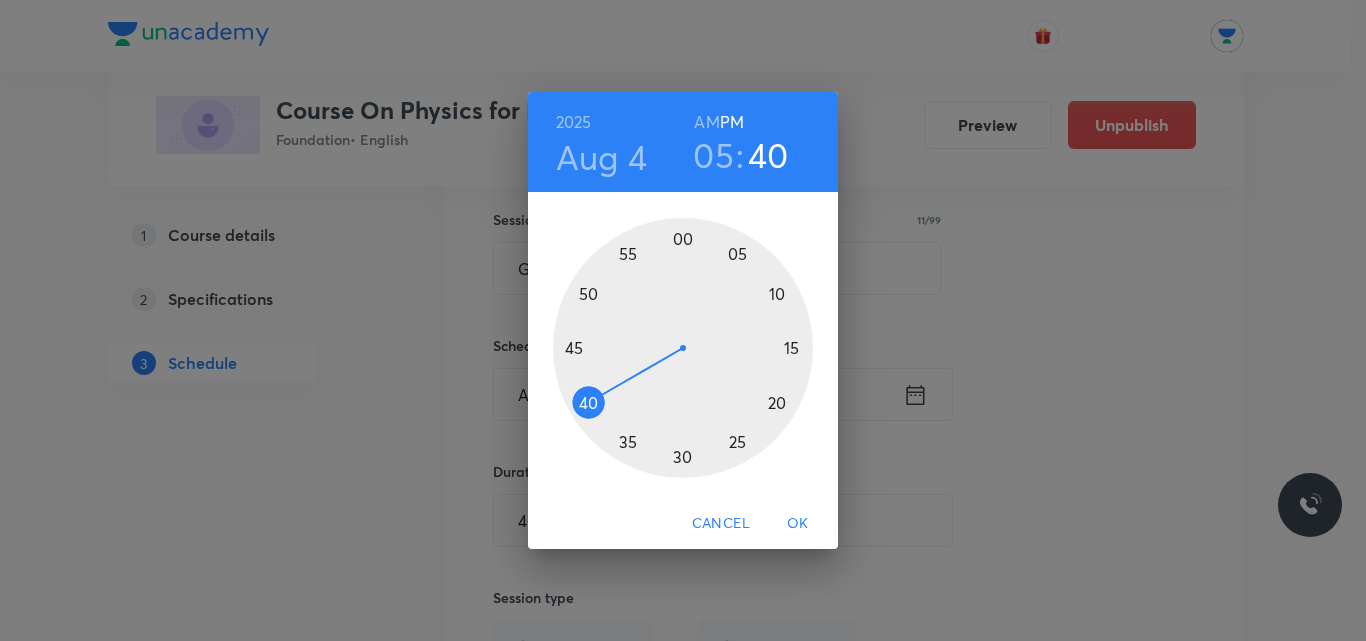 click at bounding box center (683, 348) 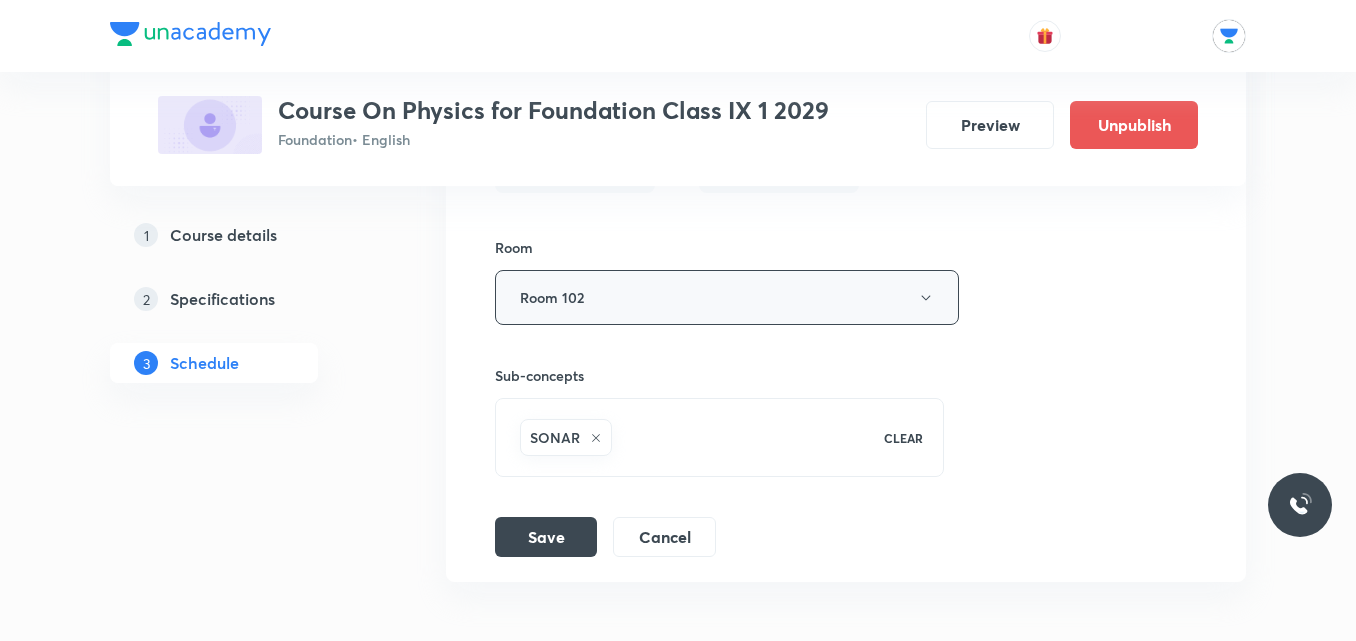 scroll, scrollTop: 1214, scrollLeft: 0, axis: vertical 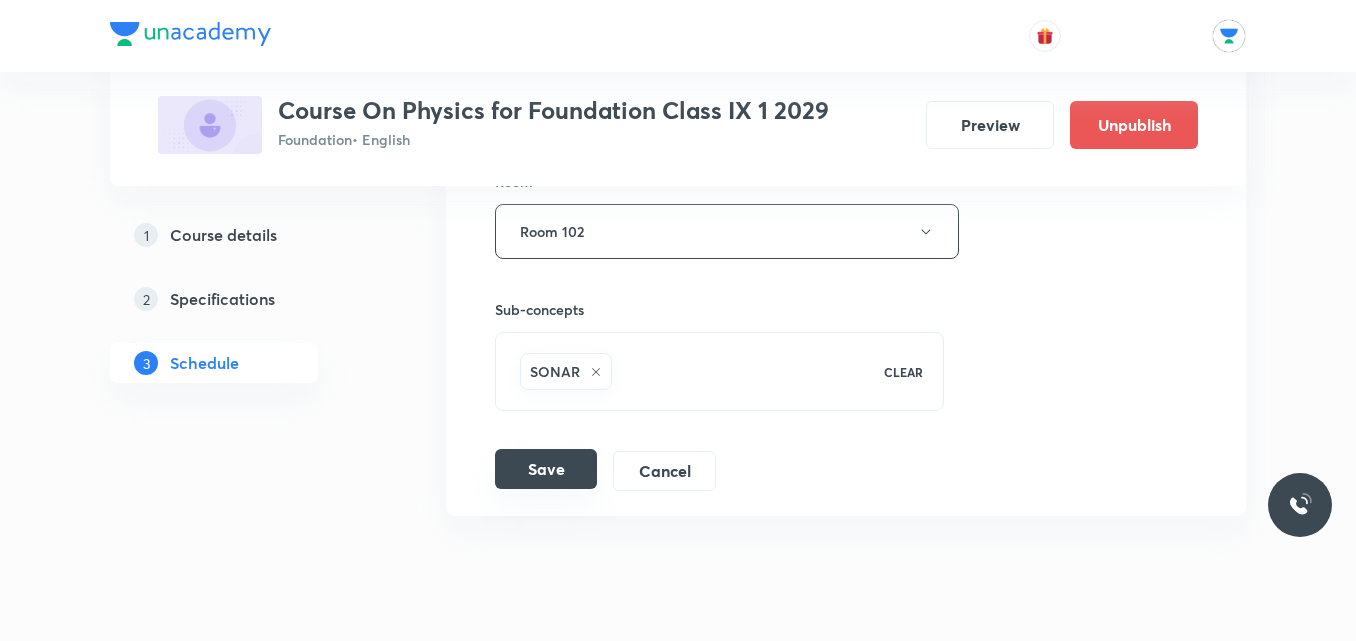 click on "Save" at bounding box center (546, 469) 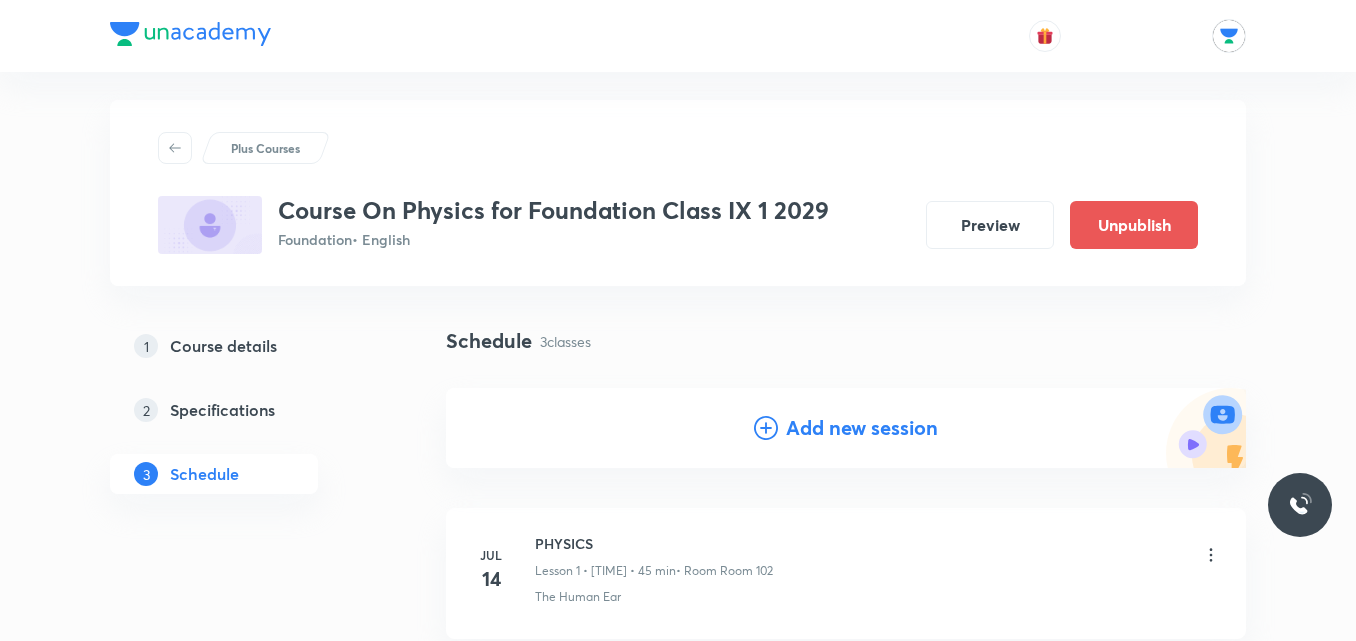 scroll, scrollTop: 0, scrollLeft: 0, axis: both 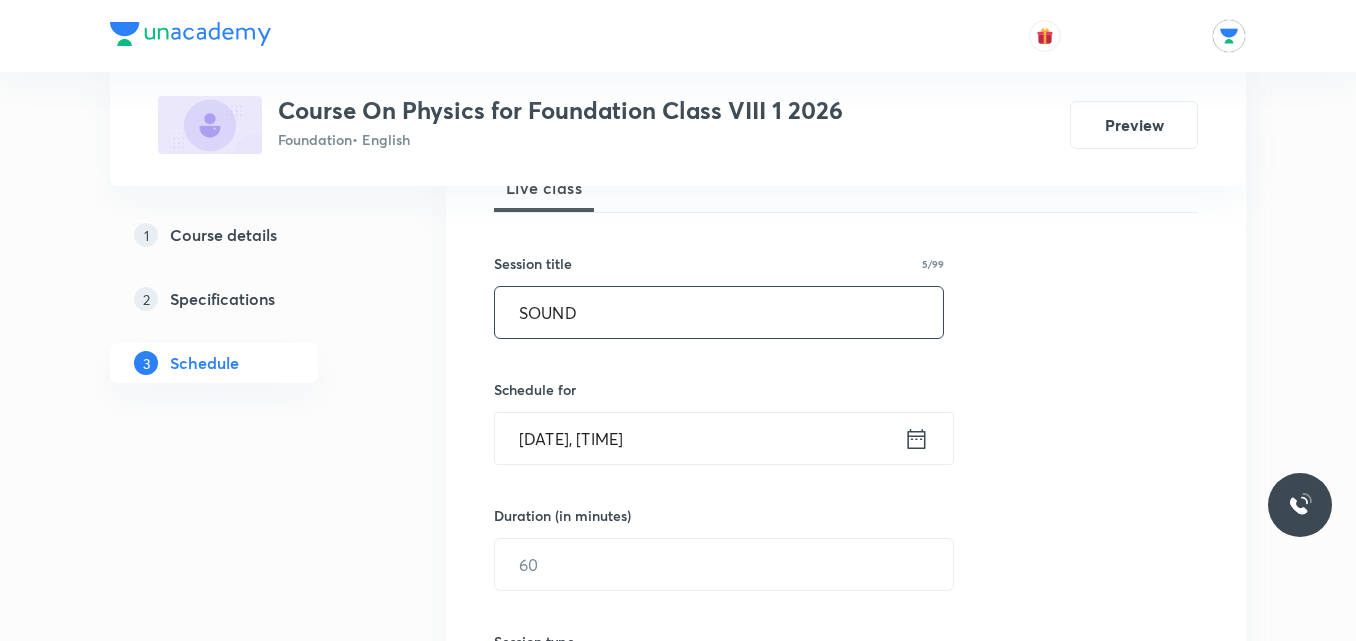 type on "SOUND" 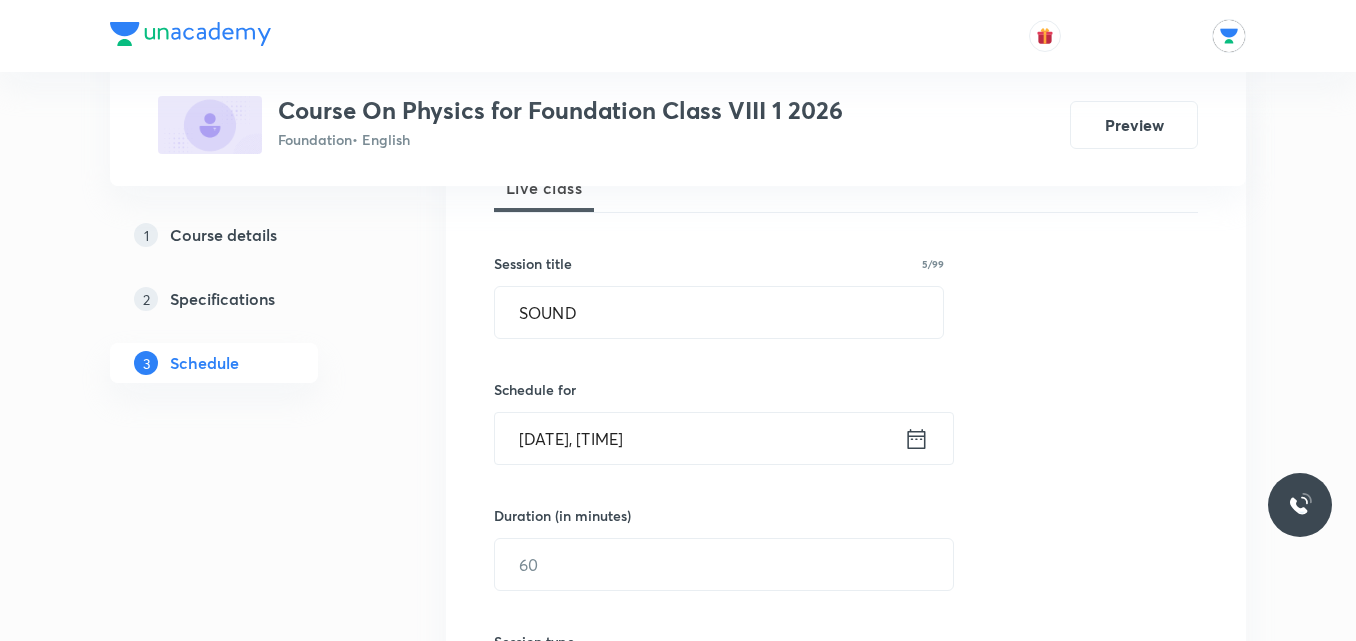 click 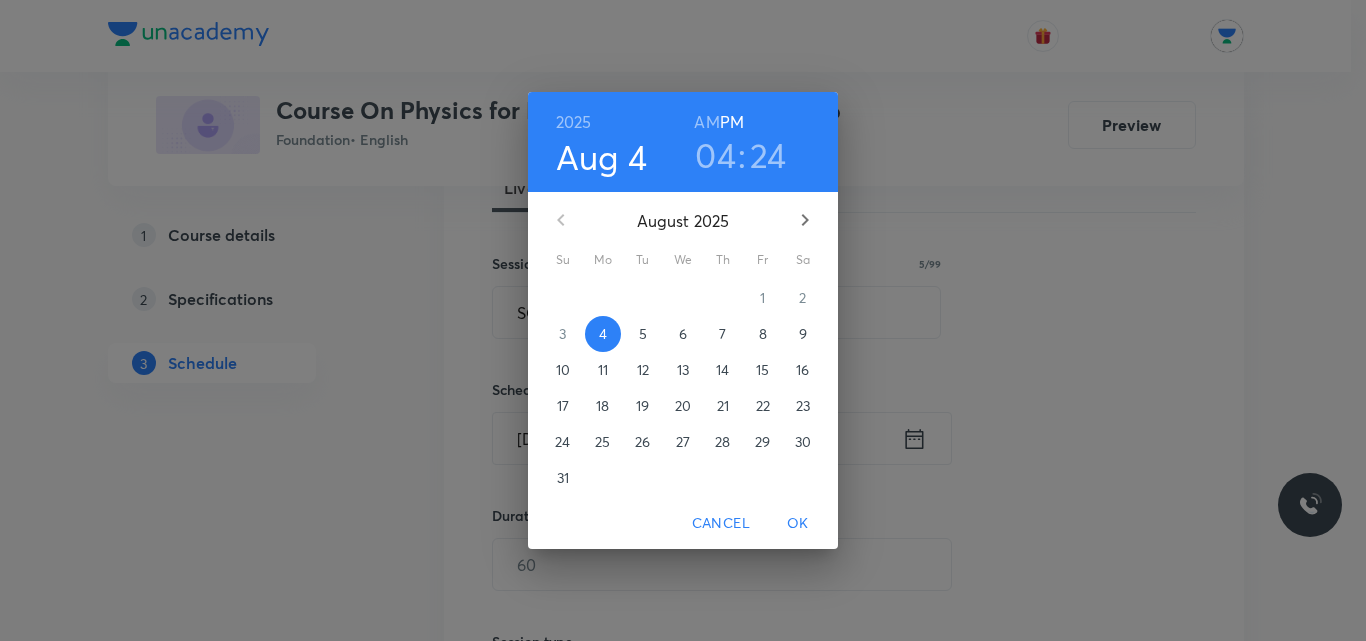 click on "04" at bounding box center (715, 155) 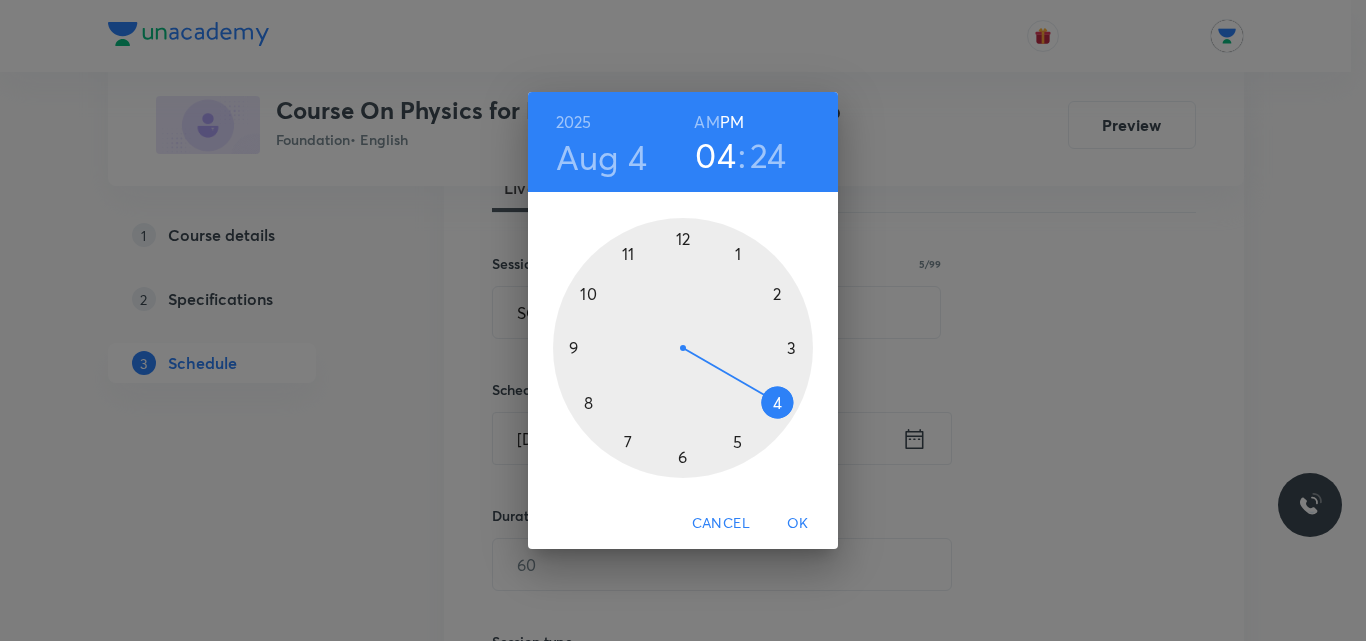 click at bounding box center [683, 348] 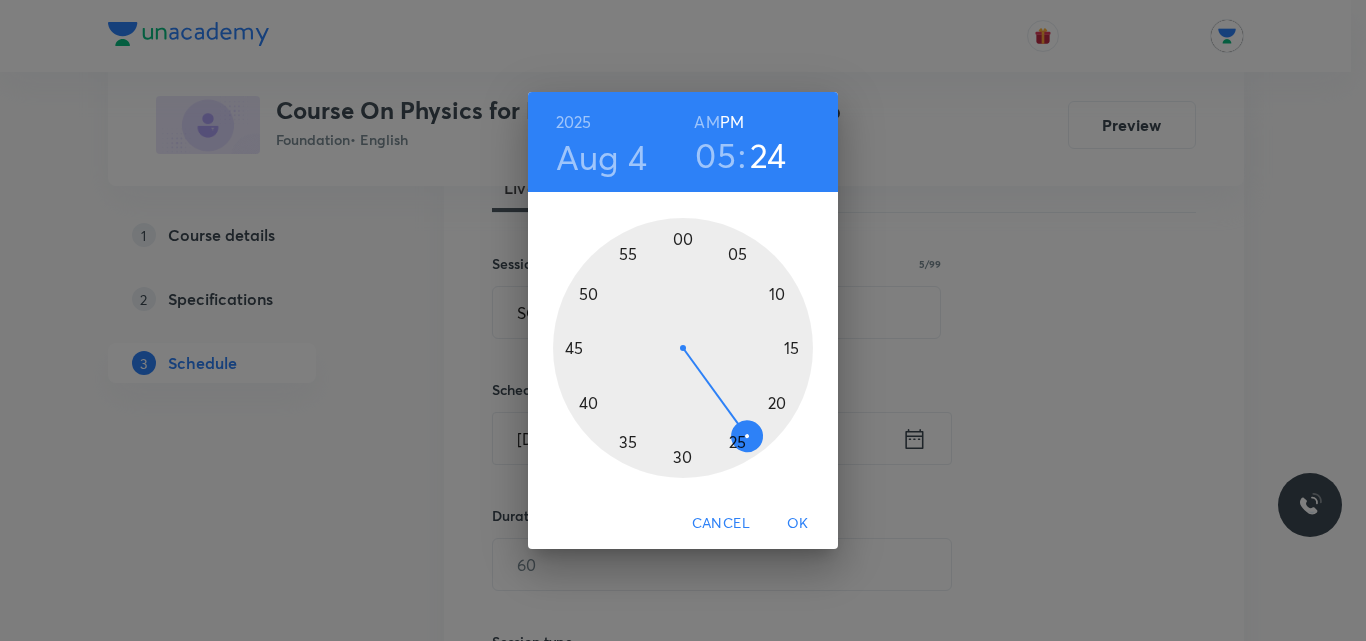 click at bounding box center (683, 348) 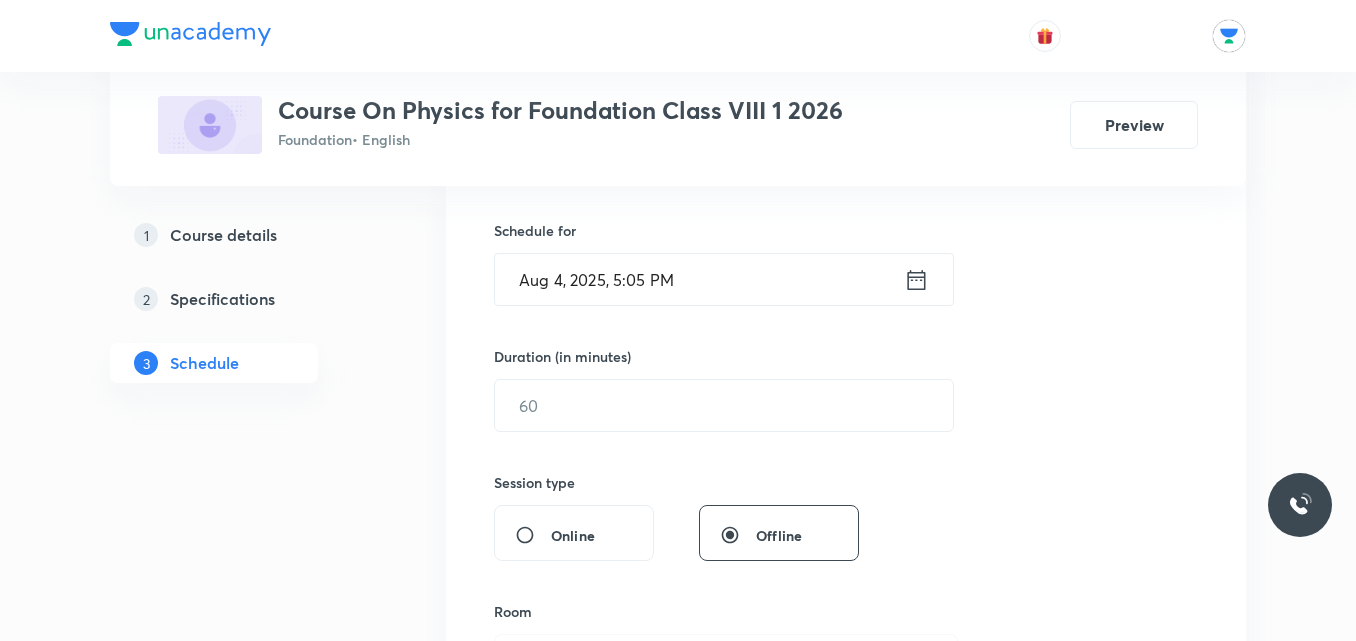 scroll, scrollTop: 494, scrollLeft: 0, axis: vertical 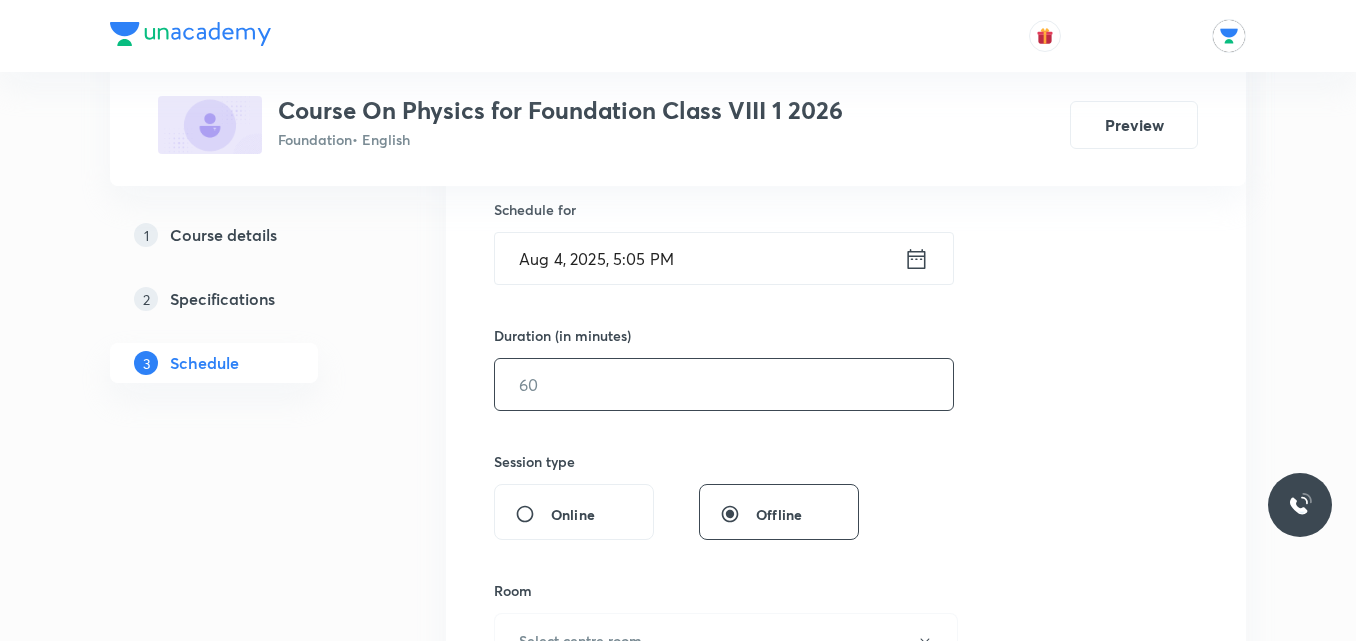 click at bounding box center [724, 384] 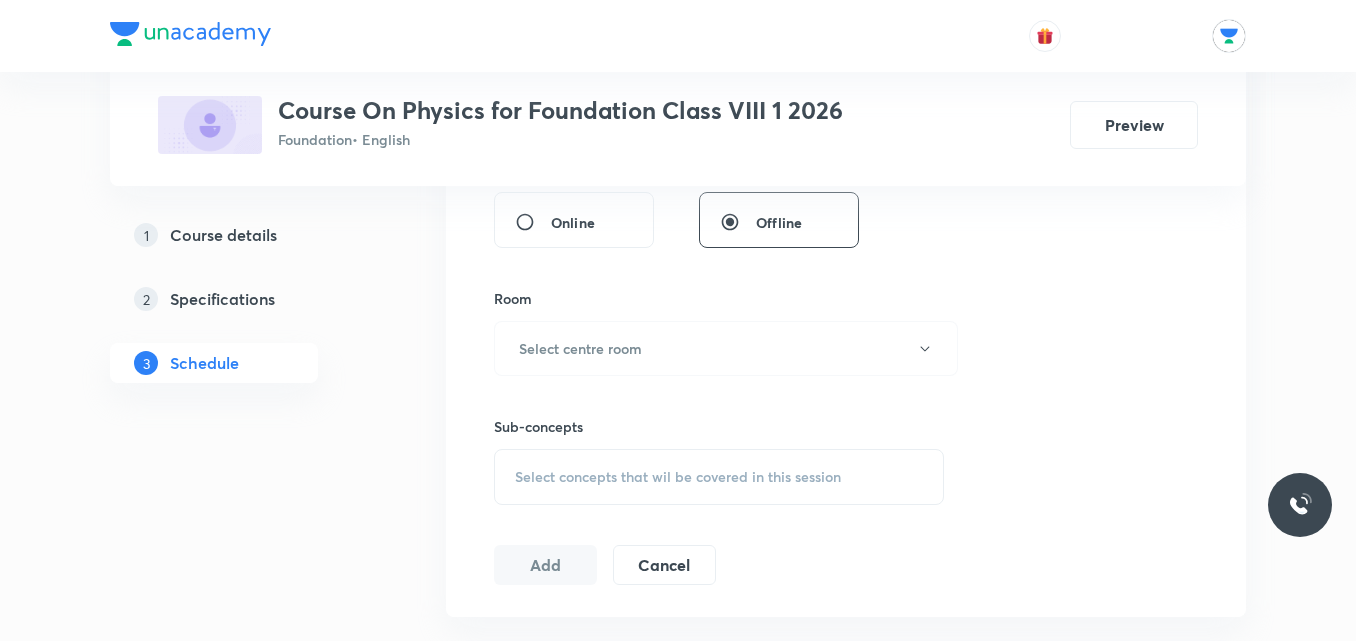 scroll, scrollTop: 812, scrollLeft: 0, axis: vertical 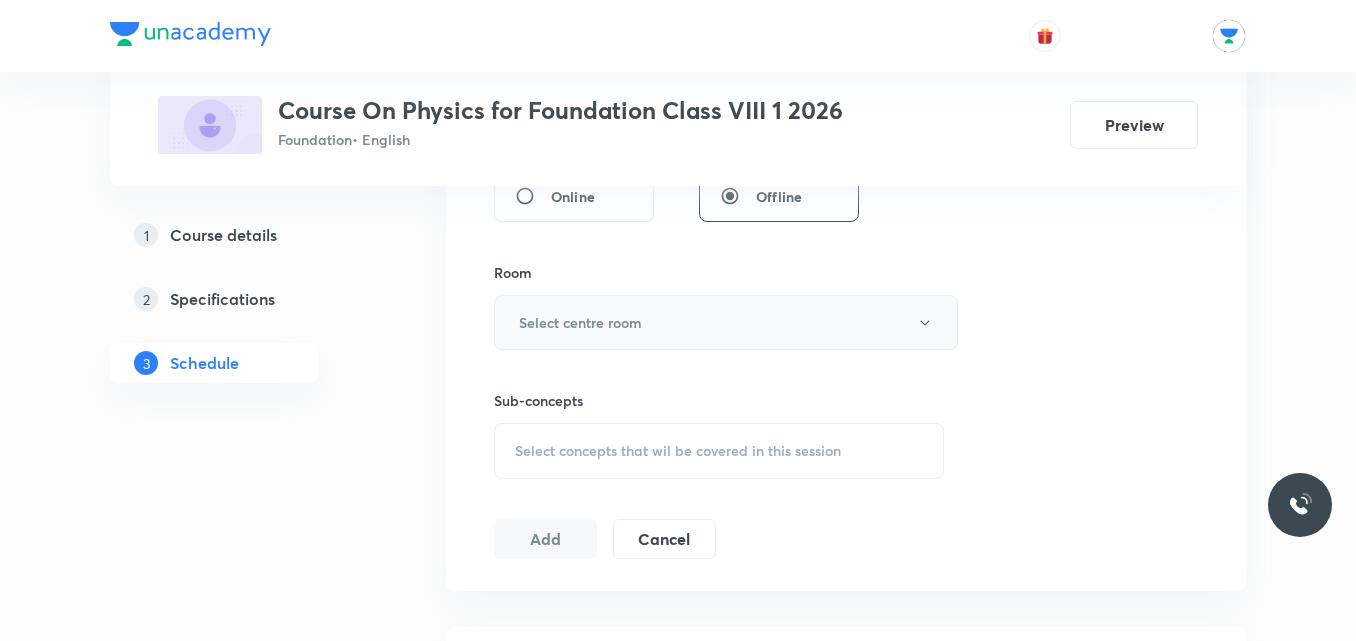 type on "40" 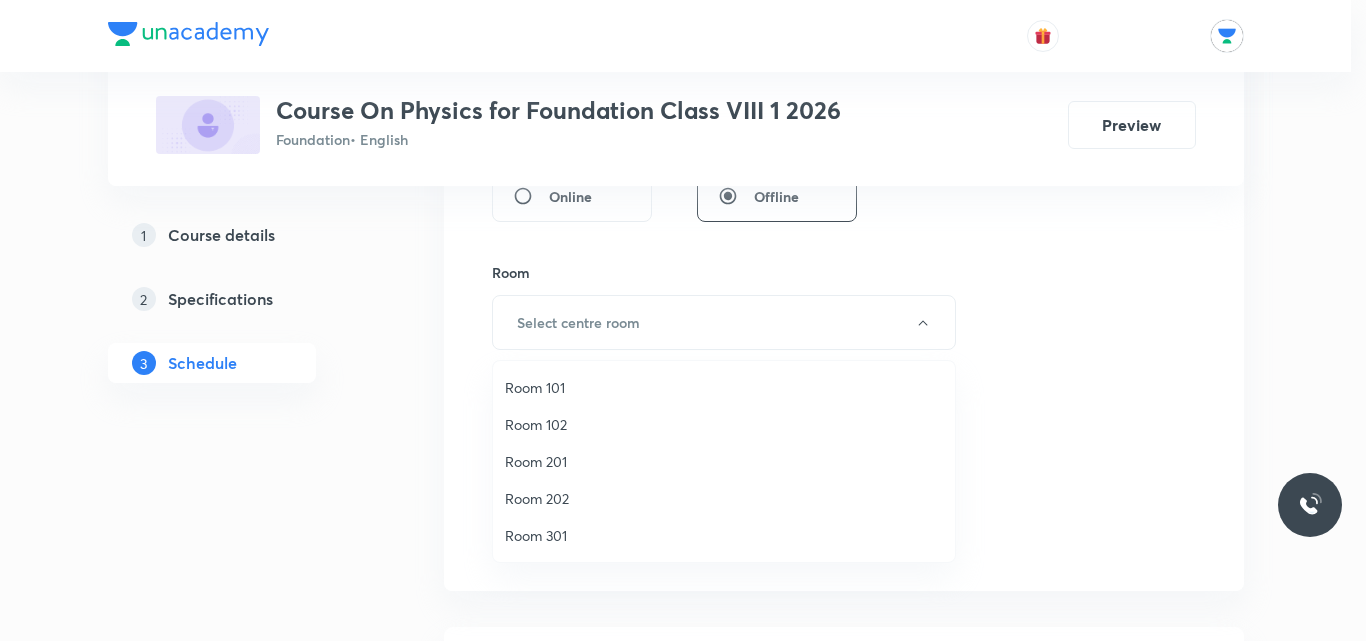 click on "Room 202" at bounding box center (724, 498) 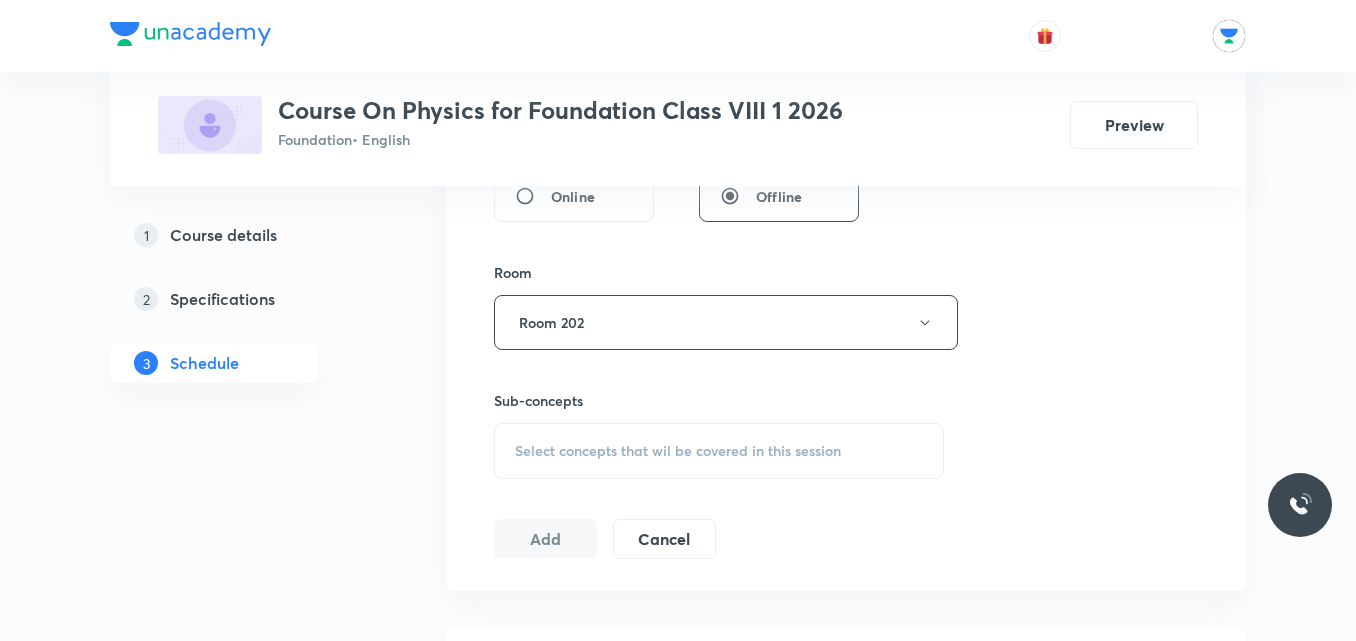 click on "Select concepts that wil be covered in this session" at bounding box center [678, 451] 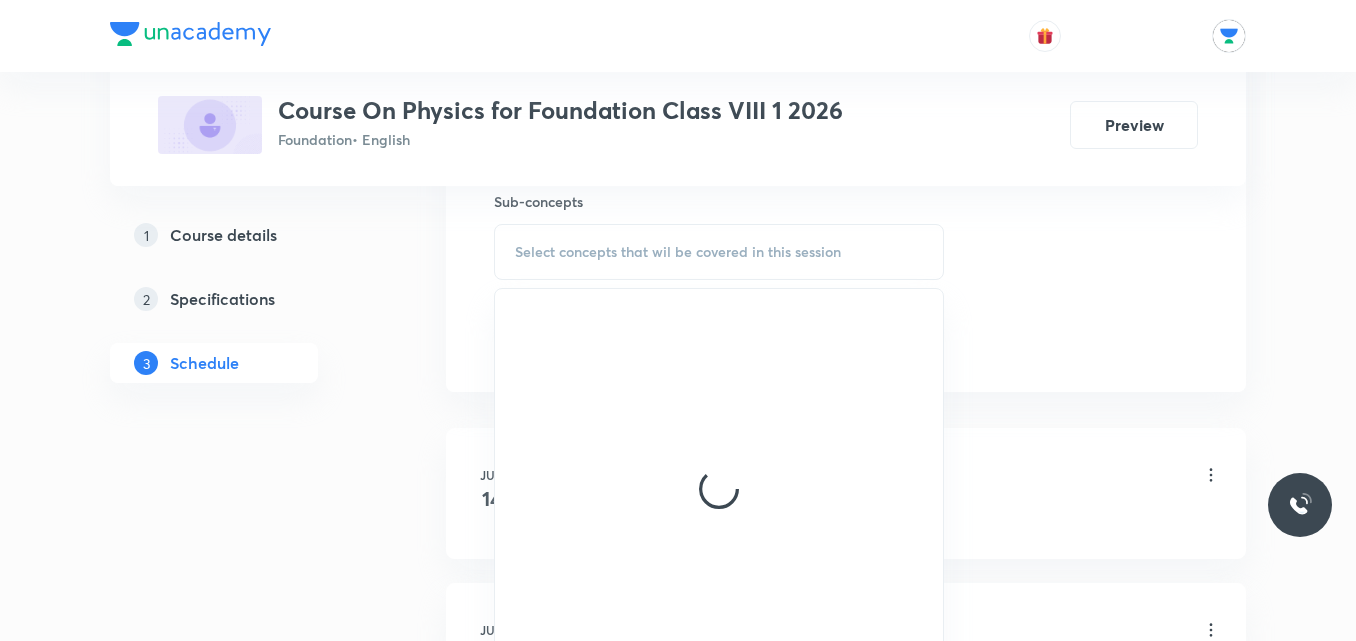 scroll, scrollTop: 1058, scrollLeft: 0, axis: vertical 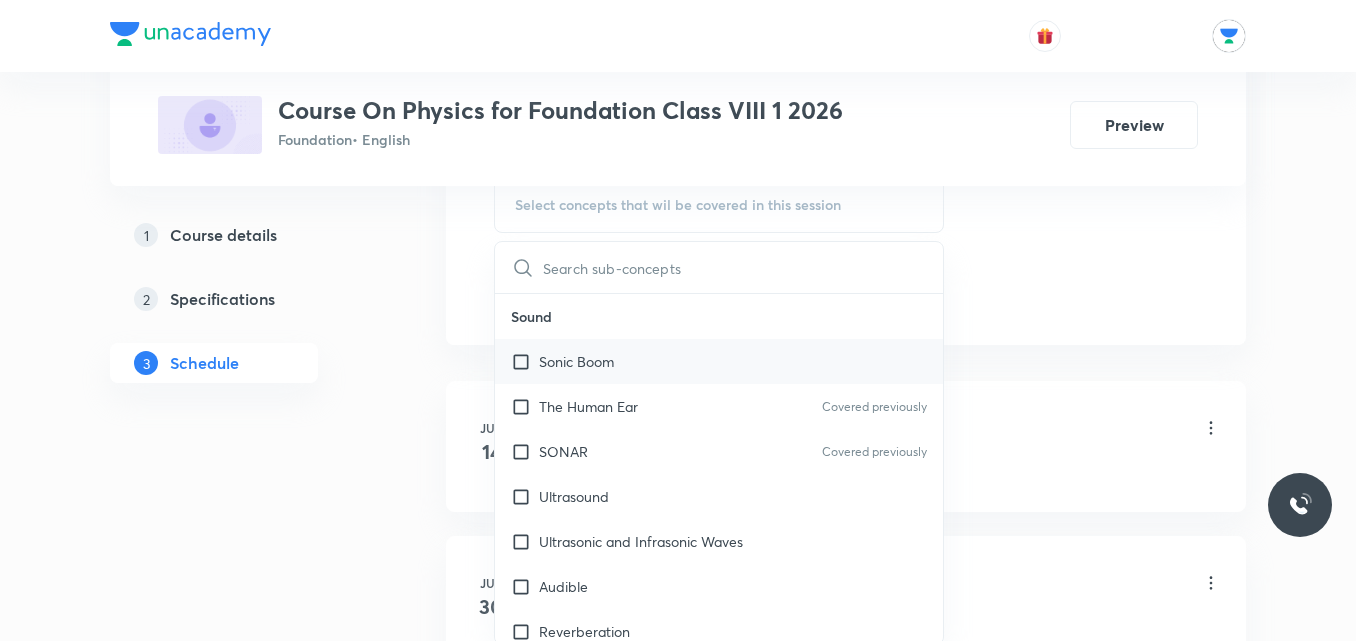 click on "Sonic Boom" at bounding box center [719, 361] 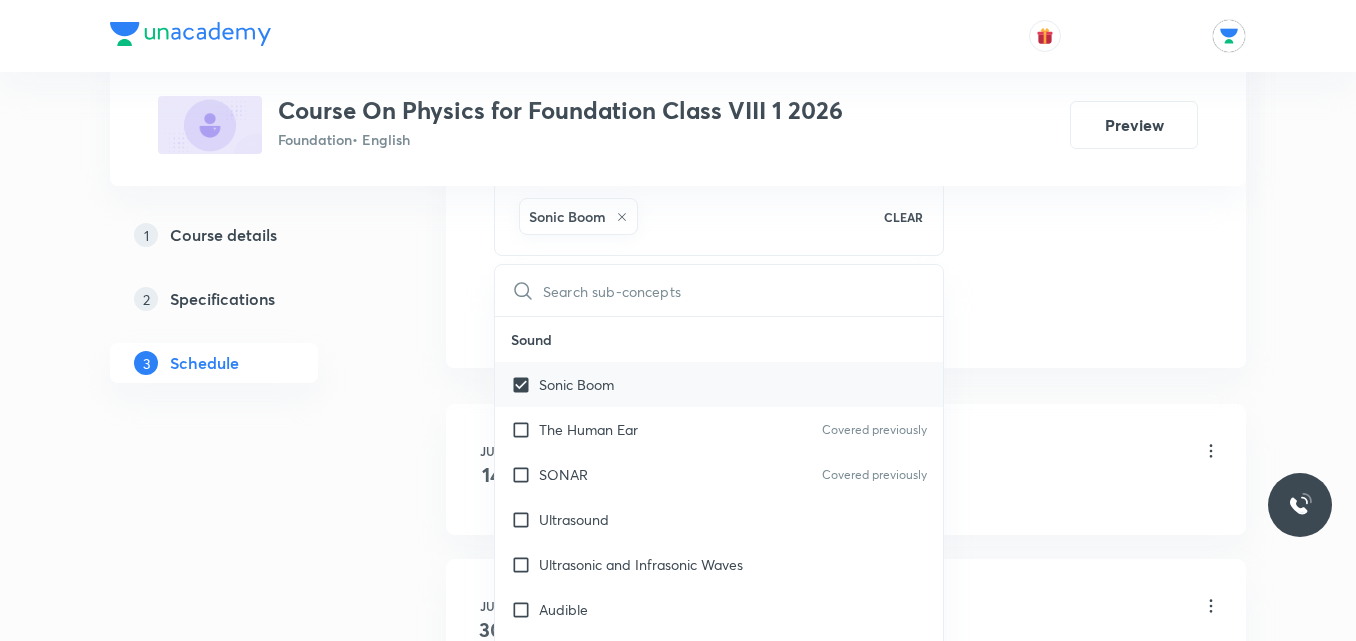 click on "Sonic Boom" at bounding box center [719, 384] 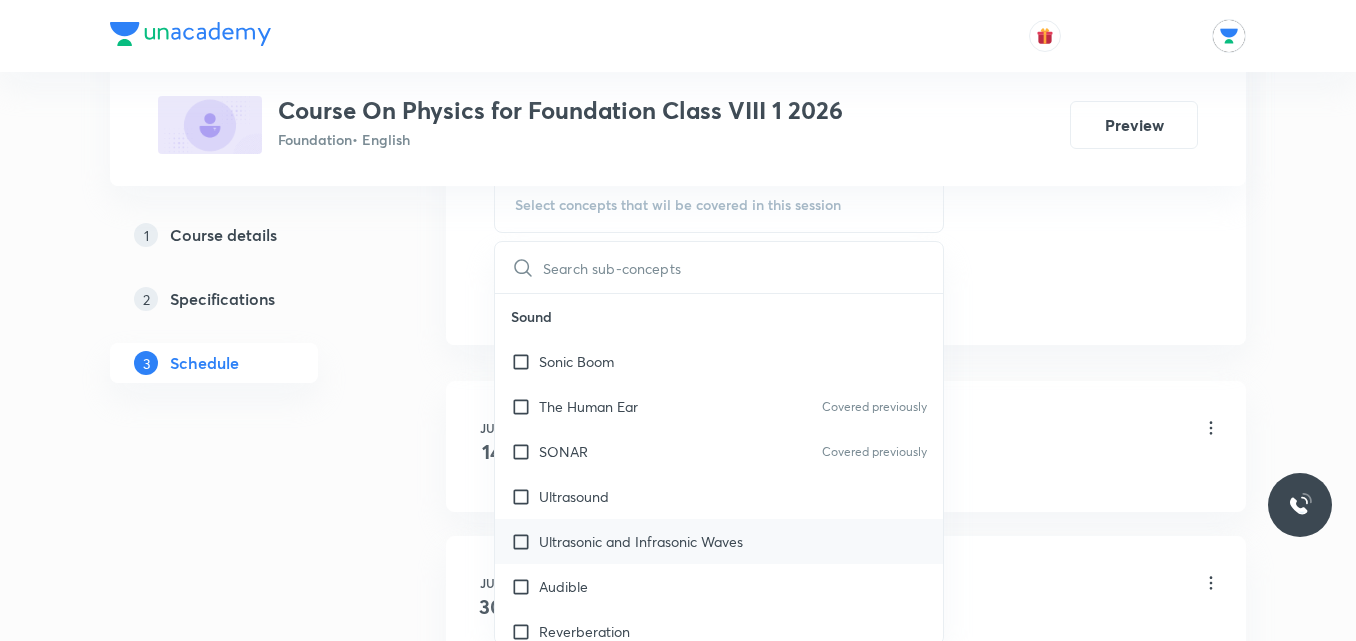 click on "Ultrasonic and Infrasonic Waves" at bounding box center (719, 541) 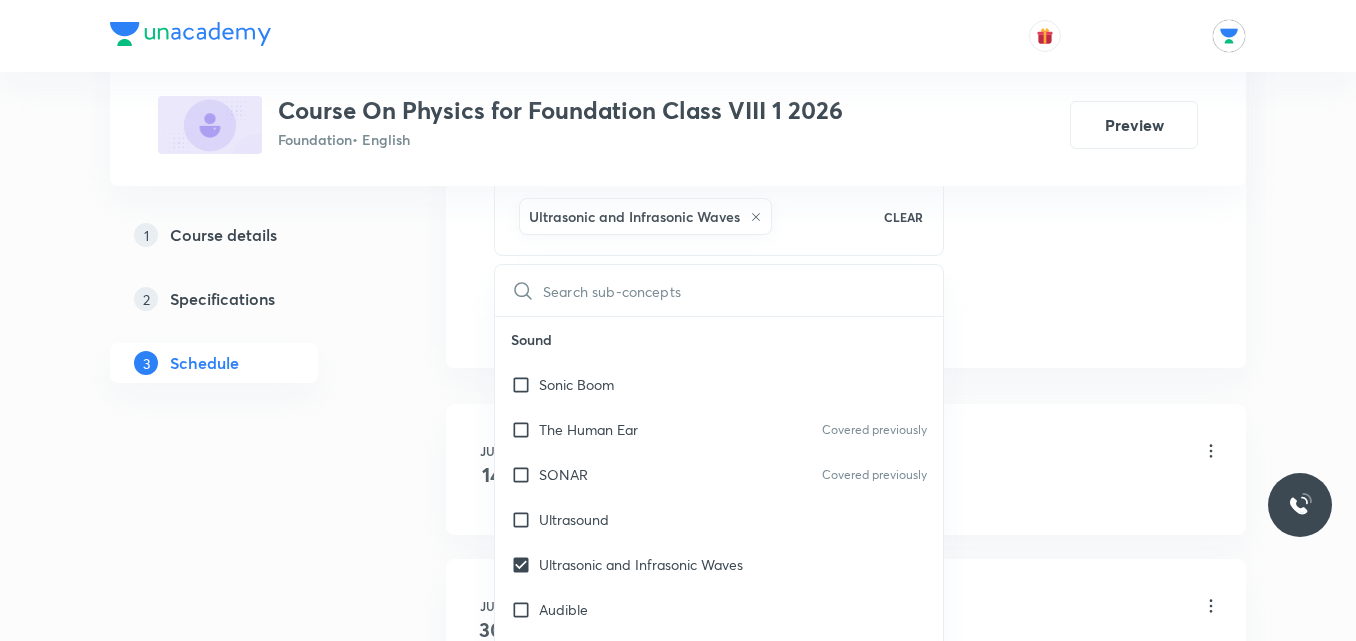 click on "1 Course details 2 Specifications 3 Schedule" at bounding box center [246, 61] 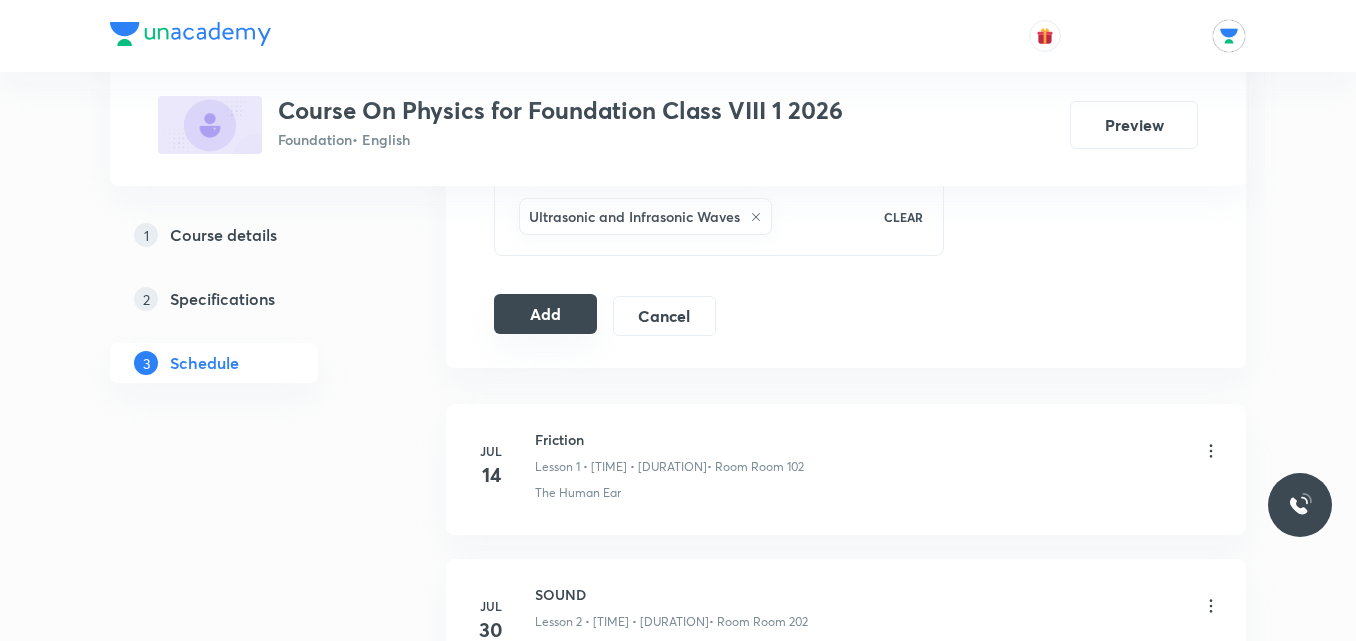 click on "Add" at bounding box center (545, 314) 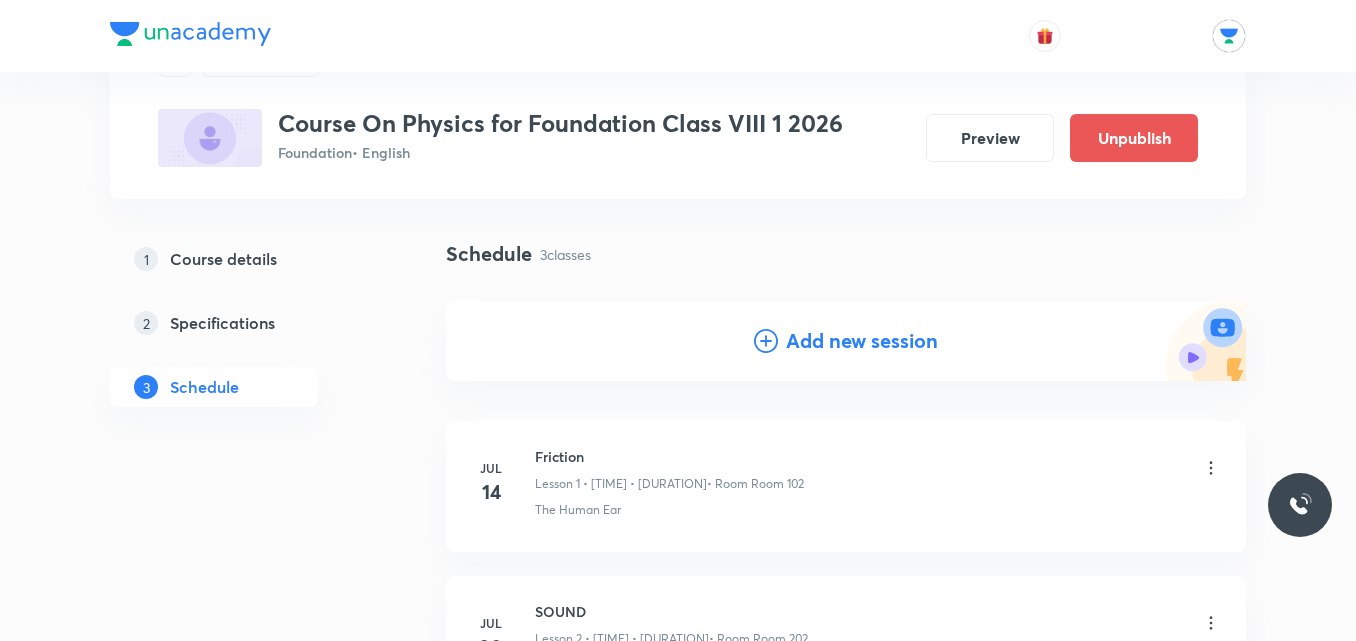 scroll, scrollTop: 0, scrollLeft: 0, axis: both 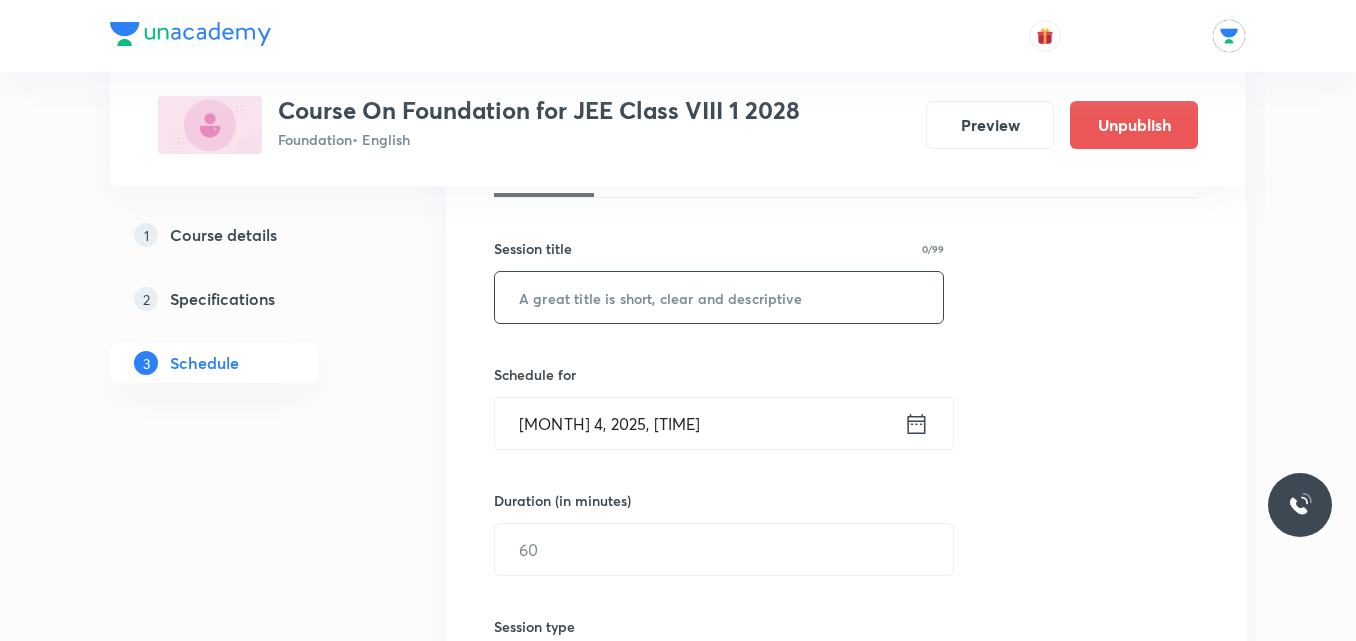 click at bounding box center [719, 297] 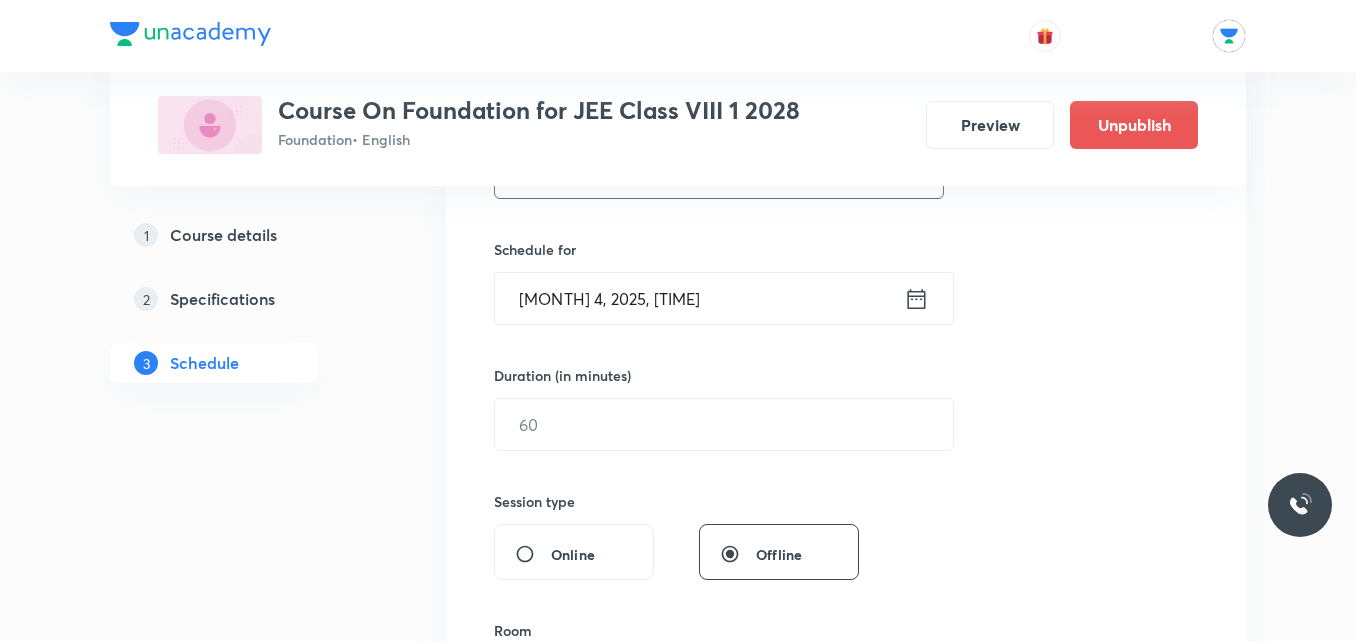 scroll, scrollTop: 477, scrollLeft: 0, axis: vertical 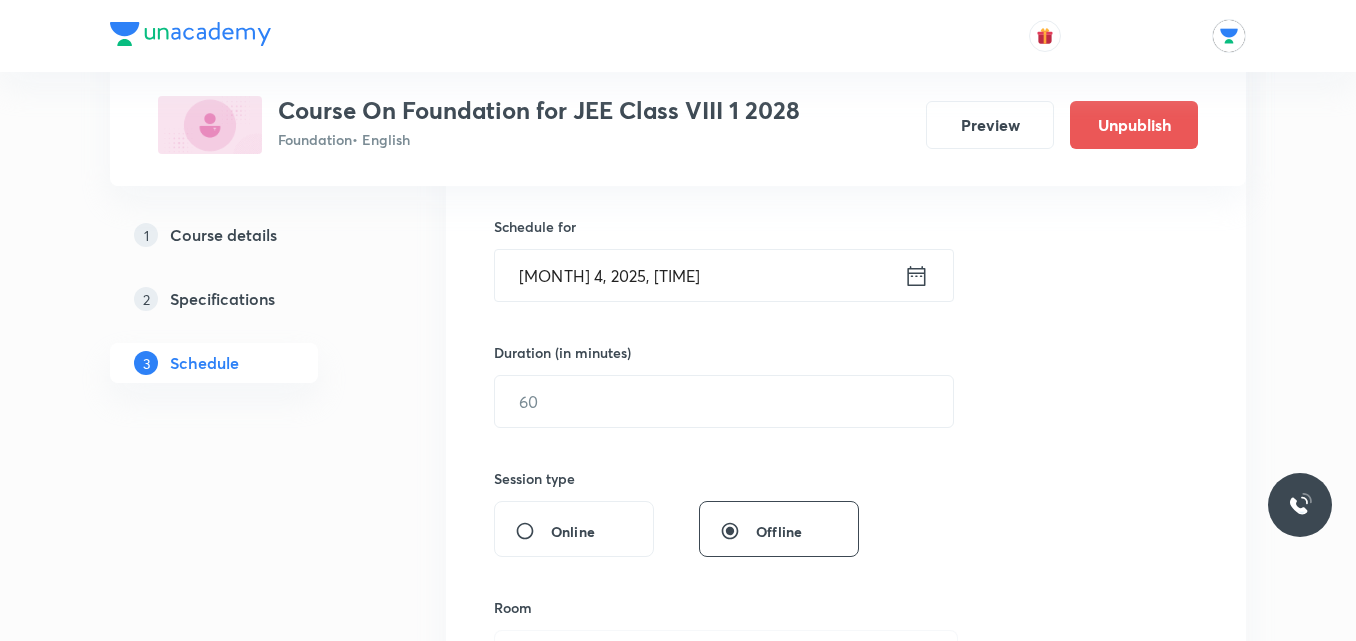 type on "DATA HANDLING" 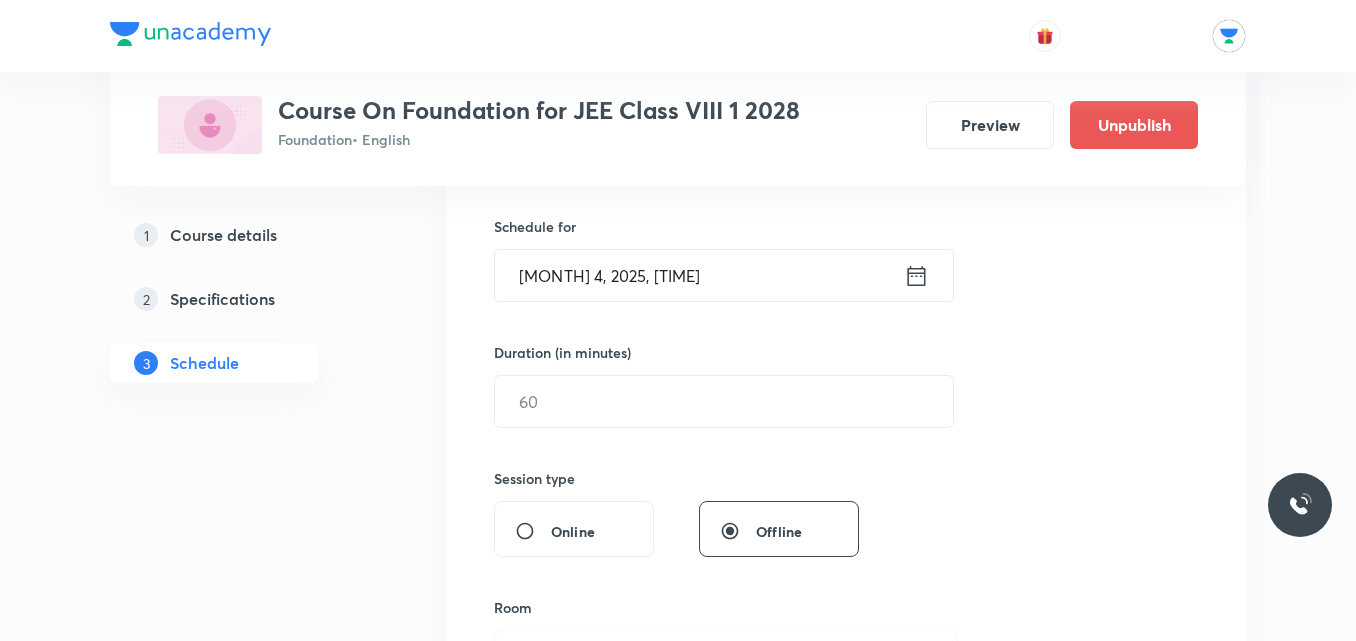 click 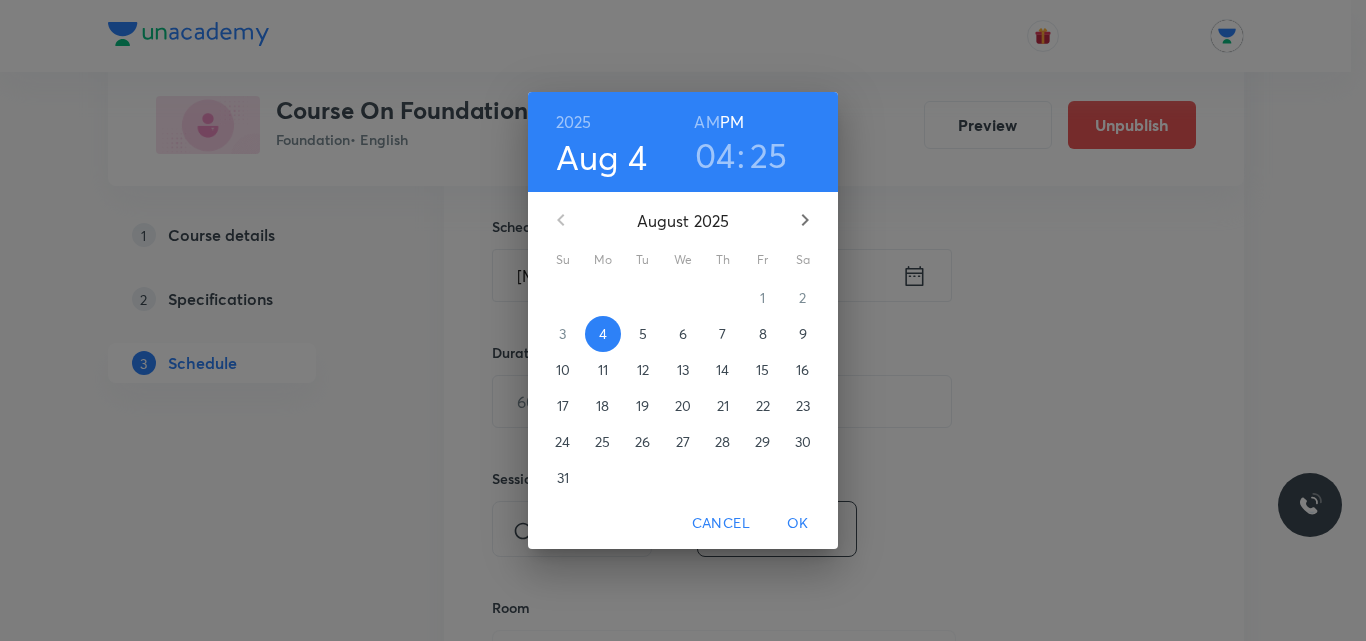 click on "04" at bounding box center [715, 155] 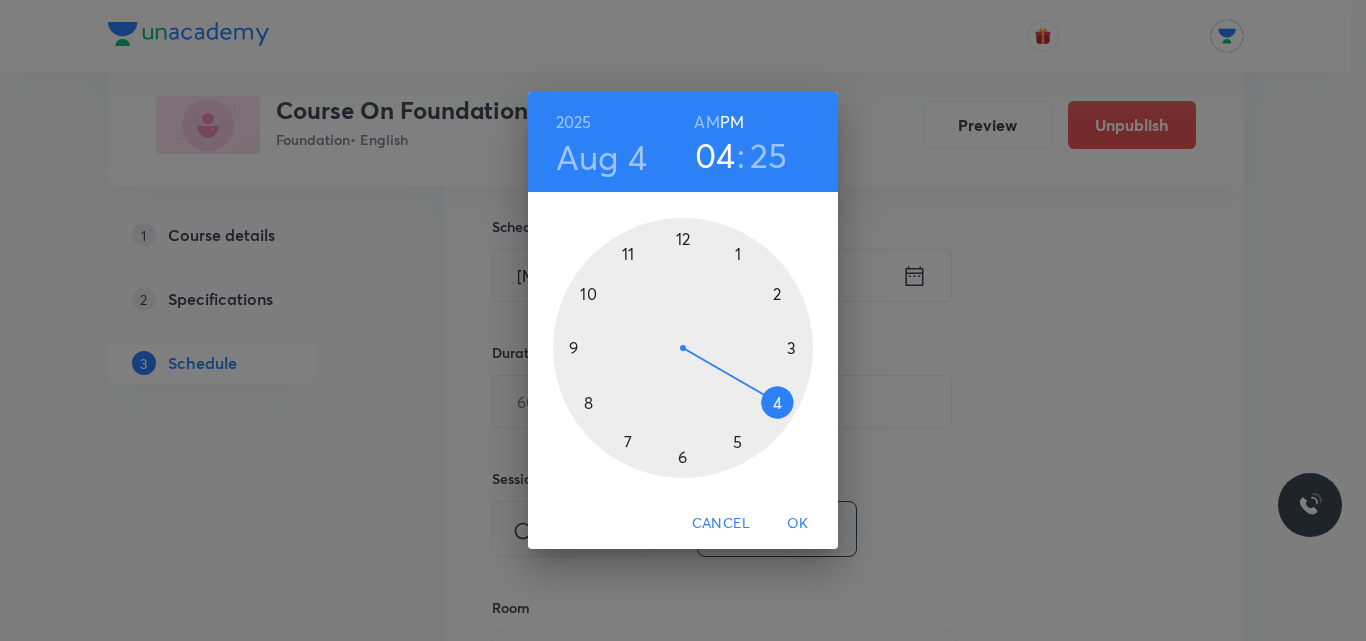 click at bounding box center [683, 348] 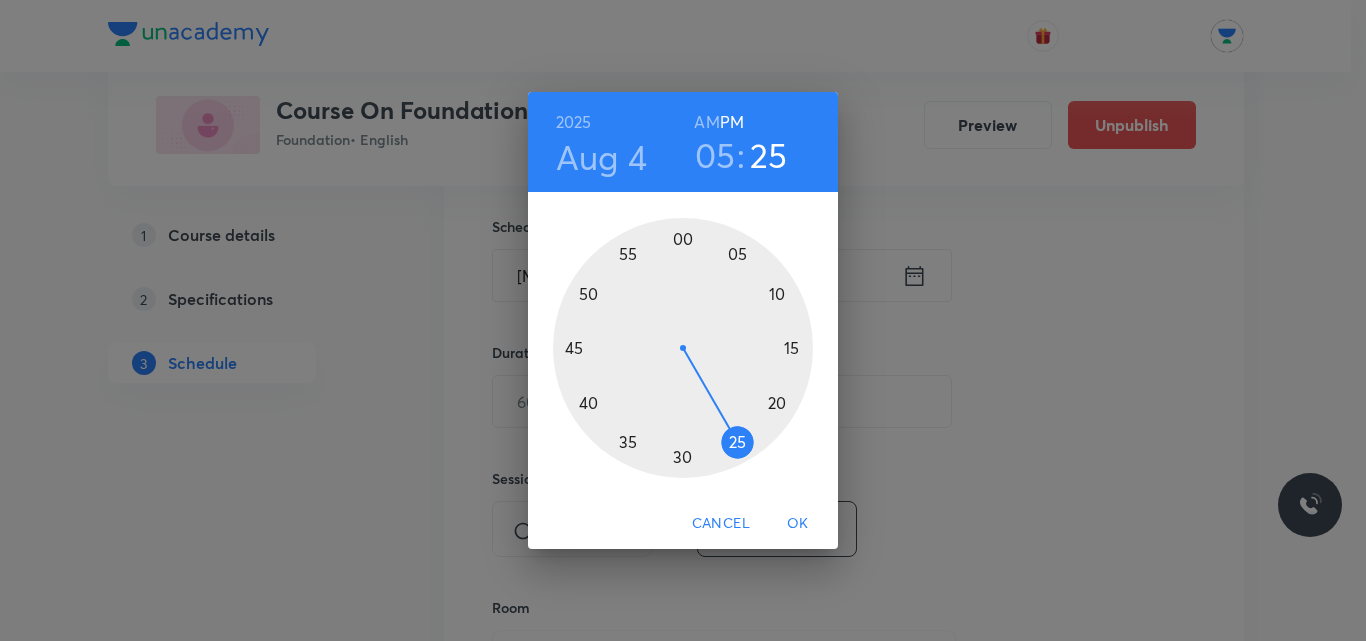 click at bounding box center [683, 348] 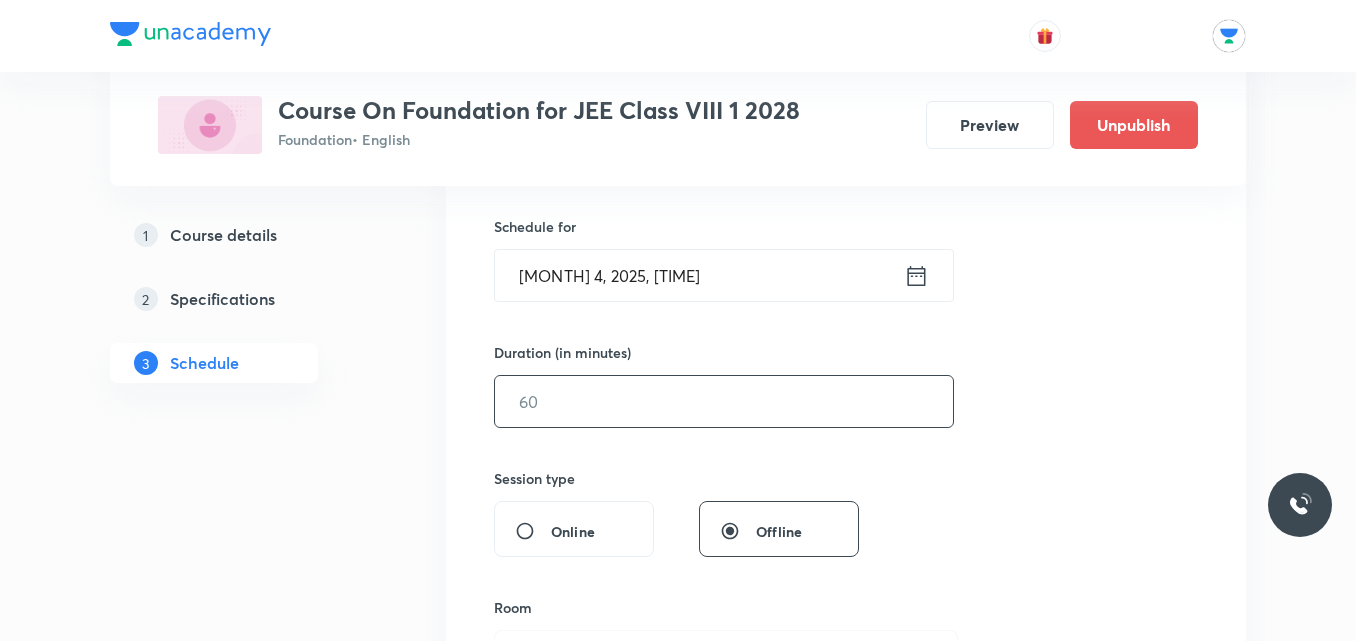 click at bounding box center (724, 401) 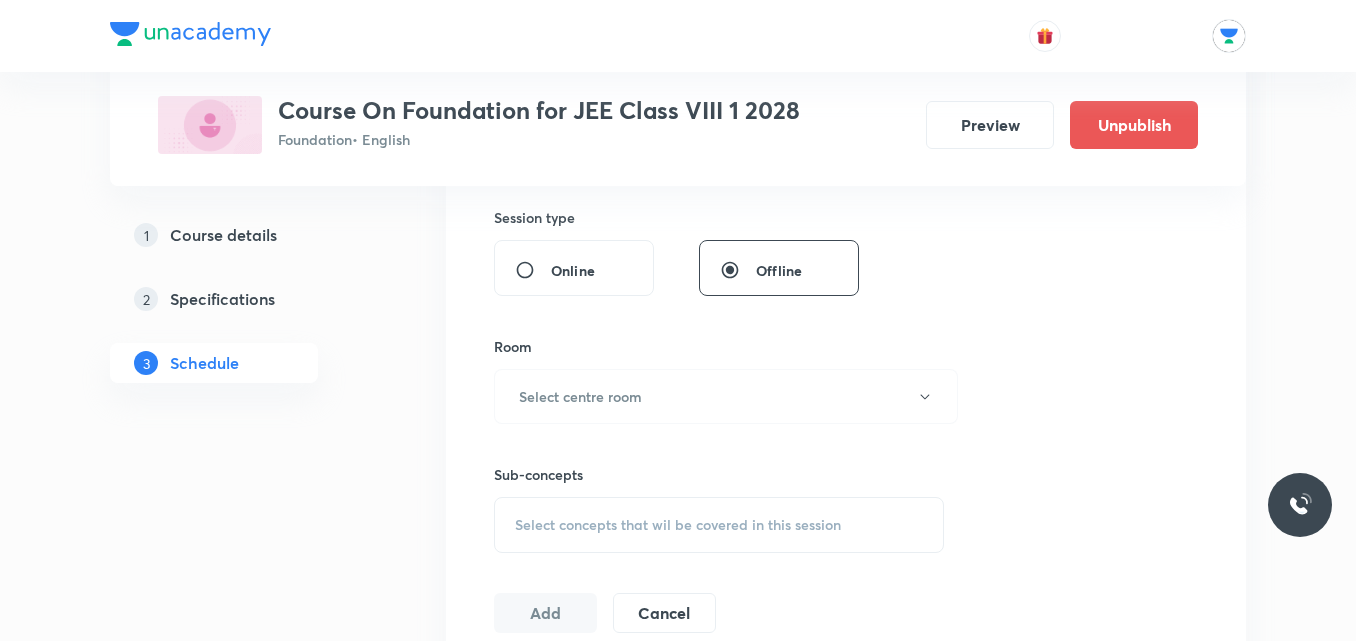 scroll, scrollTop: 828, scrollLeft: 0, axis: vertical 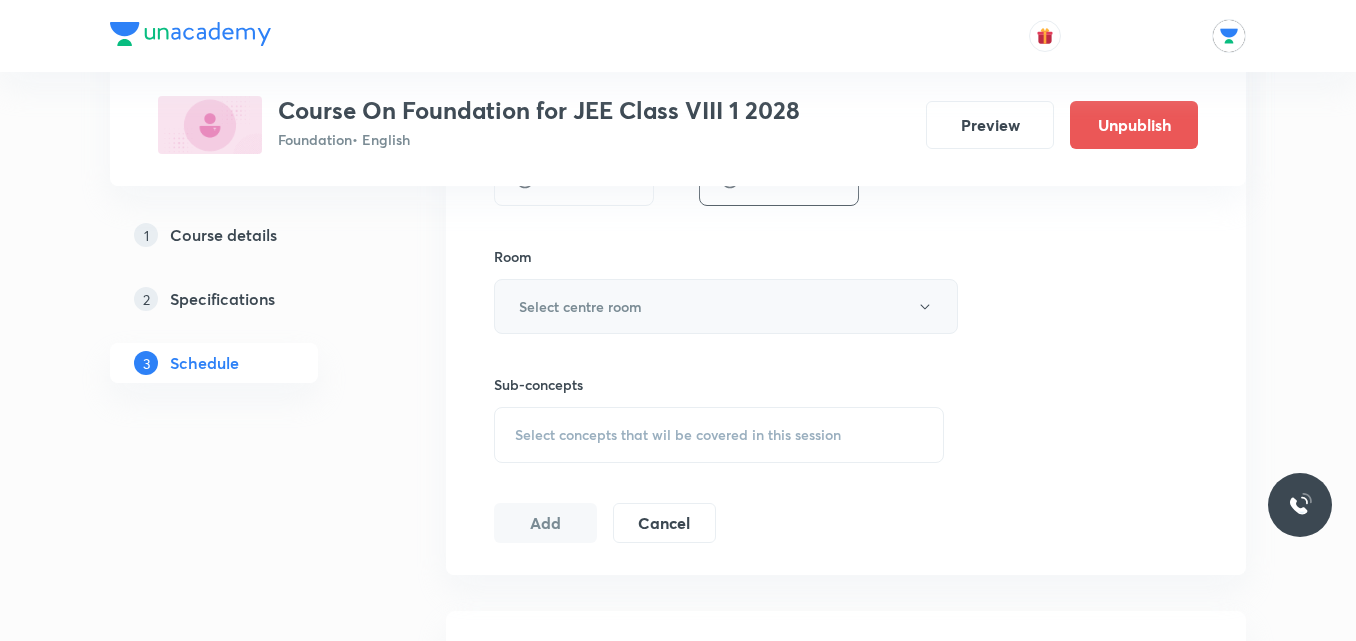 type on "40" 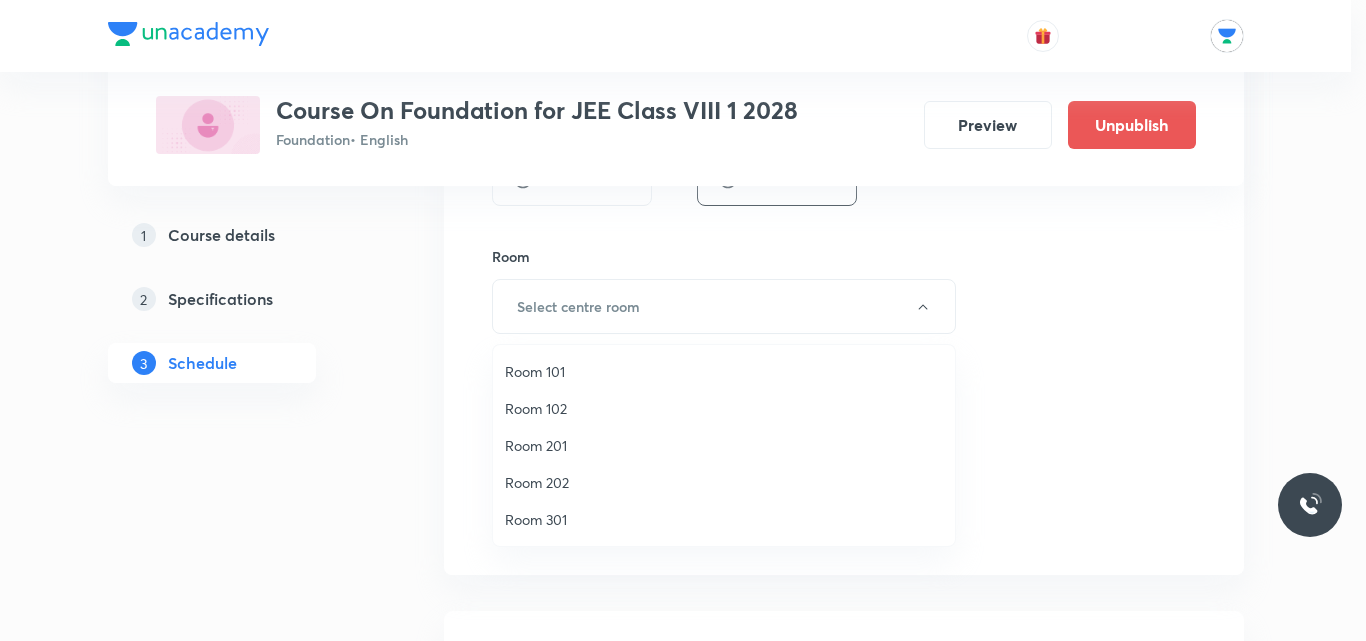 click on "Room 102" at bounding box center [724, 408] 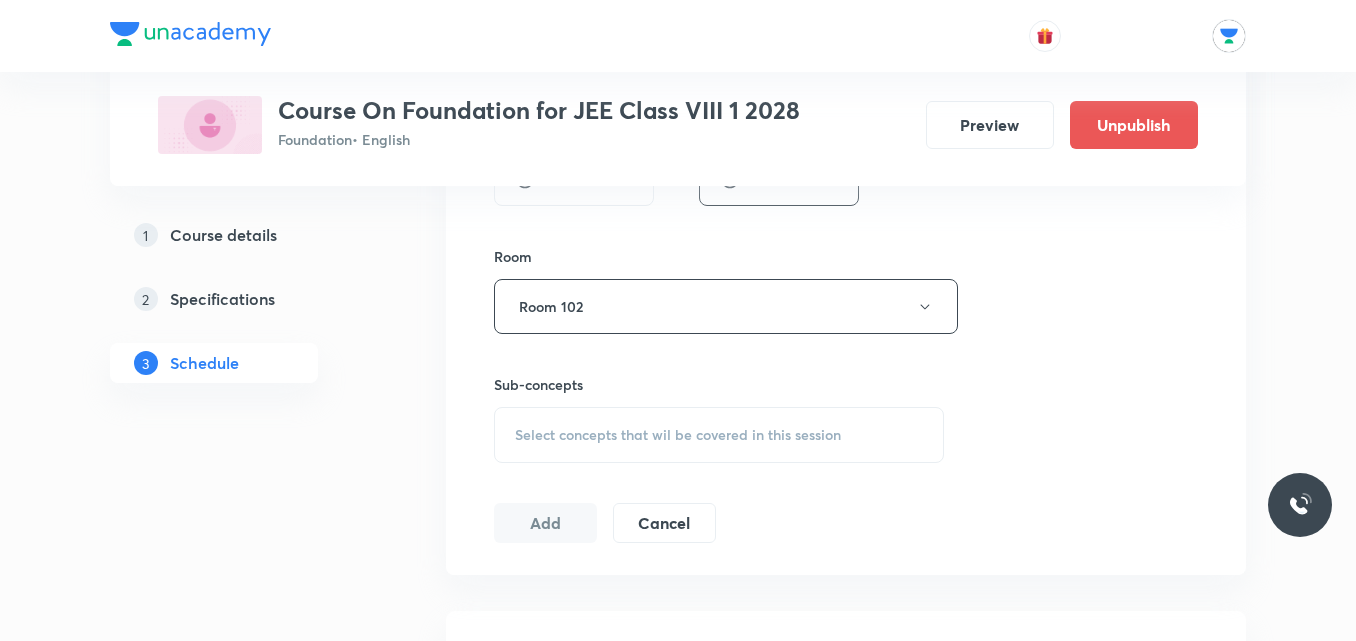 click on "Select concepts that wil be covered in this session" at bounding box center [678, 435] 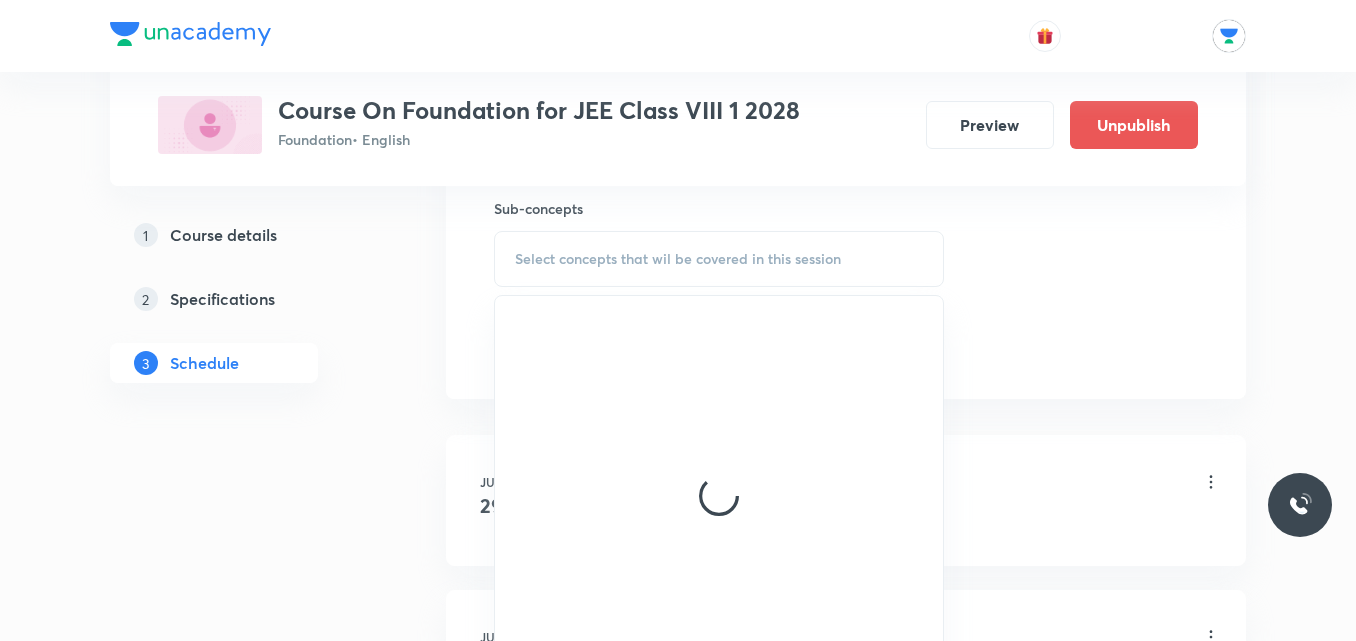 scroll, scrollTop: 1107, scrollLeft: 0, axis: vertical 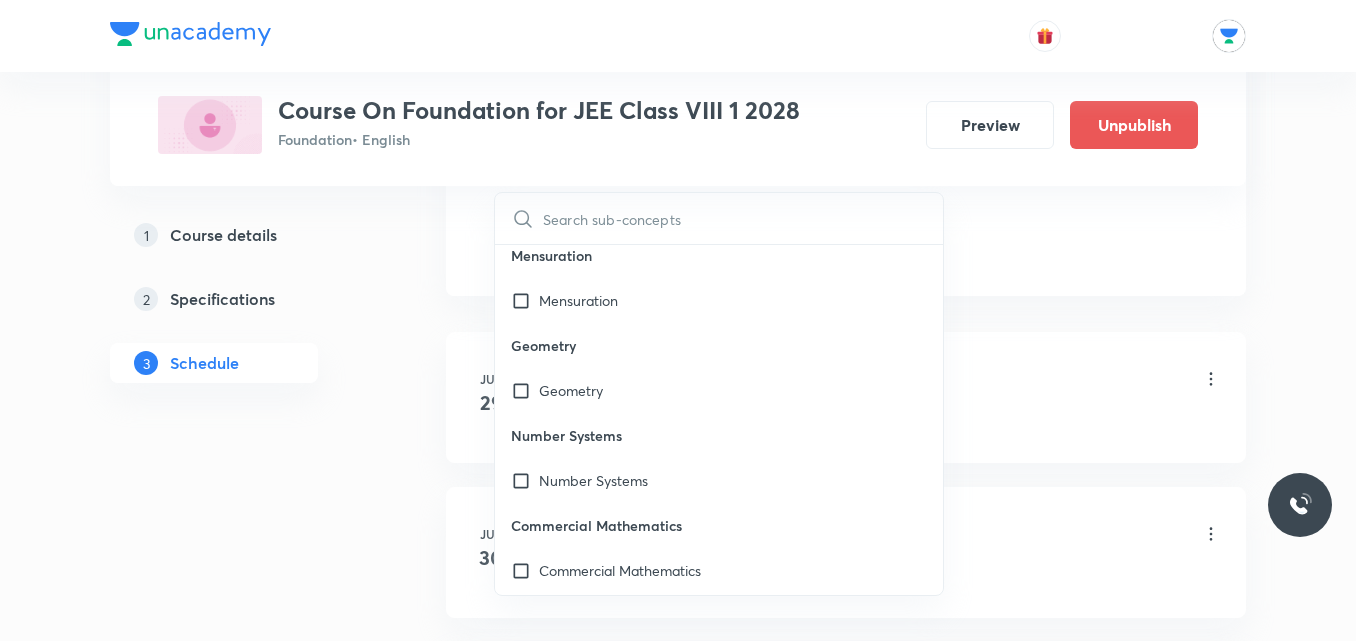click on "Number Systems" at bounding box center [719, 435] 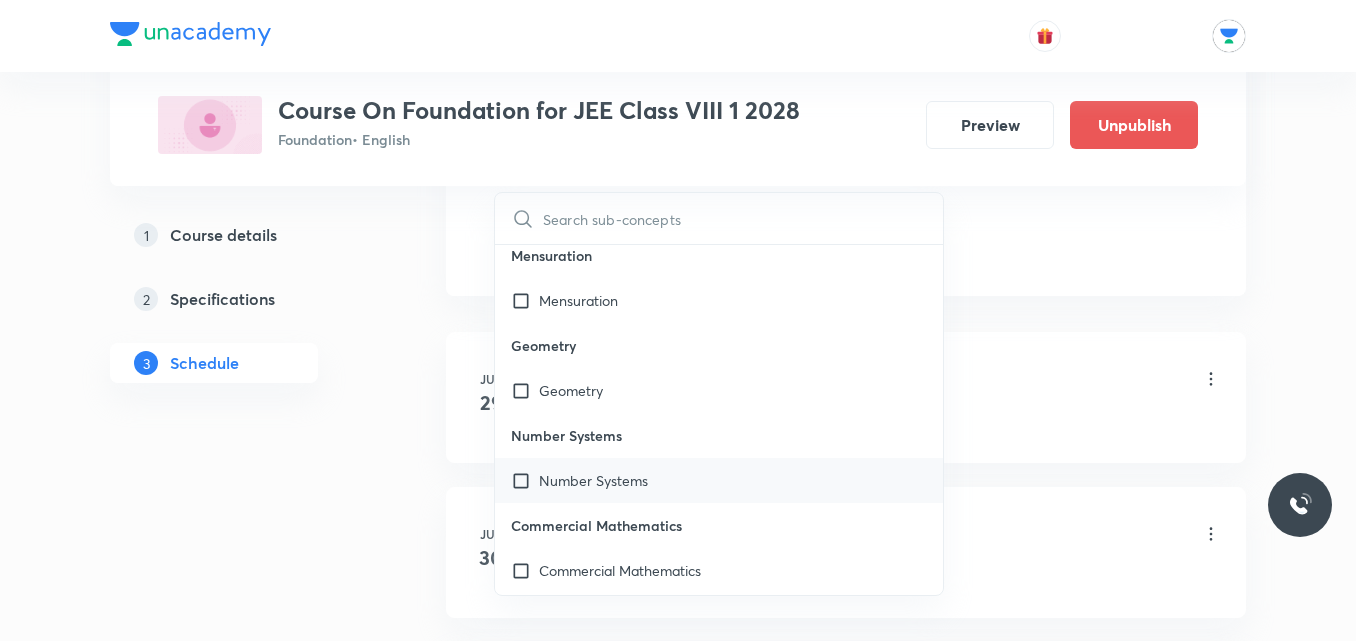 click on "Number Systems" at bounding box center (719, 480) 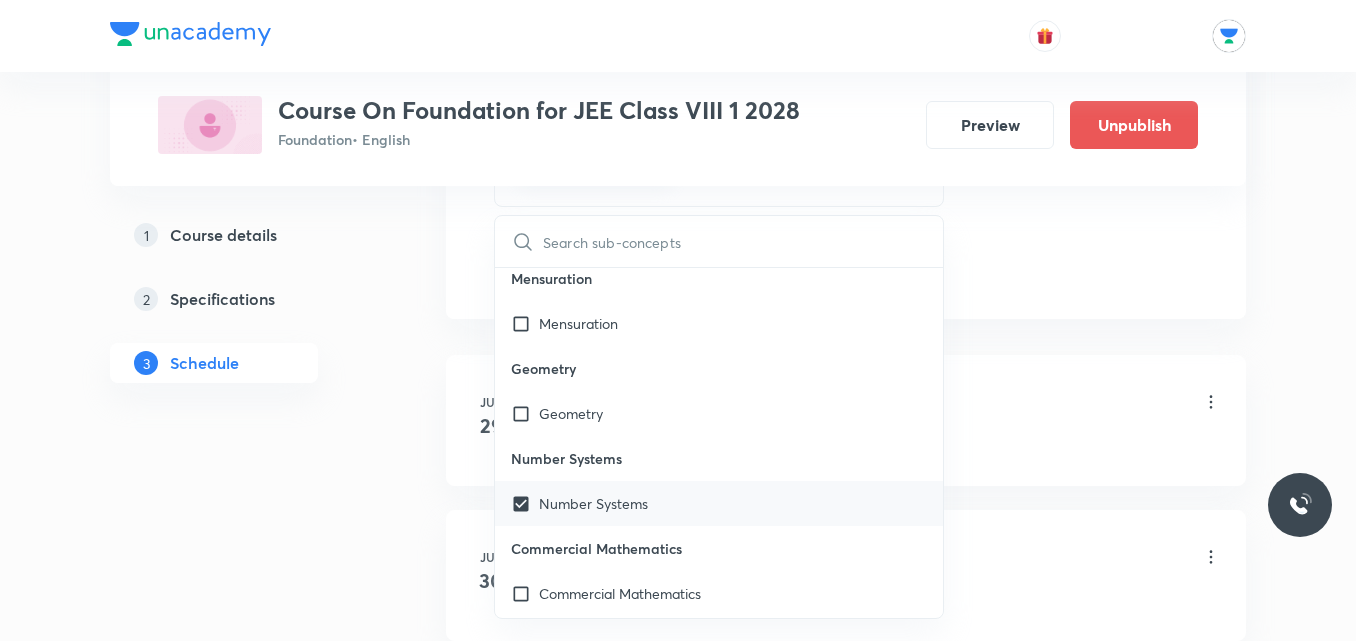 click on "MAT Lesson 1 • 5:20 PM • 60 min  • Room Room 202 Progression" at bounding box center (878, 416) 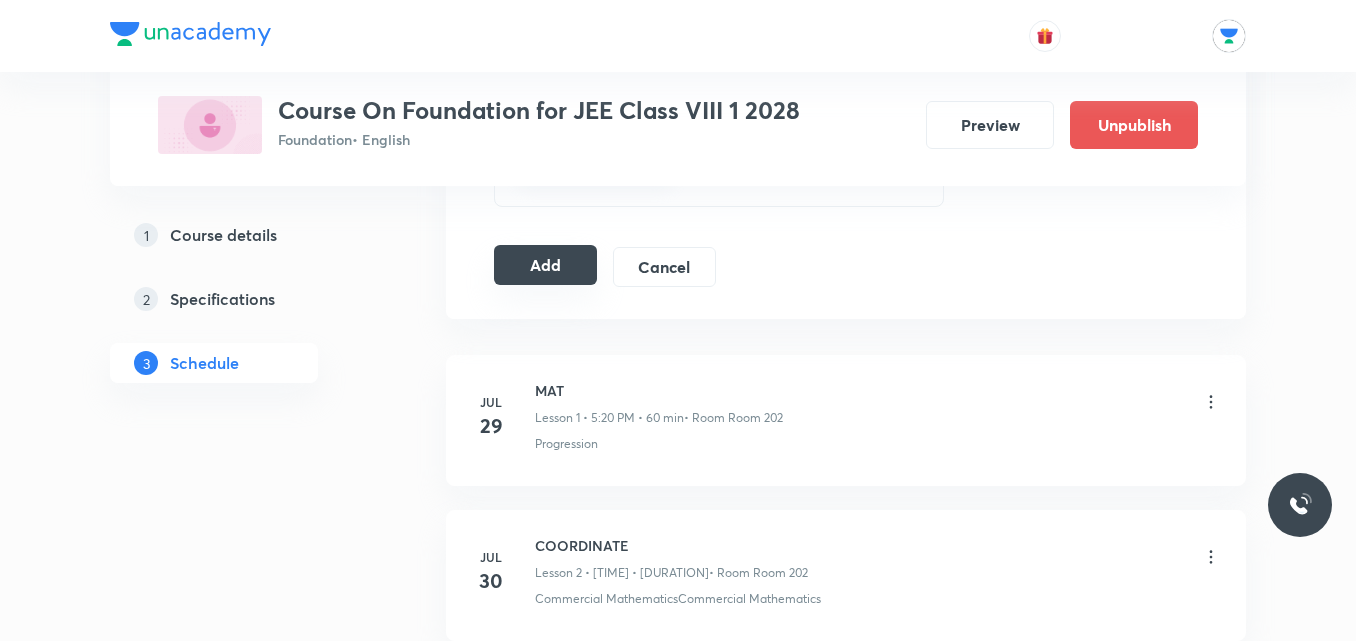 click on "Add" at bounding box center (545, 265) 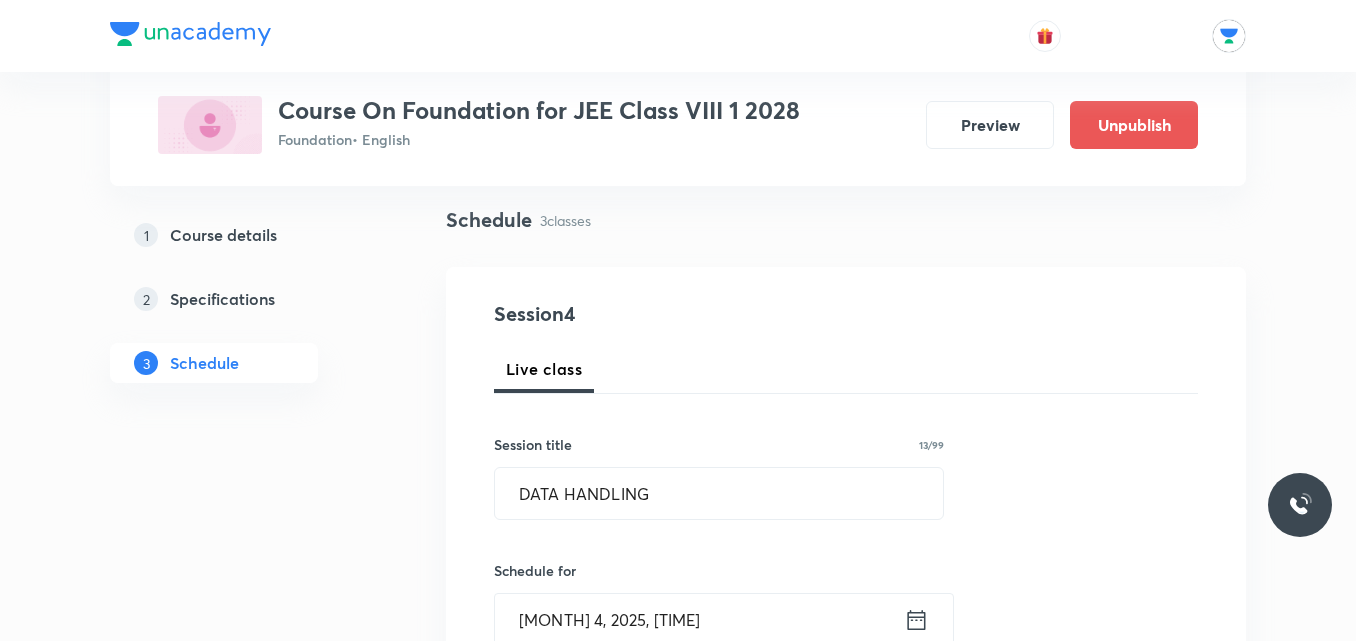 scroll, scrollTop: 0, scrollLeft: 0, axis: both 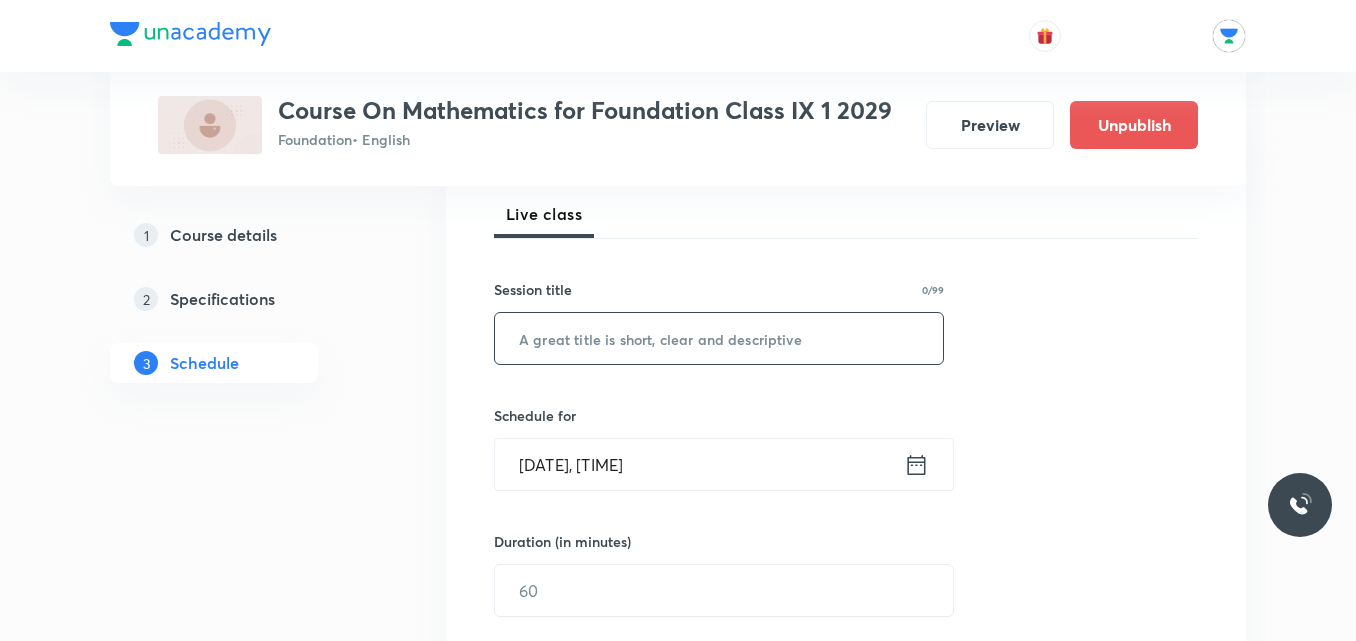 click at bounding box center (719, 338) 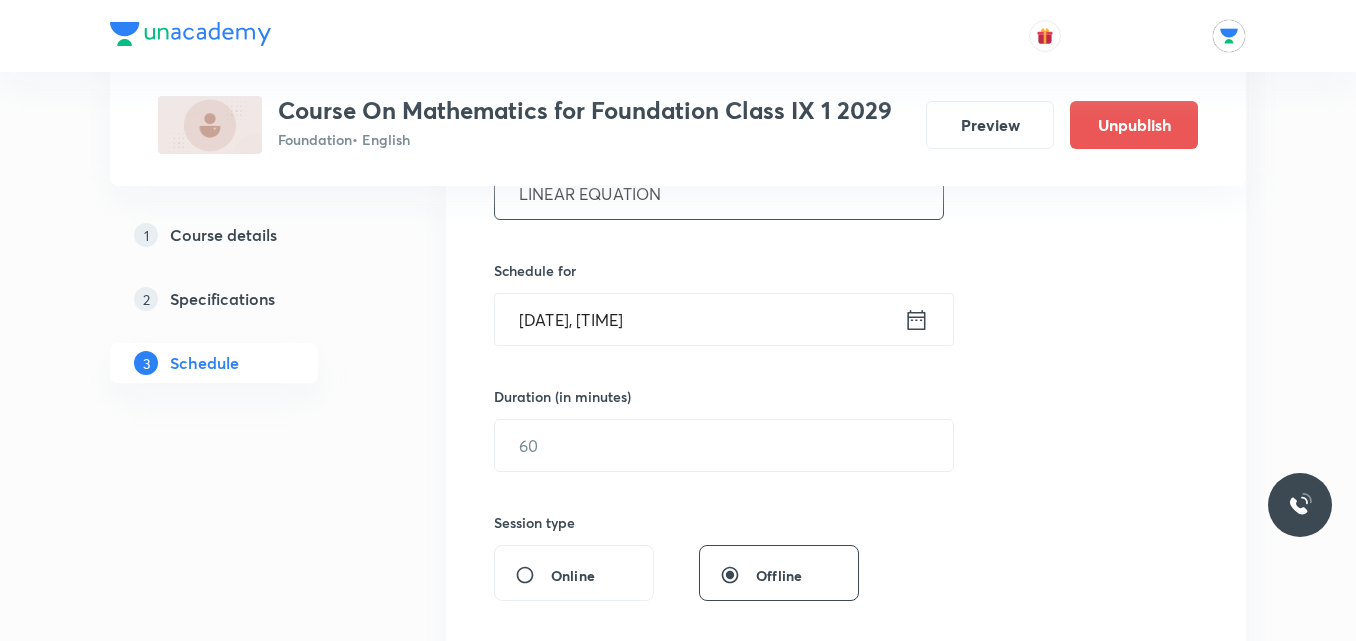 scroll, scrollTop: 497, scrollLeft: 0, axis: vertical 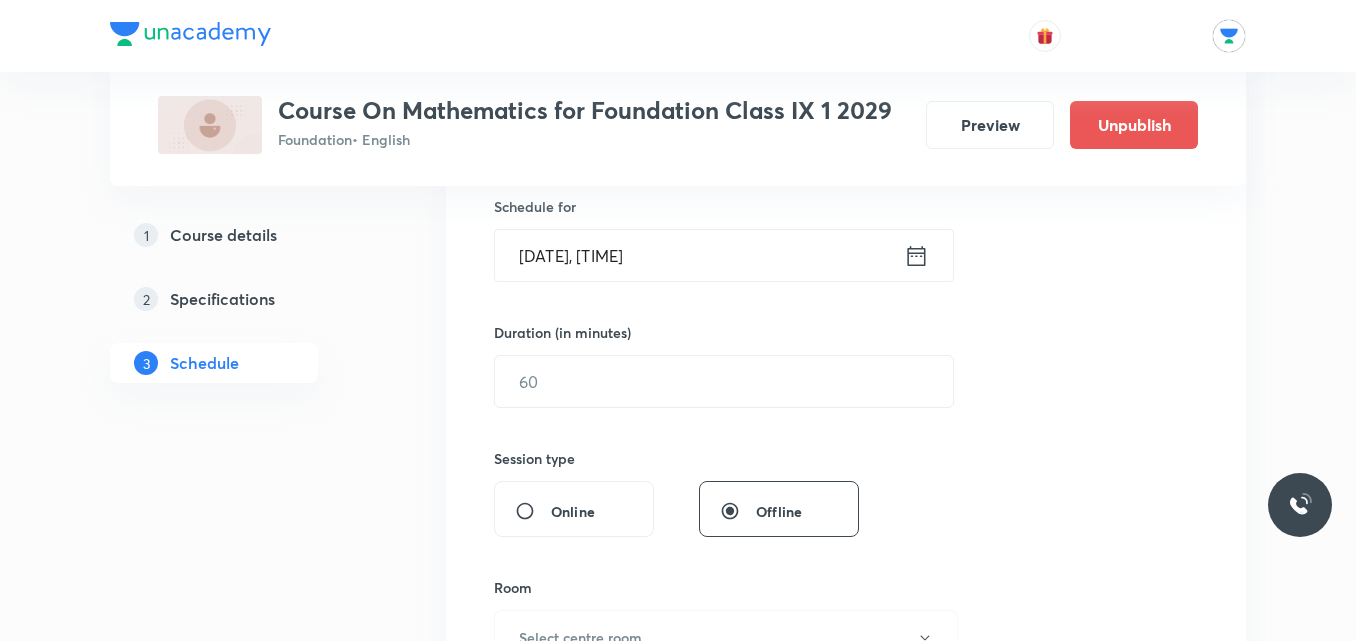 type on "LINEAR EQUATION" 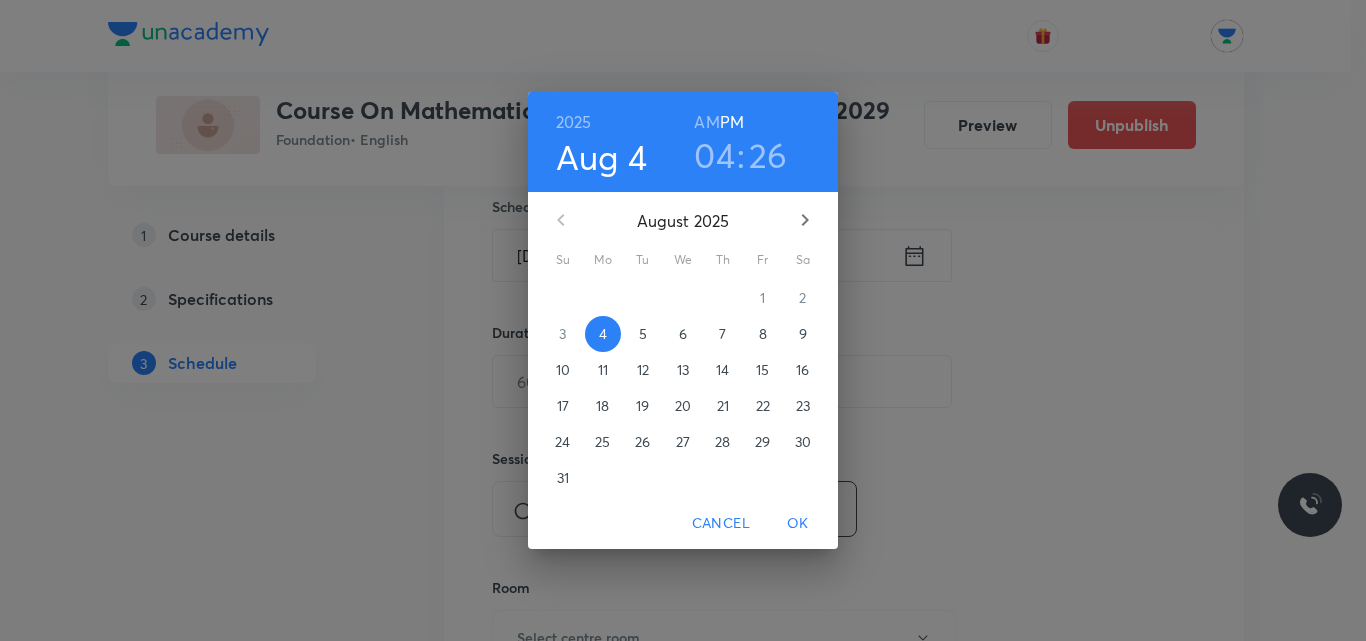 click on "04" at bounding box center (714, 155) 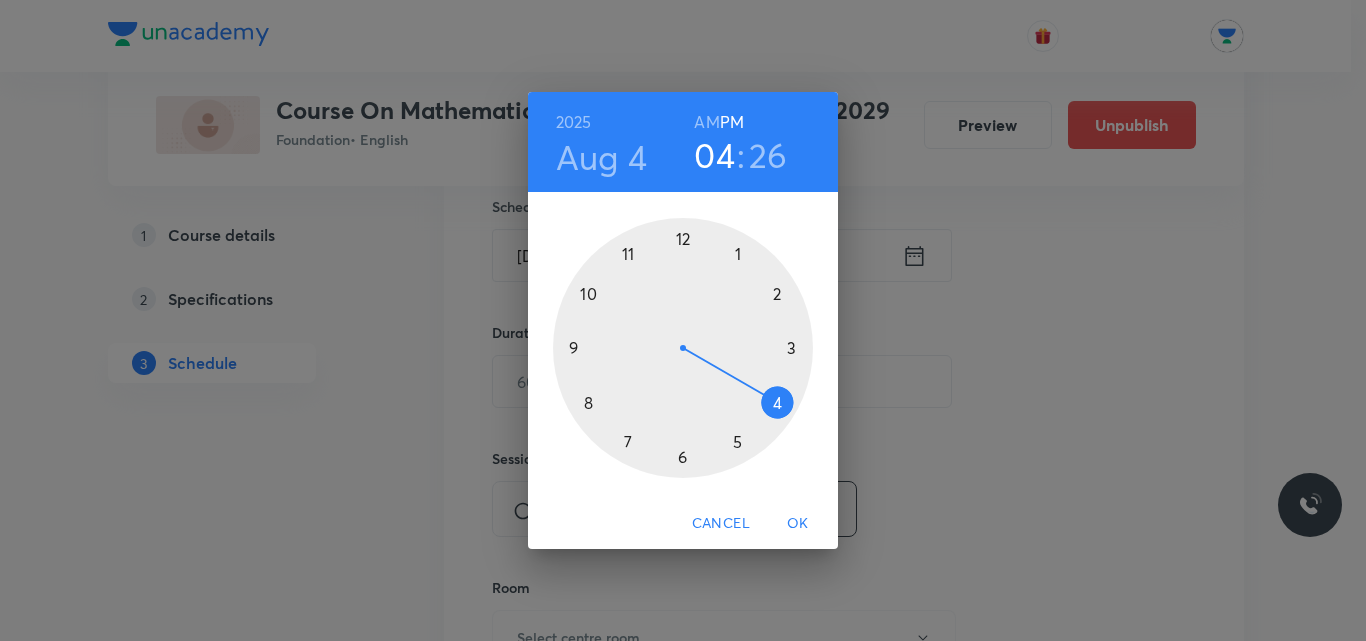 click at bounding box center (683, 348) 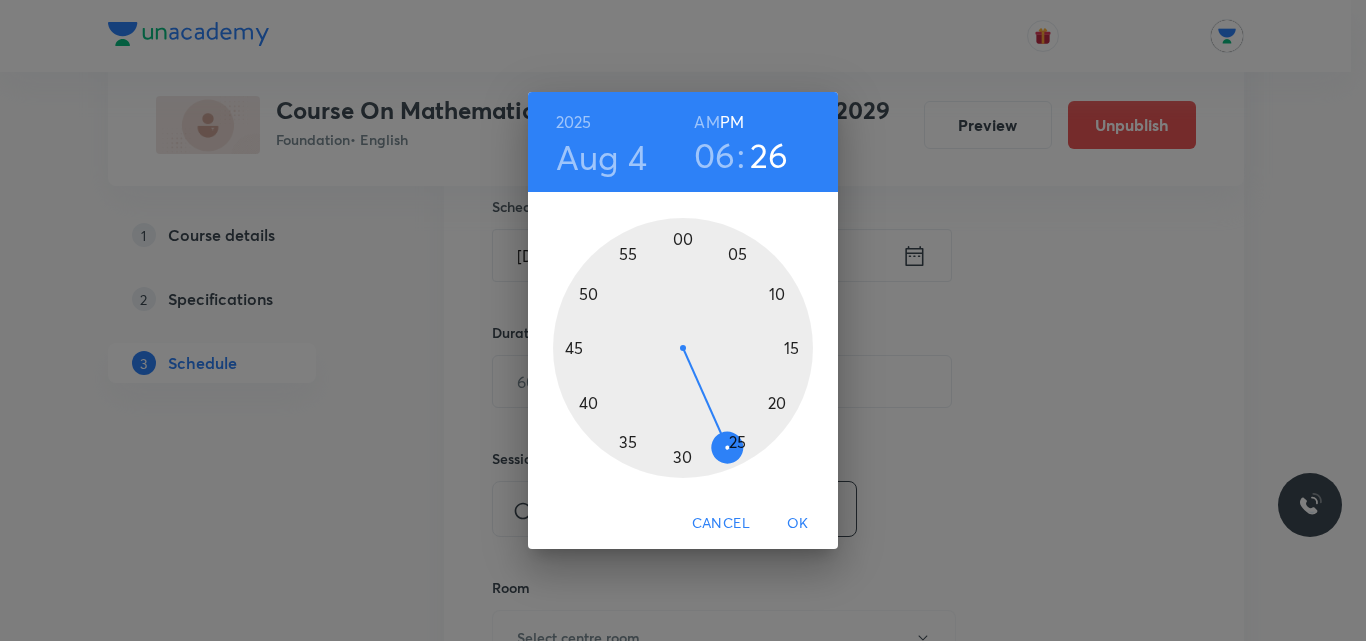 click at bounding box center [683, 348] 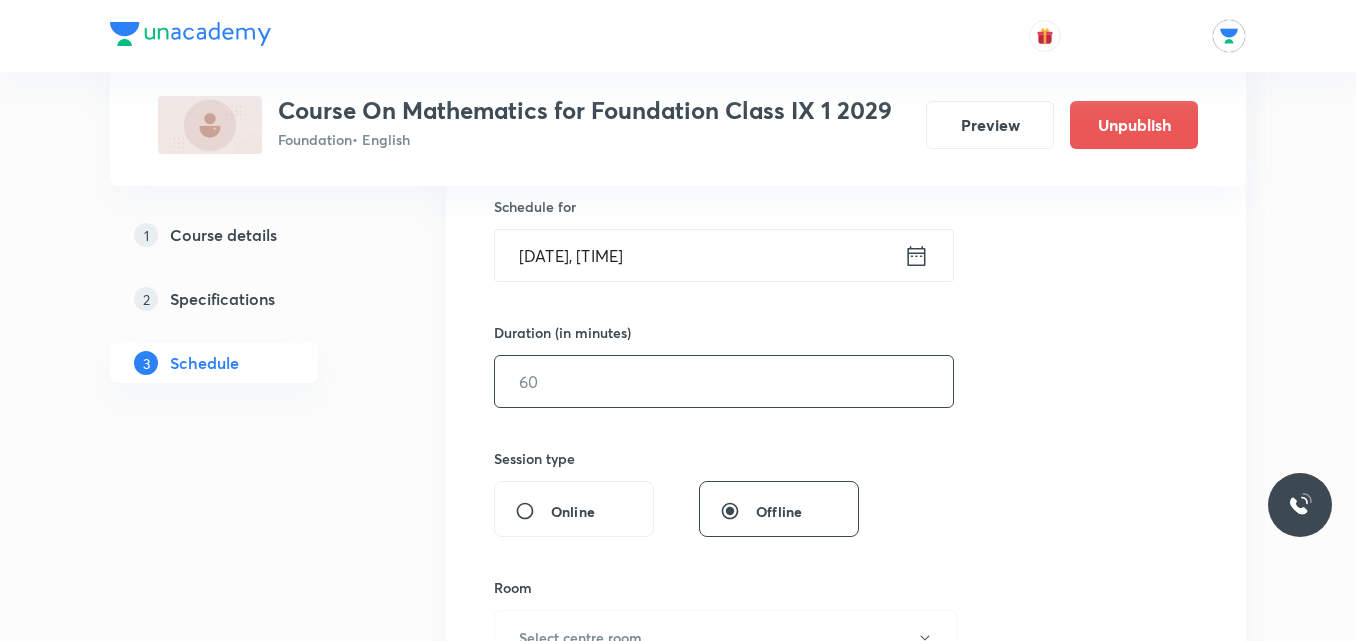 click at bounding box center (724, 381) 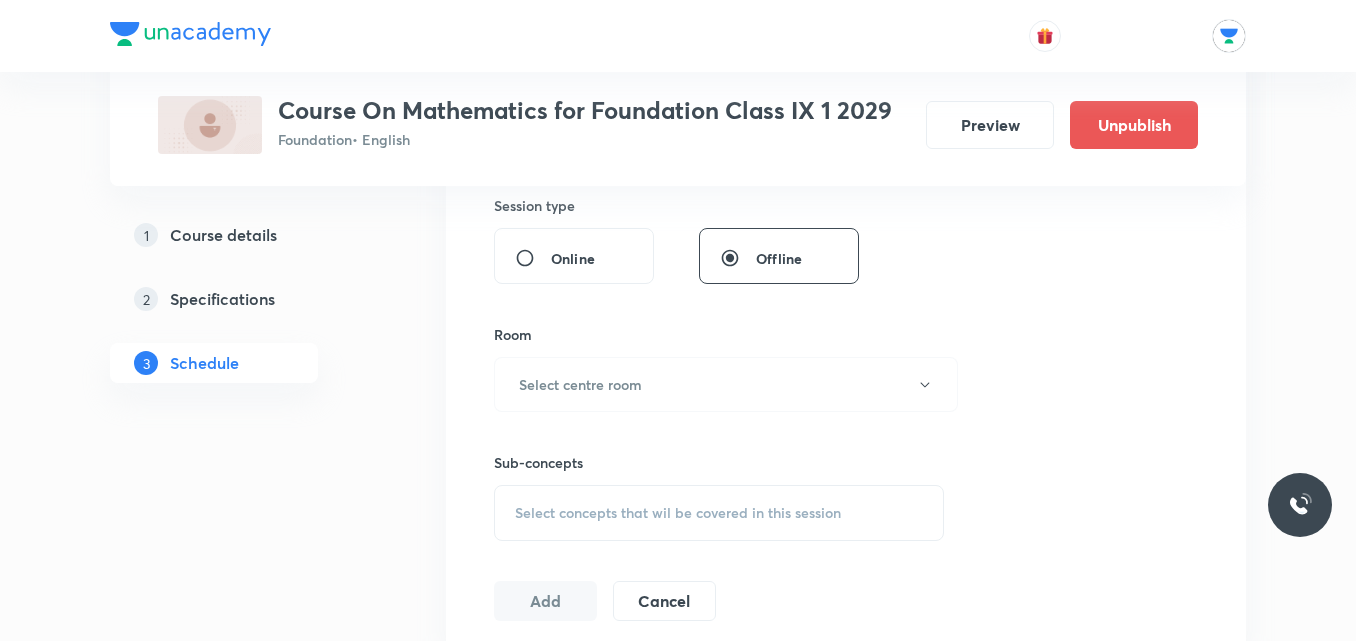 scroll, scrollTop: 790, scrollLeft: 0, axis: vertical 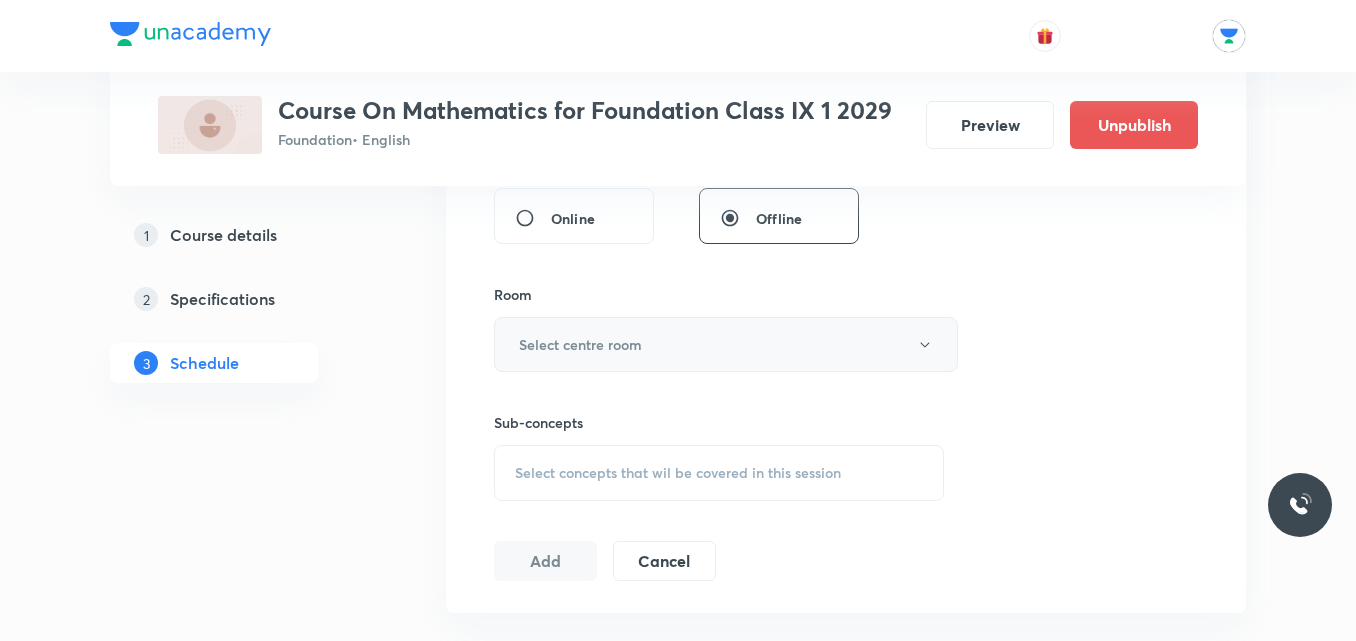 type on "40" 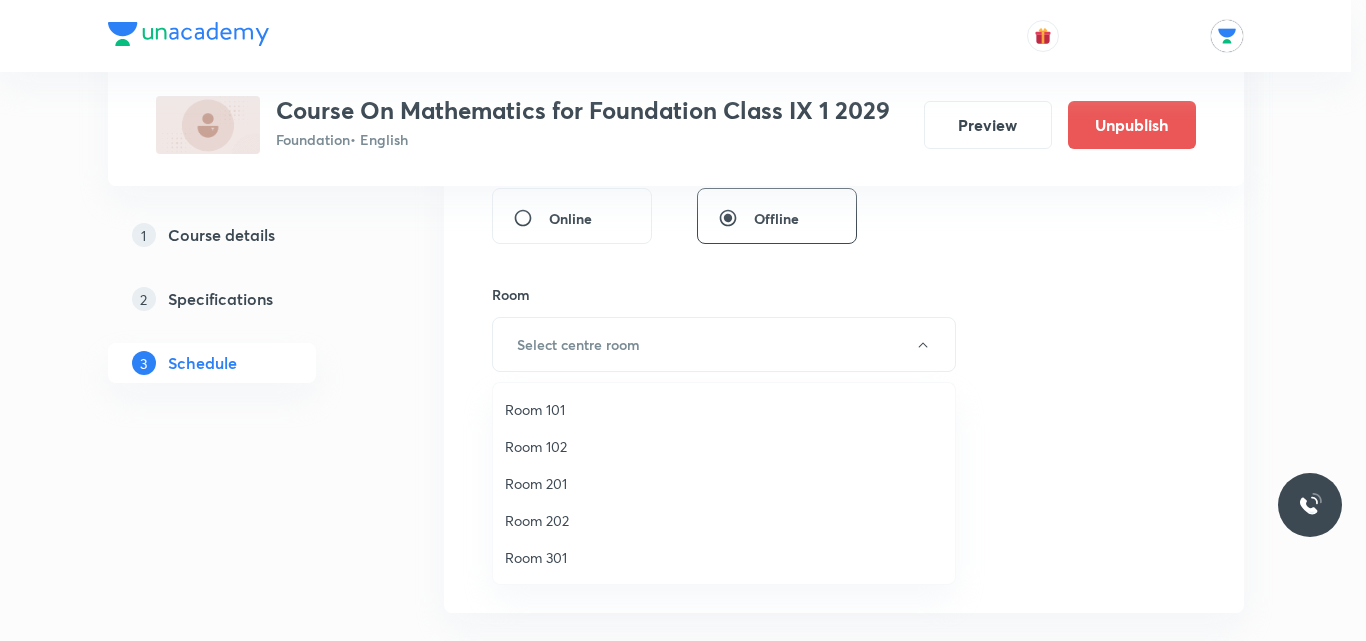 click on "Room 202" at bounding box center (724, 520) 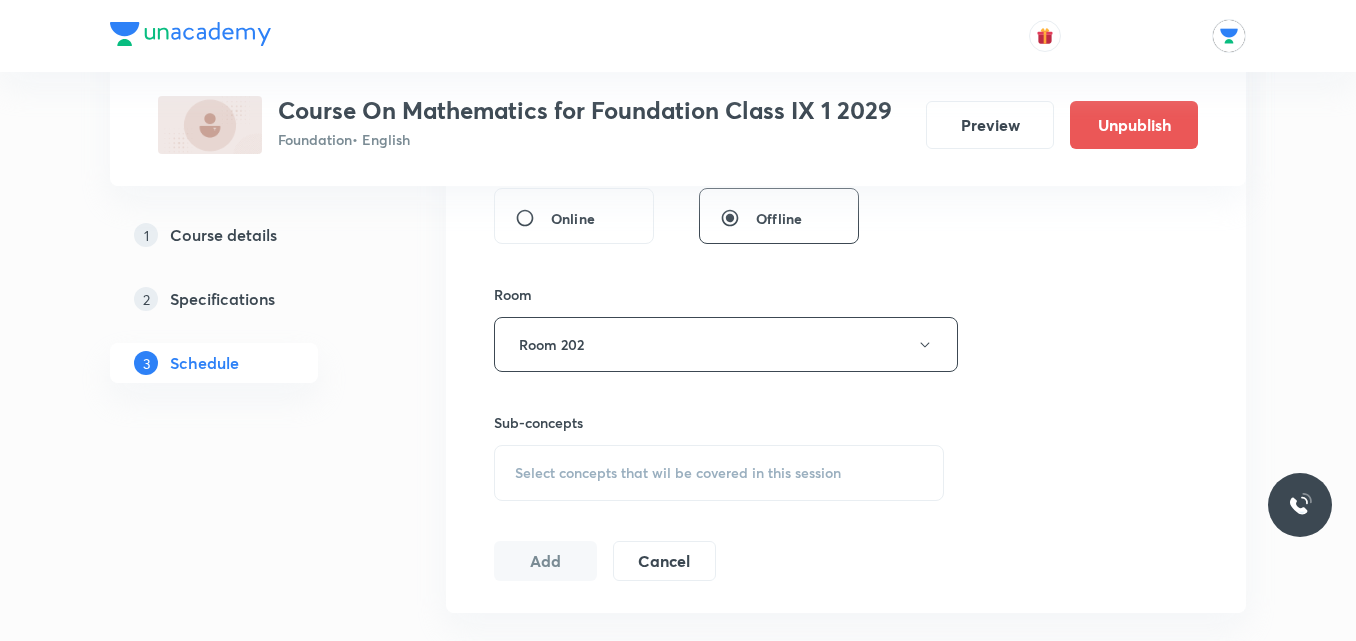 click on "Select concepts that wil be covered in this session" at bounding box center [719, 473] 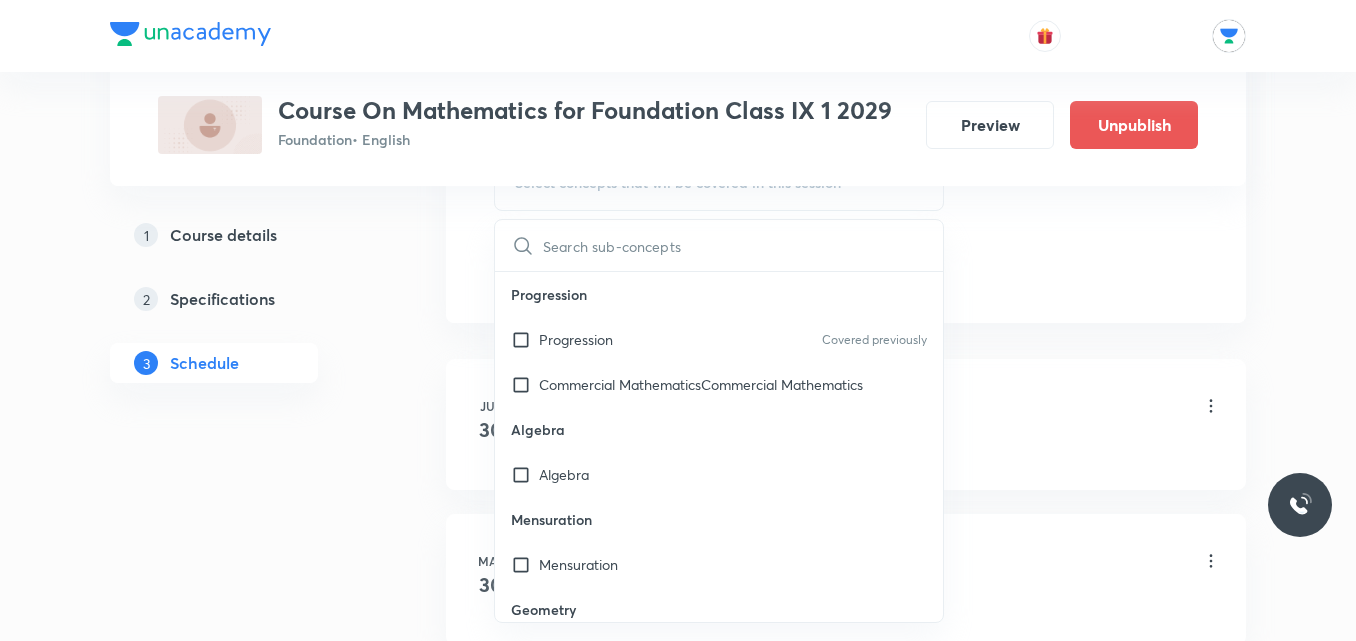 scroll, scrollTop: 1073, scrollLeft: 0, axis: vertical 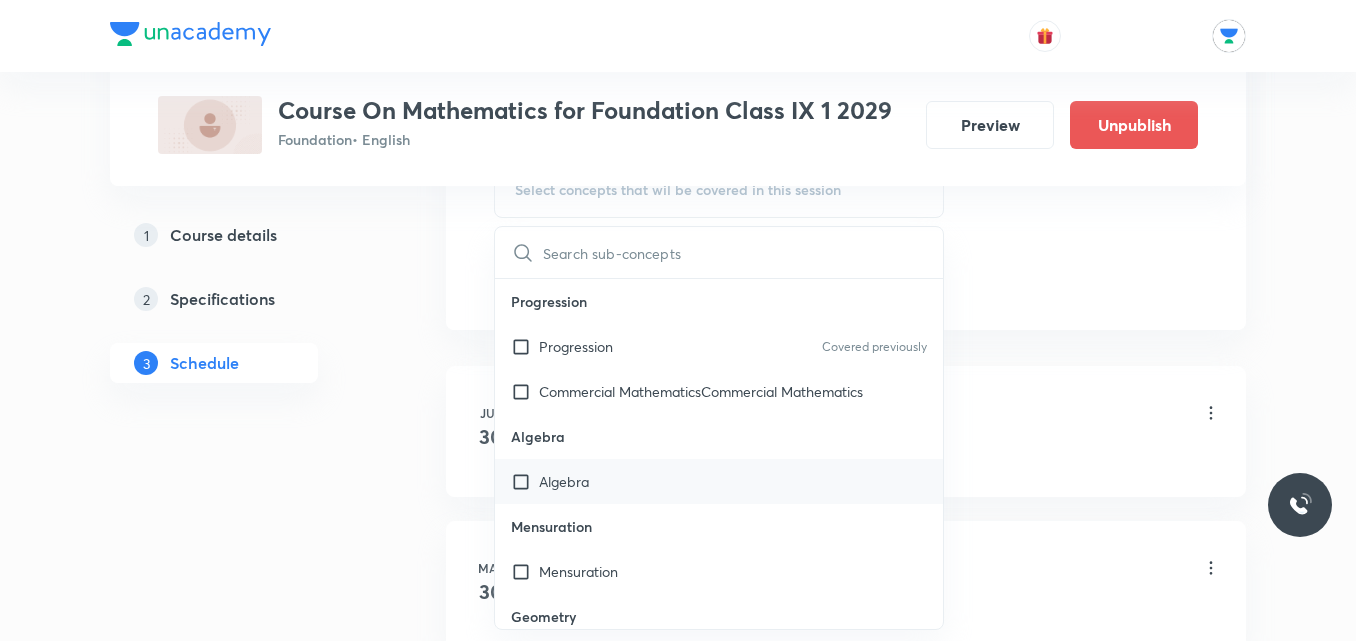 click on "Algebra" at bounding box center [564, 481] 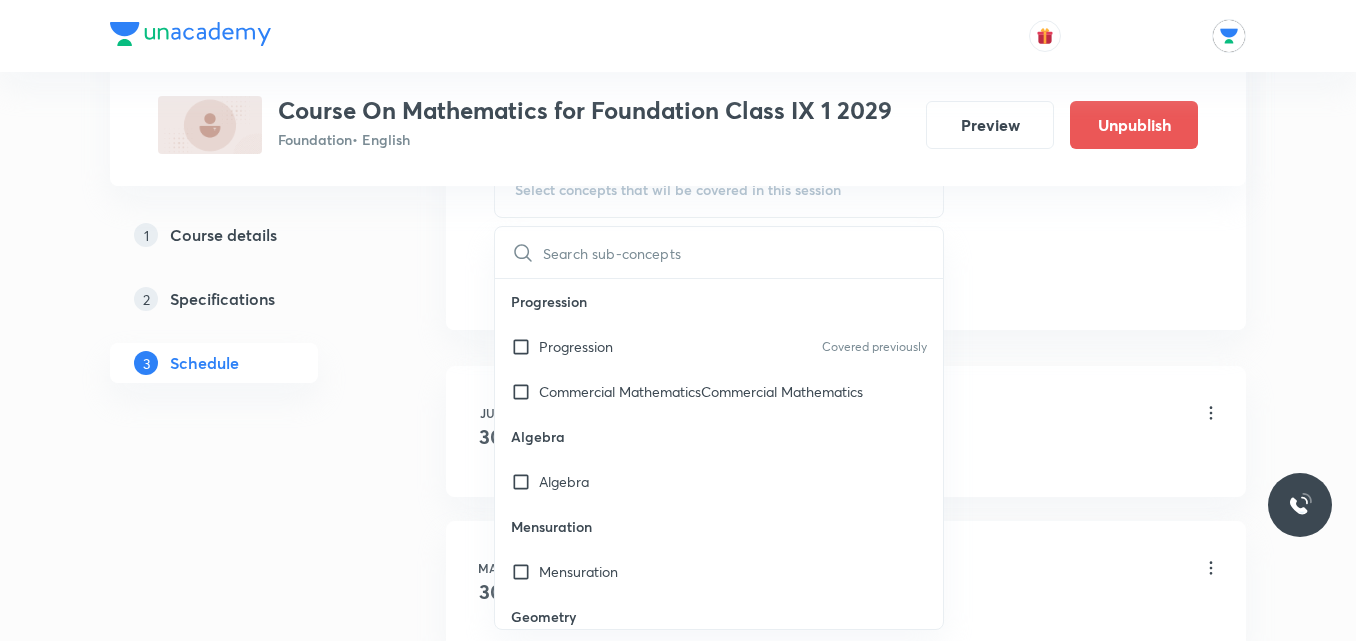 checkbox on "true" 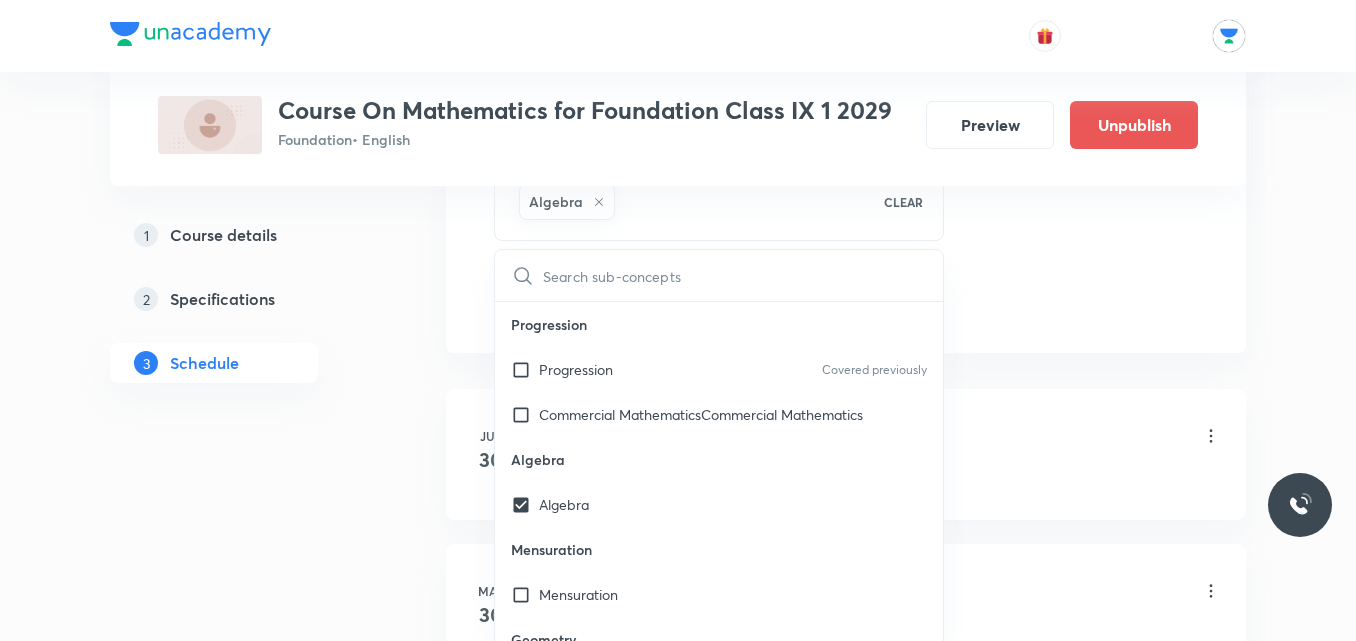 click on "Plus Courses Course On Mathematics for Foundation Class IX 1 2029 Foundation  • English Preview Unpublish 1 Course details 2 Specifications 3 Schedule Schedule 2  classes Session  3 Live class Session title 15/99 LINEAR EQUATION ​ Schedule for [DATE], [TIME] ​ Duration (in minutes) 40 ​   Session type Online Offline Room Room 202 Sub-concepts Algebra CLEAR ​ Progression Progression Covered previously Commercial MathematicsCommercial Mathematics Algebra Algebra Mensuration Mensuration Geometry Geometry Number Systems Number Systems Commercial Mathematics Commercial Mathematics Trigonometry Trigonometry Statistics and Probability Statistics and Probability Number System Irrational Numbers Some Useful Results on Numbers Representing Irrational Number on the Number Line Real Numbers and Real Number Line Existence of Square Root of a Positive Real Number Visualization of Representation of Real Numbers by Using the Process of Successive Magnification Decimal Representation of Rational Numbers Median" at bounding box center (678, -67) 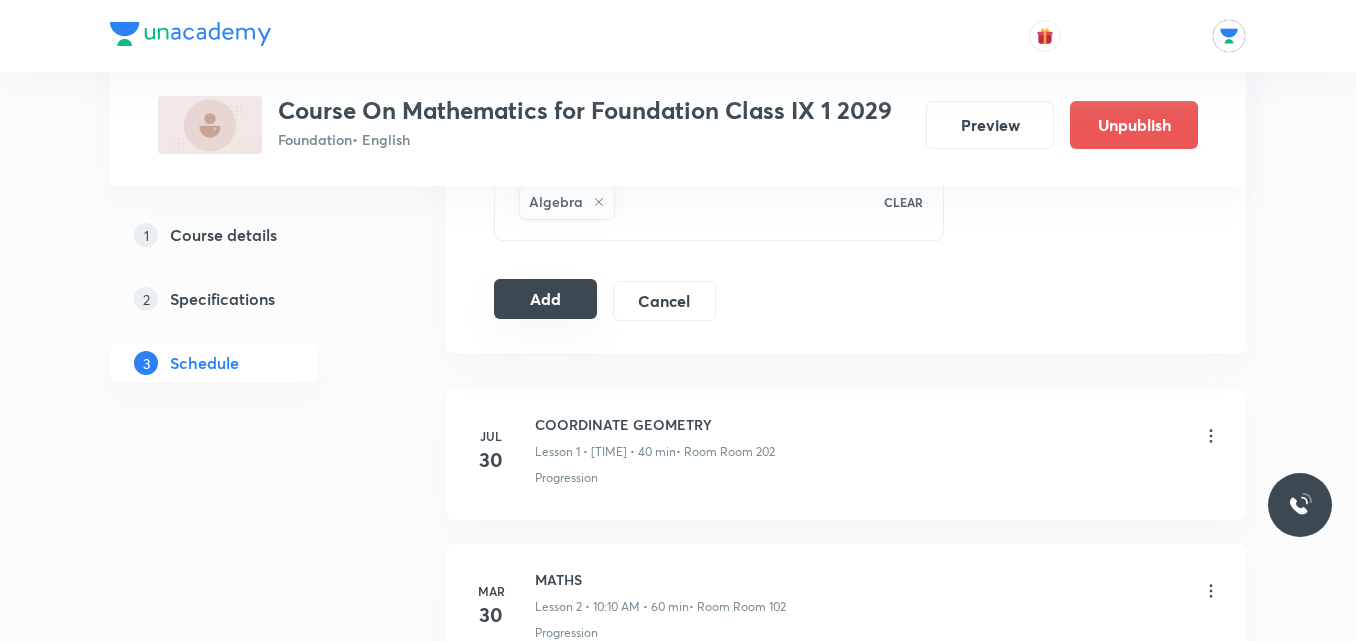 click on "Add" at bounding box center [545, 299] 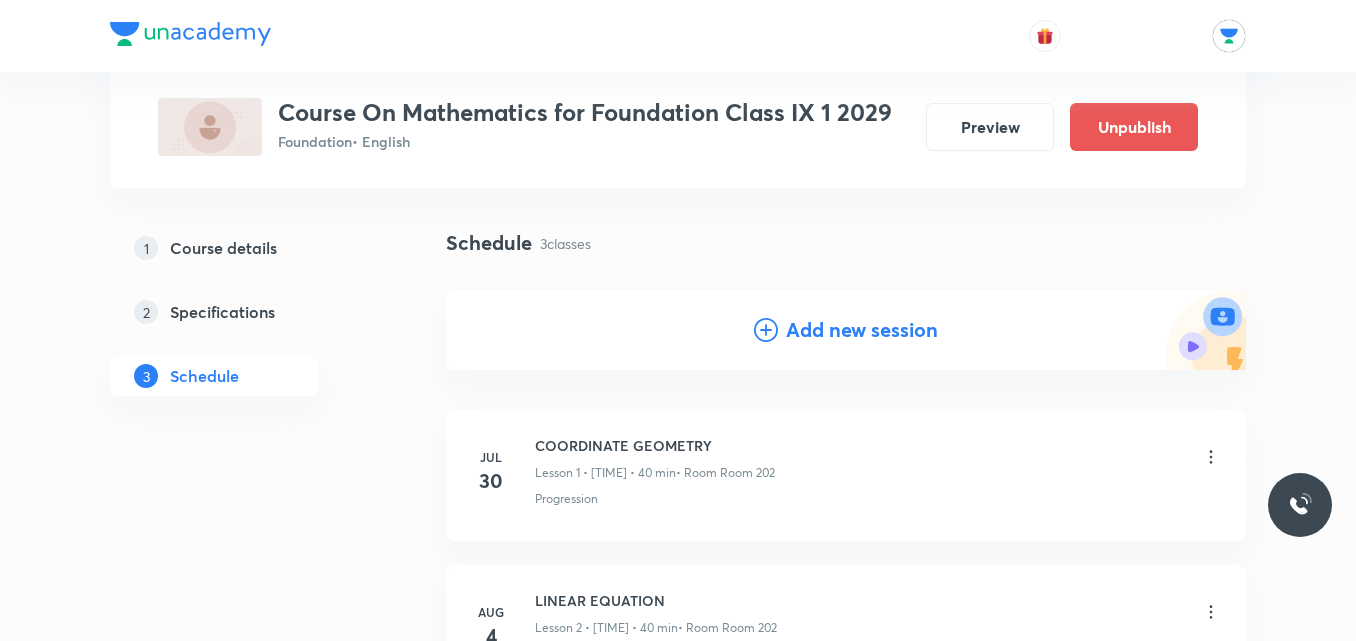 scroll, scrollTop: 508, scrollLeft: 0, axis: vertical 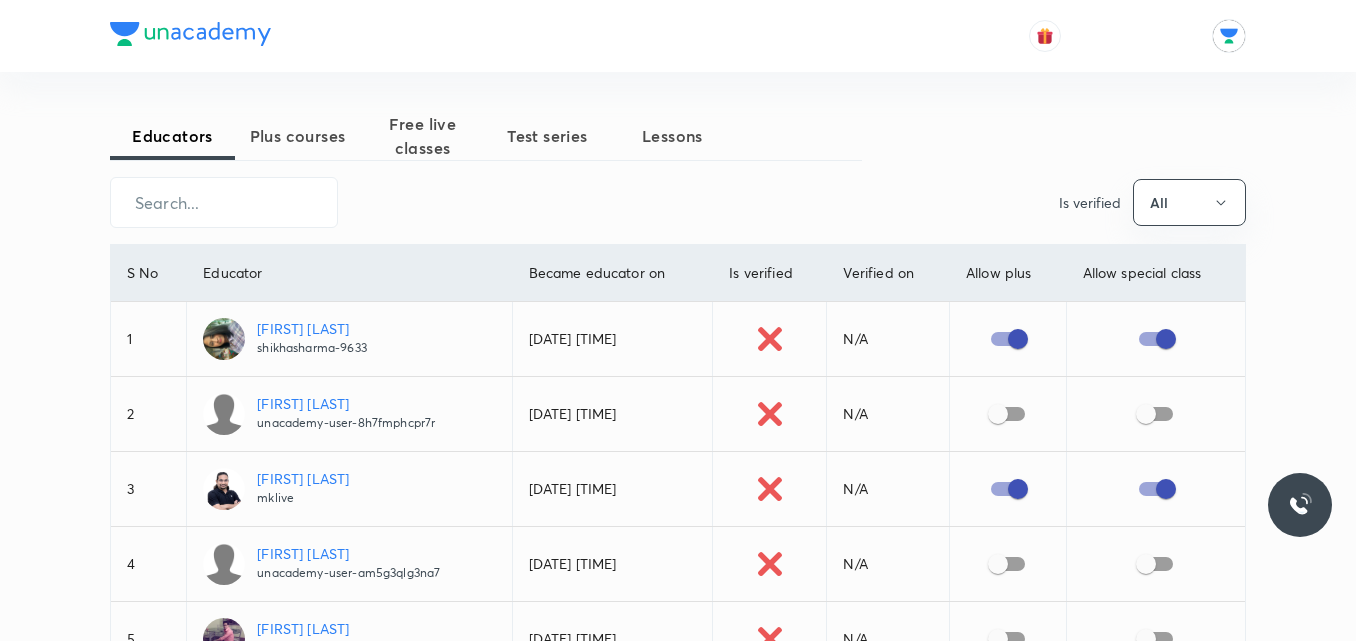click at bounding box center [224, 202] 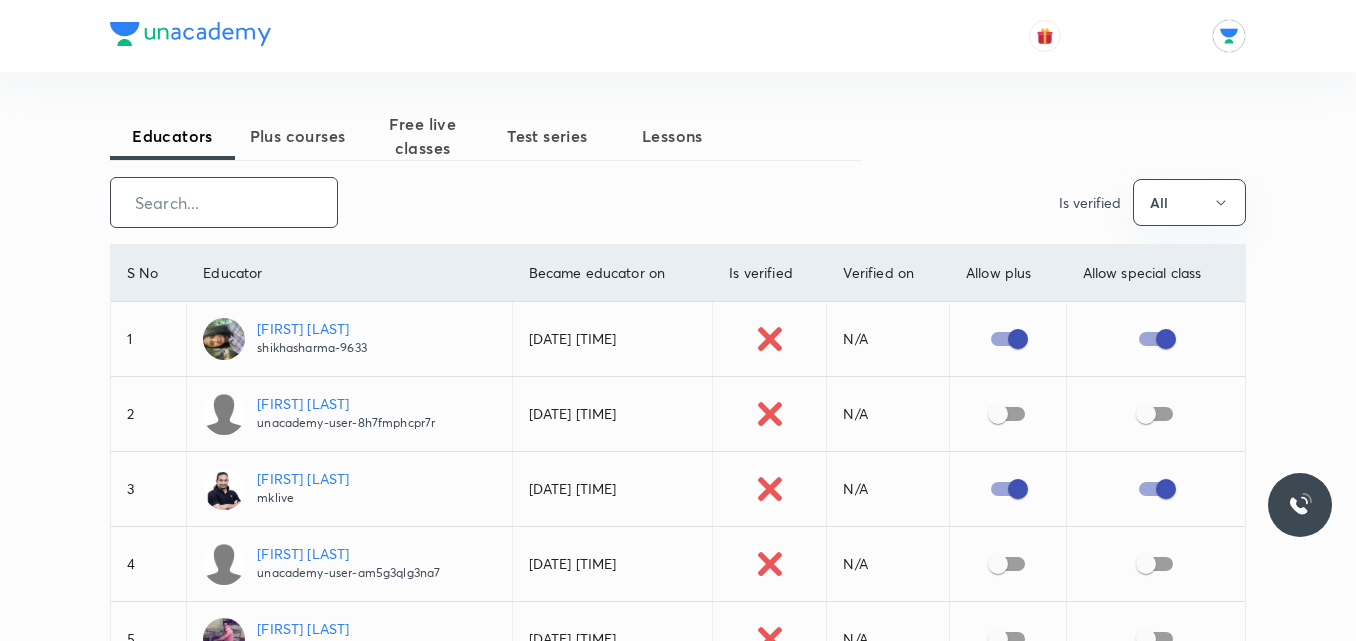scroll, scrollTop: 0, scrollLeft: 0, axis: both 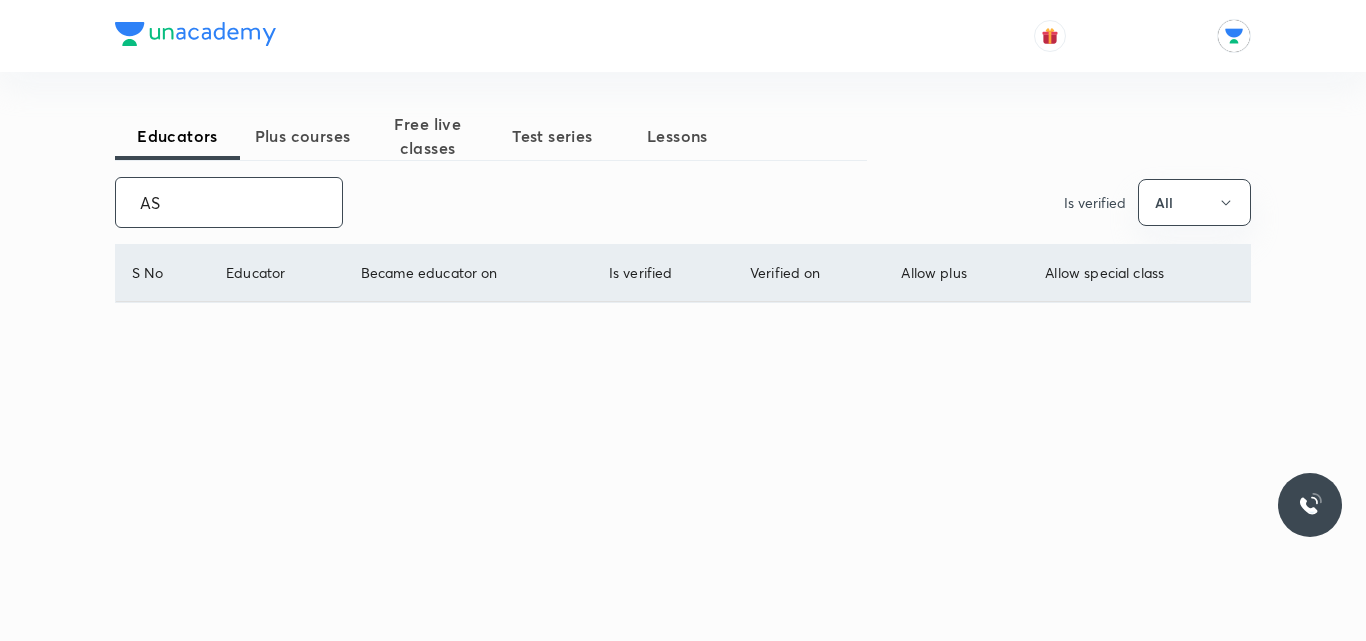 type on "A" 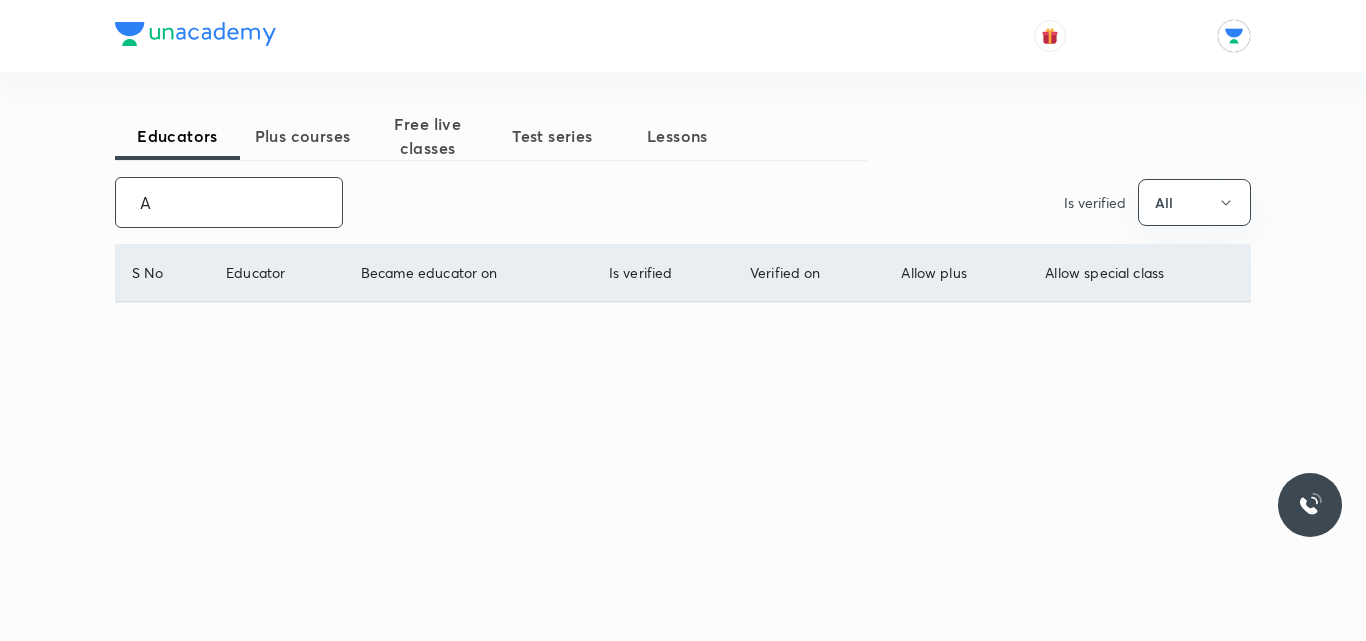 type 